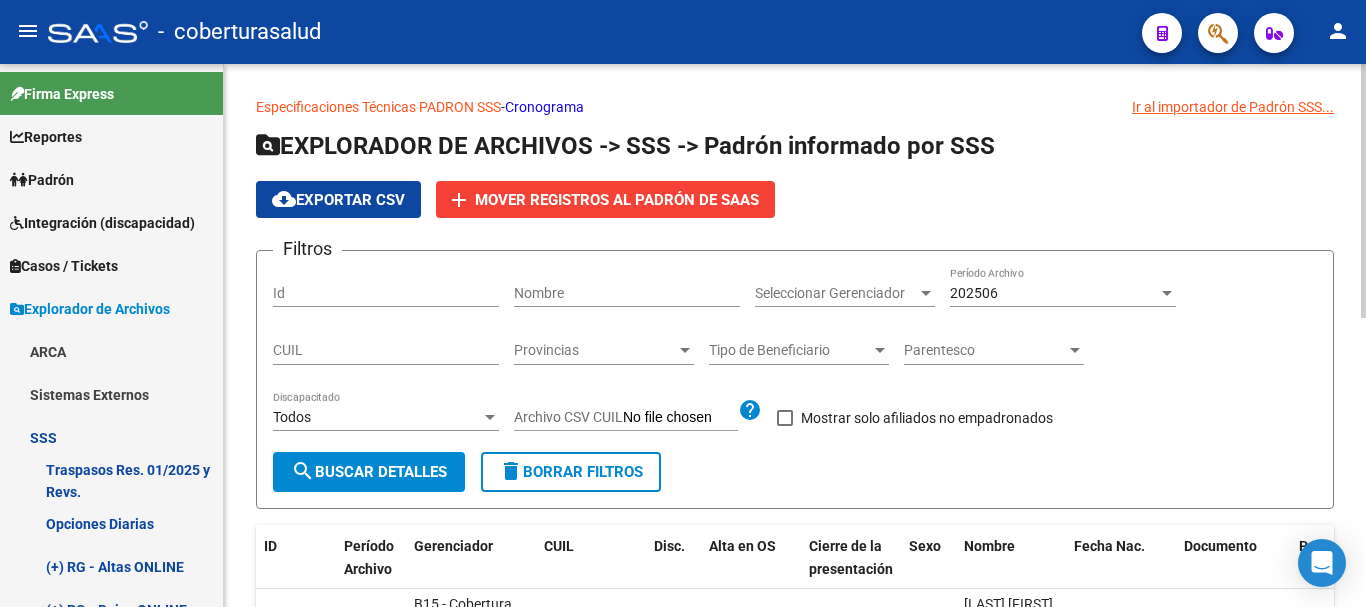 scroll, scrollTop: 0, scrollLeft: 0, axis: both 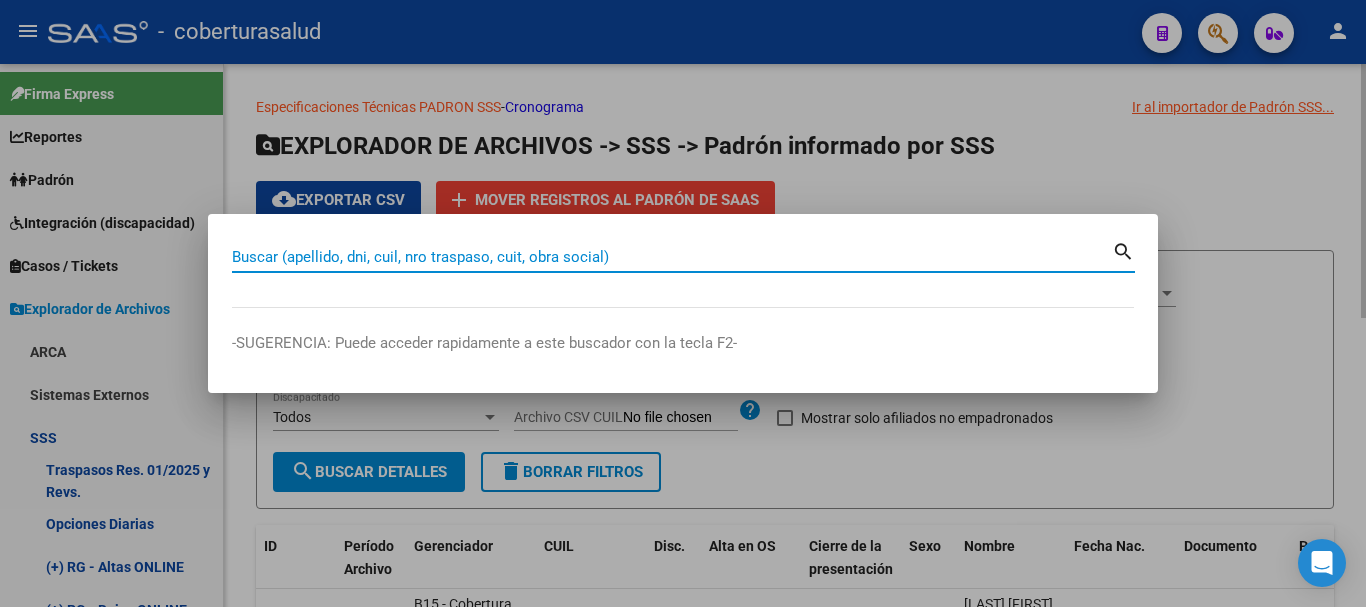 paste on "[NUMBER]" 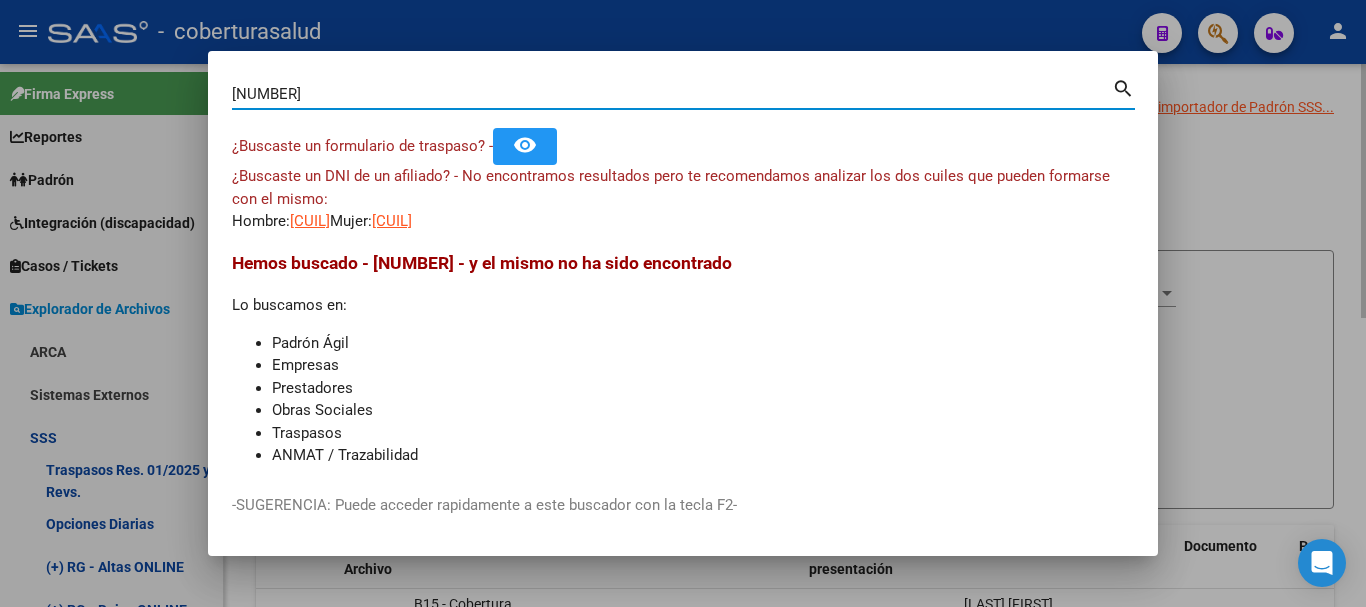 paste on "[NUMBER]" 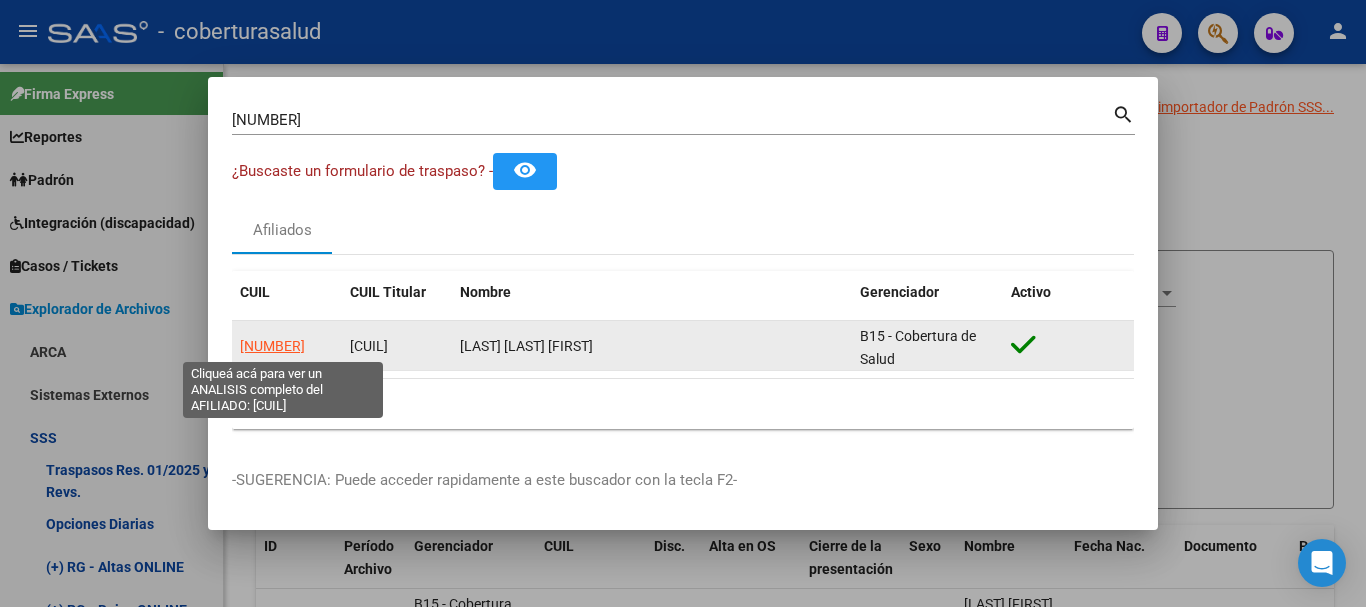 click on "[NUMBER]" 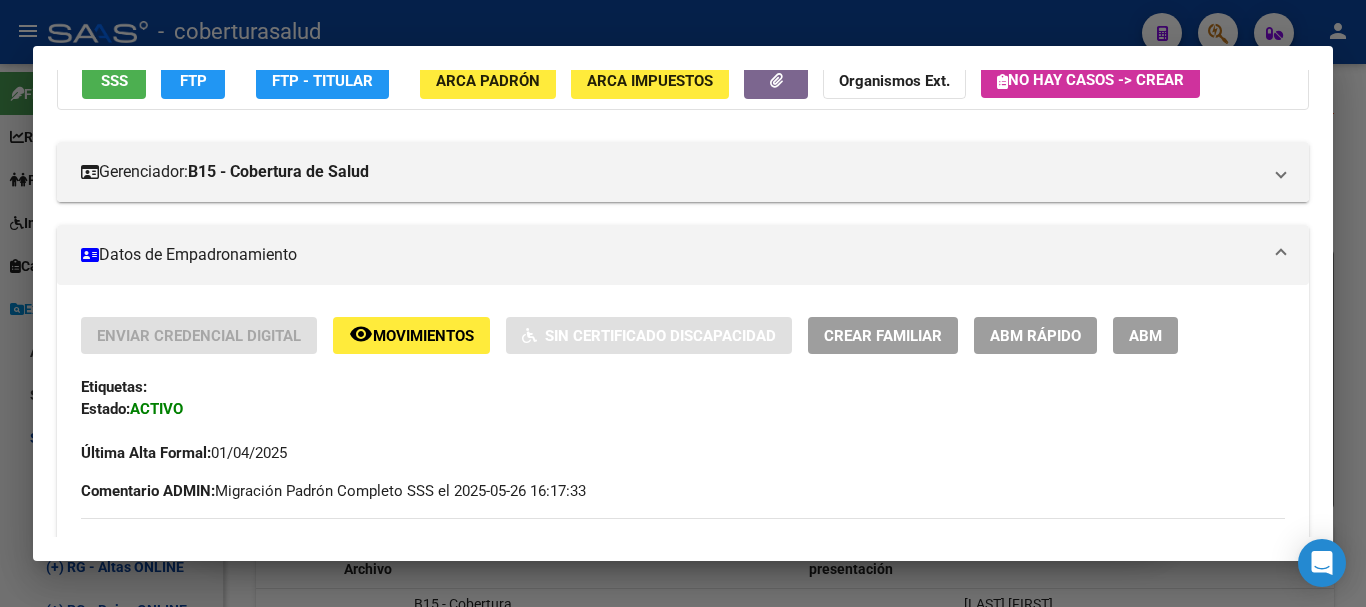 scroll, scrollTop: 200, scrollLeft: 0, axis: vertical 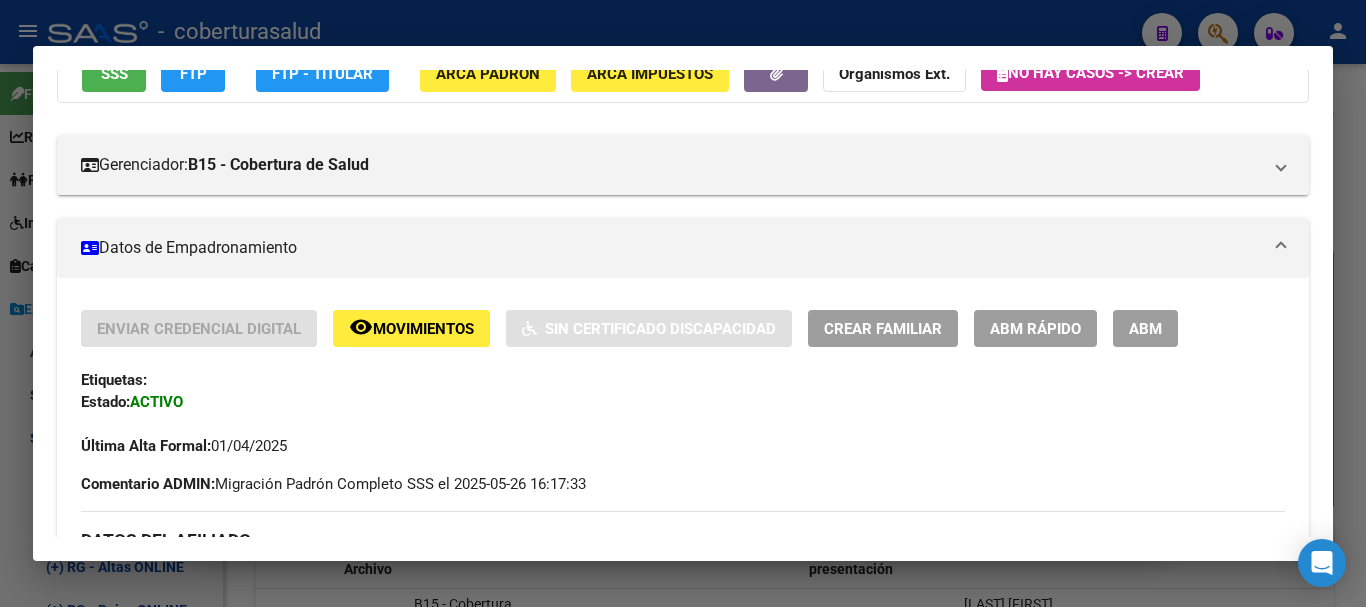 click on "ABM" at bounding box center (1145, 328) 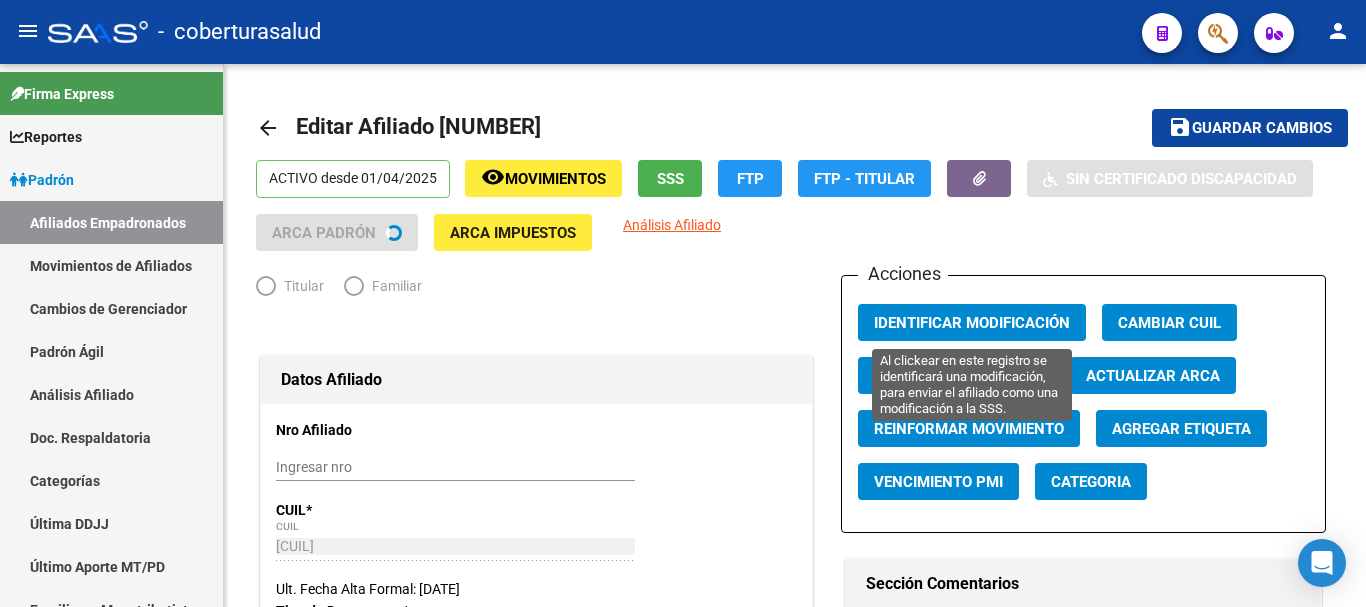 radio on "true" 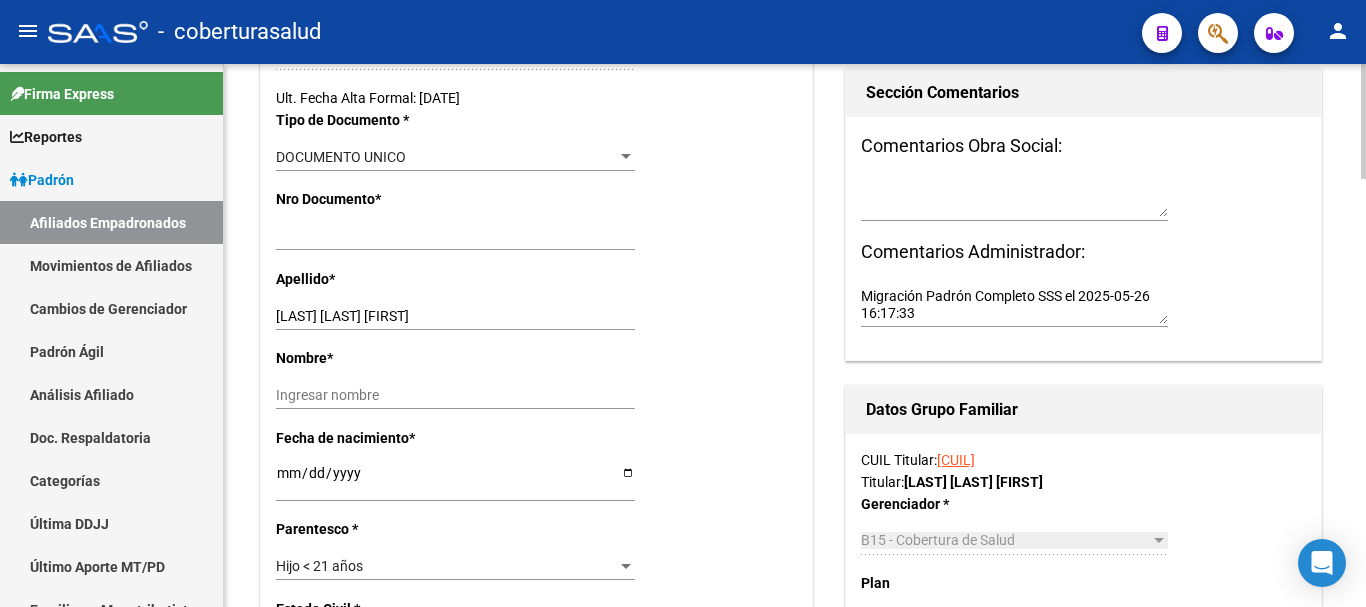scroll, scrollTop: 492, scrollLeft: 0, axis: vertical 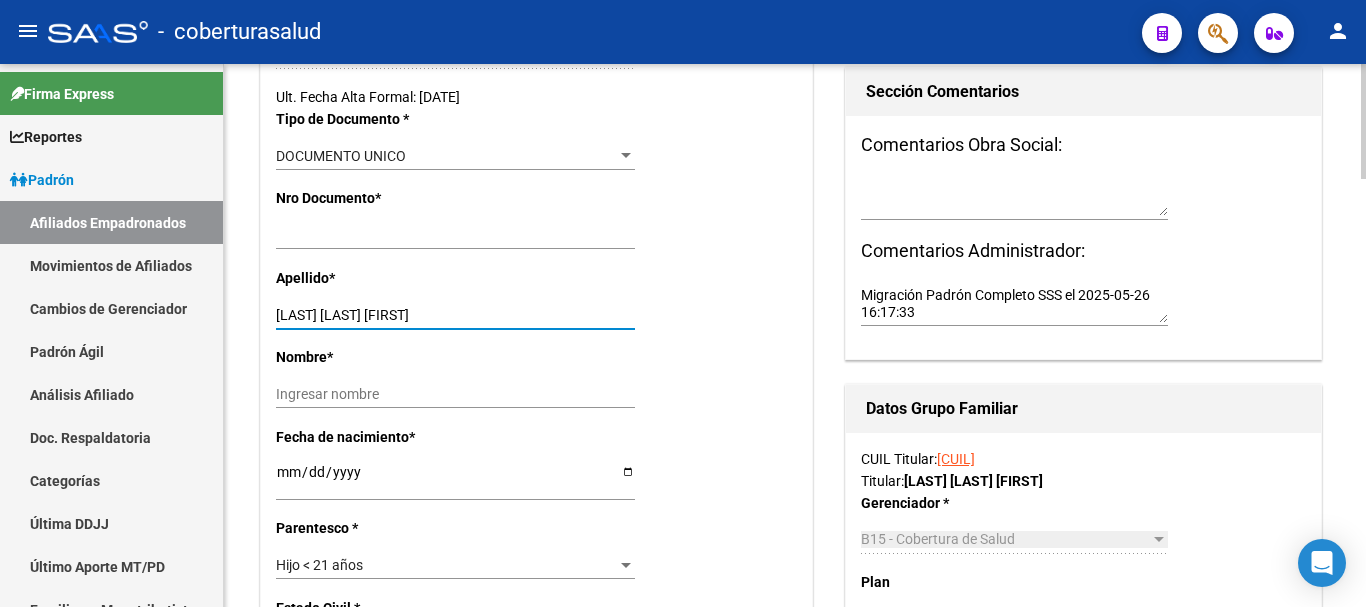 drag, startPoint x: 318, startPoint y: 316, endPoint x: 443, endPoint y: 316, distance: 125 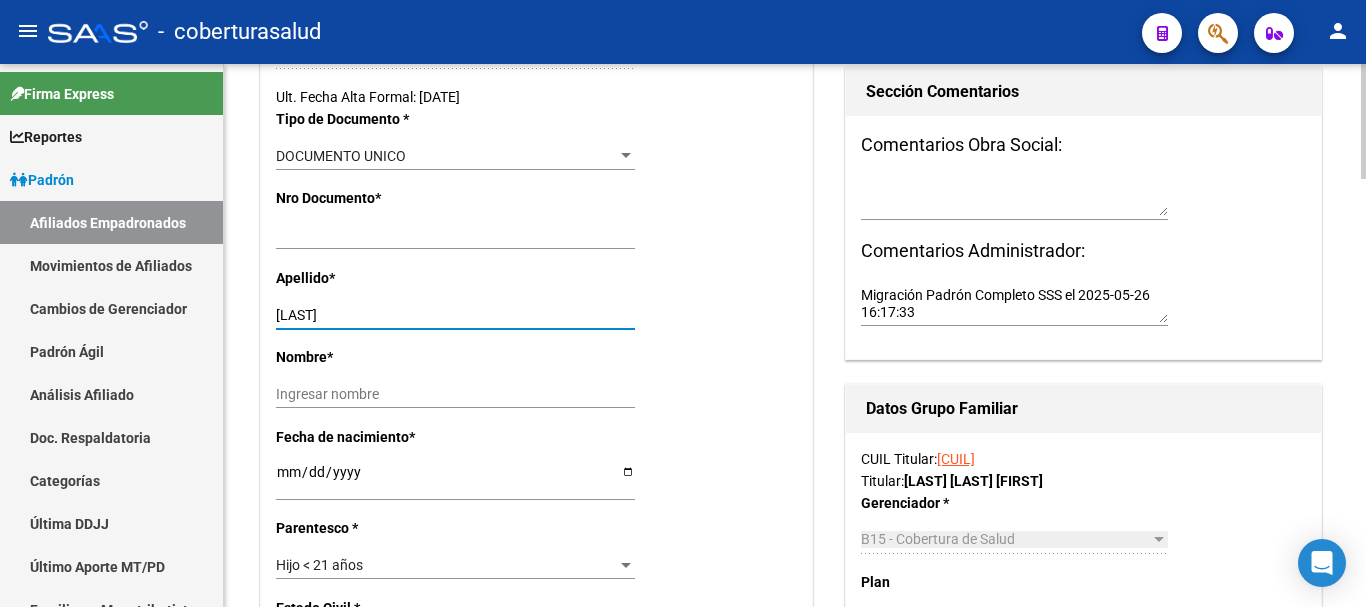 type on "[LAST]" 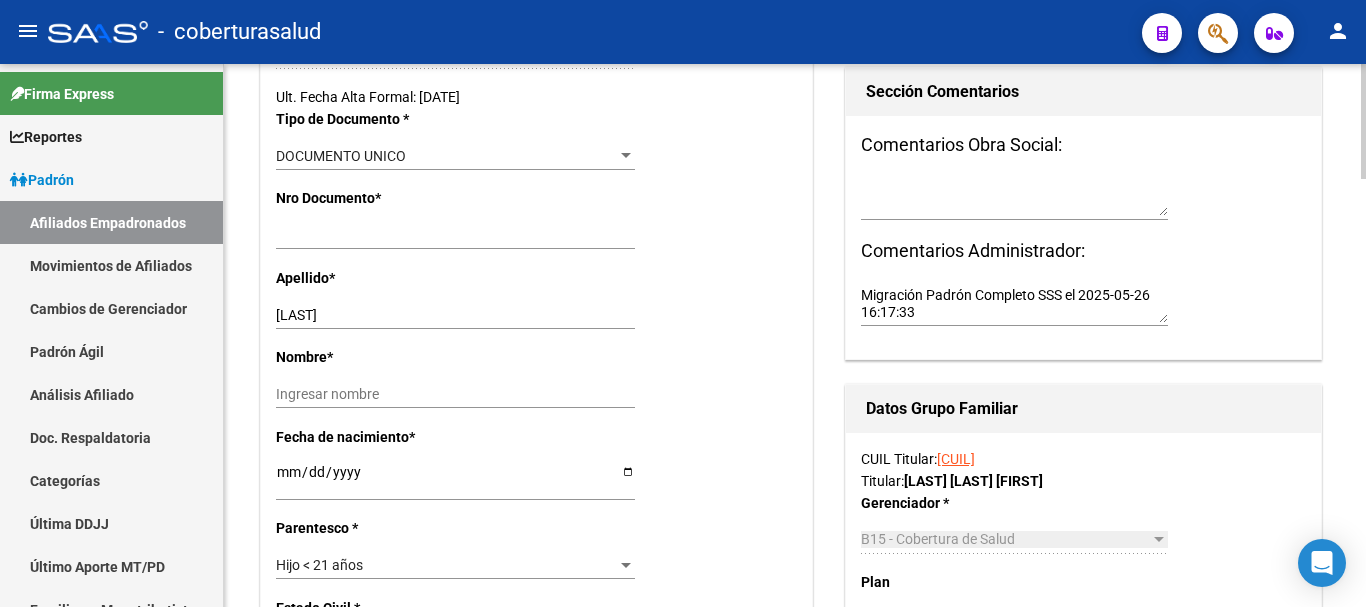 click on "Nombre  *   Ingresar nombre" 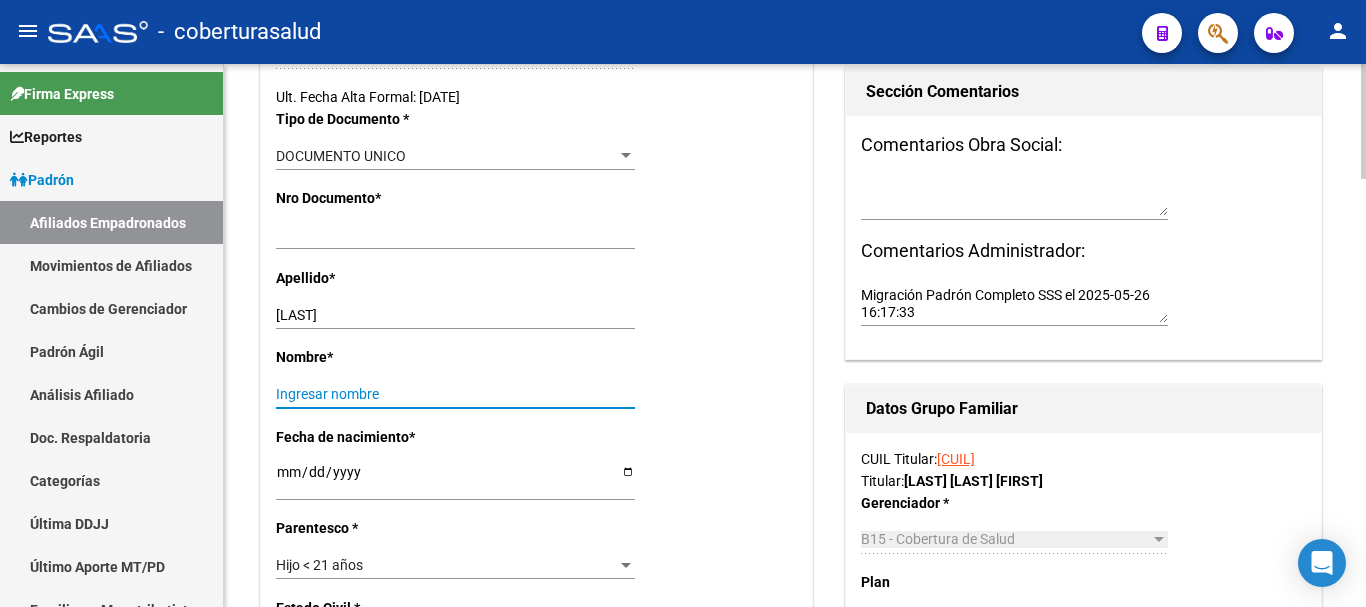paste on "[FIRST] [MIDDLE]" 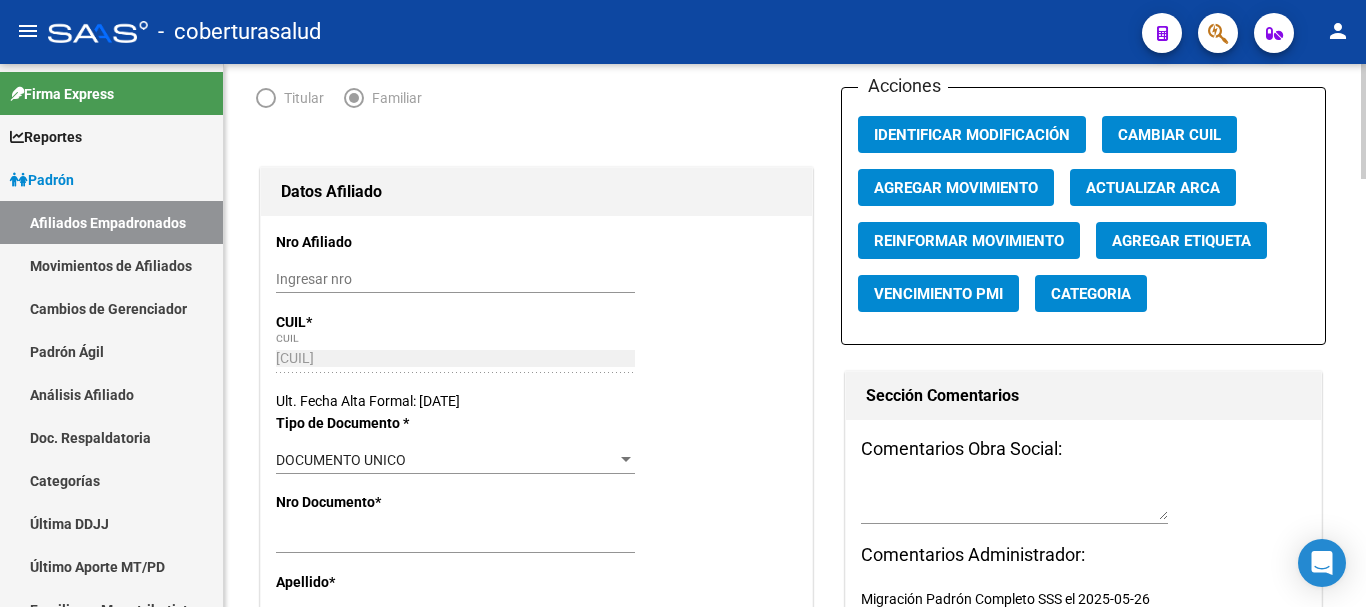 scroll, scrollTop: 200, scrollLeft: 0, axis: vertical 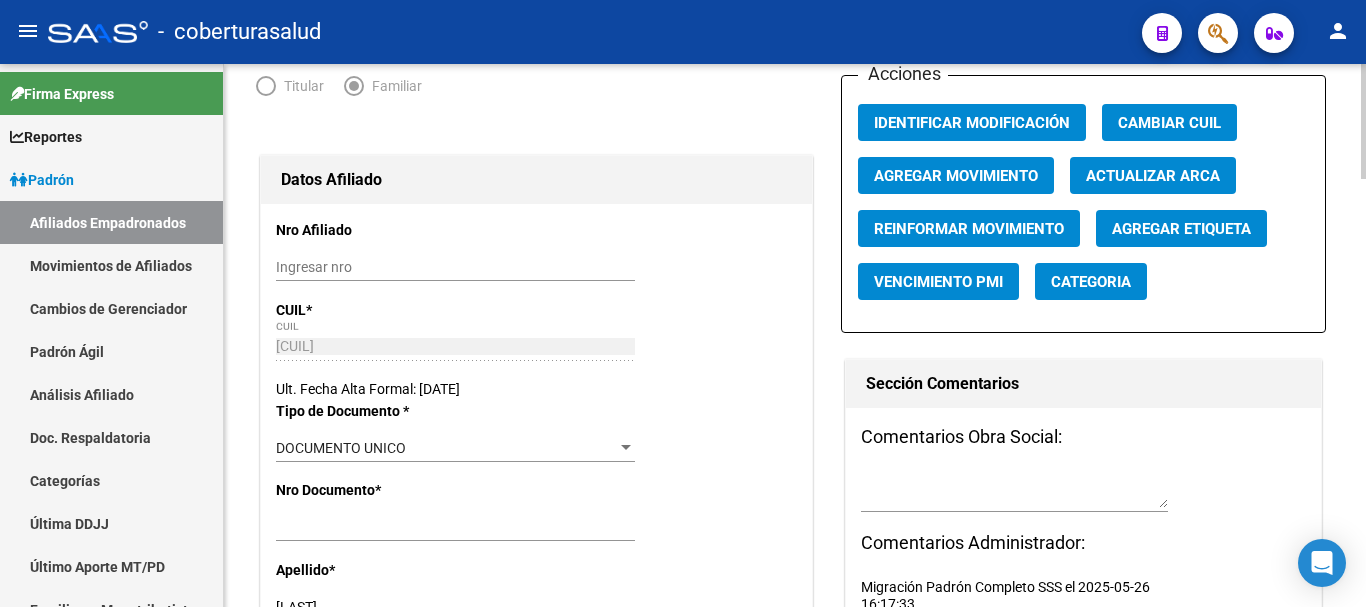 type on "[FIRST] [MIDDLE]" 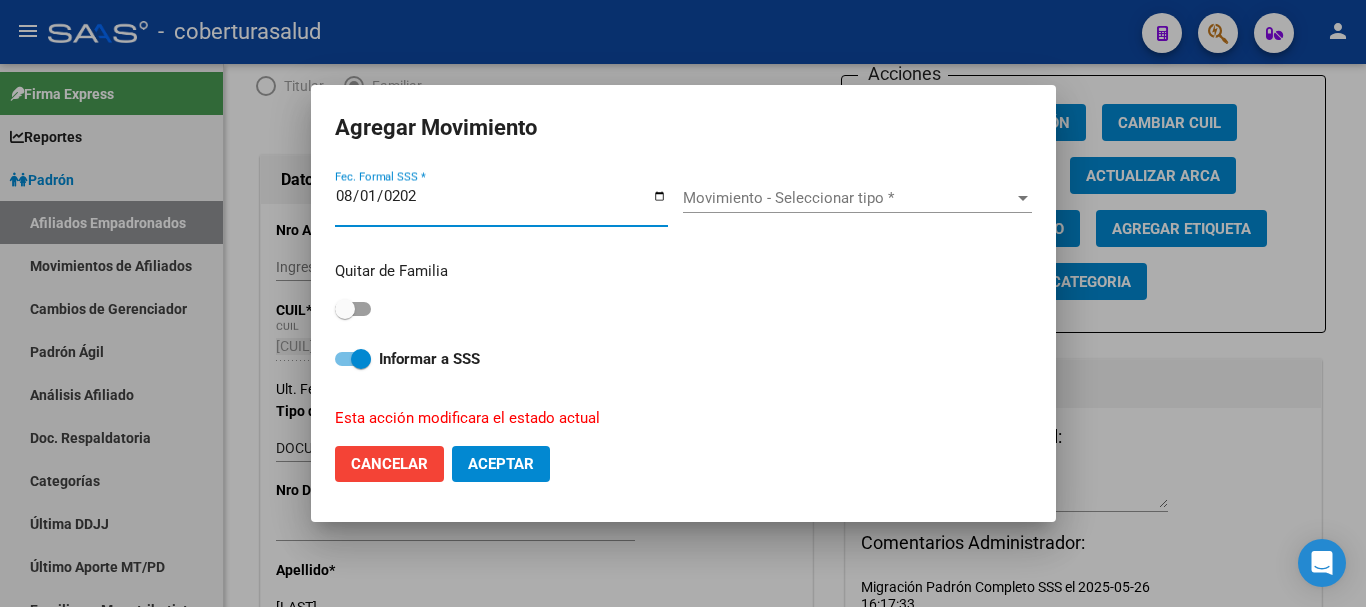 type on "2025-08-01" 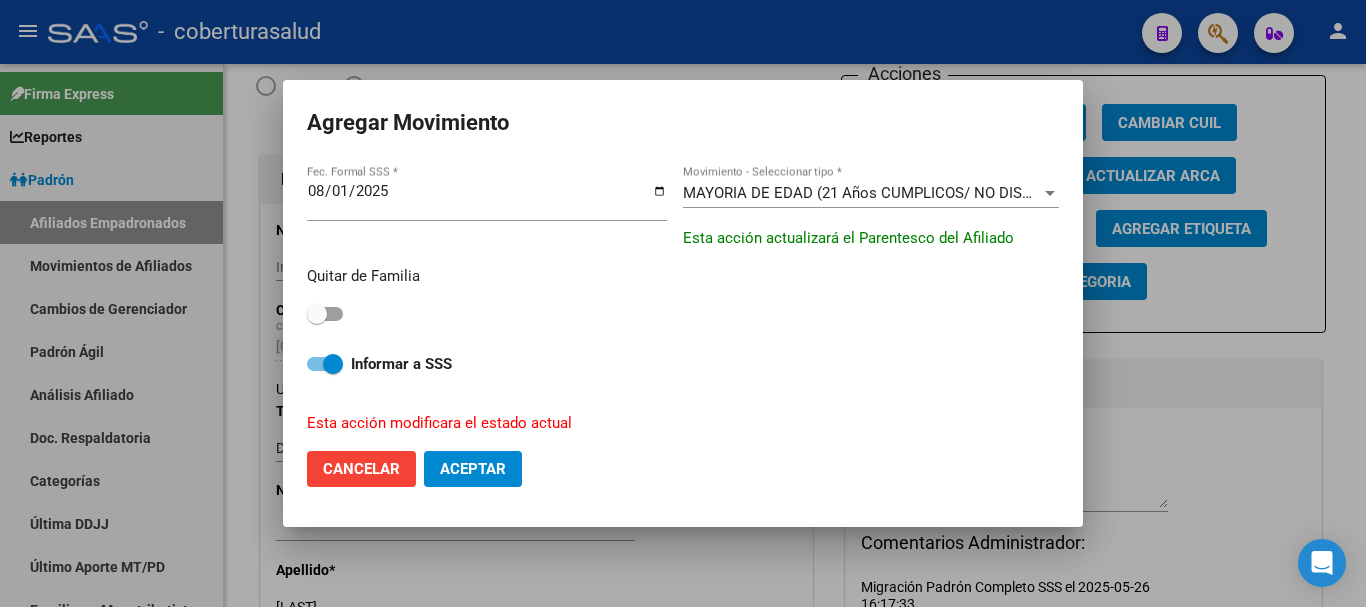 click at bounding box center [317, 314] 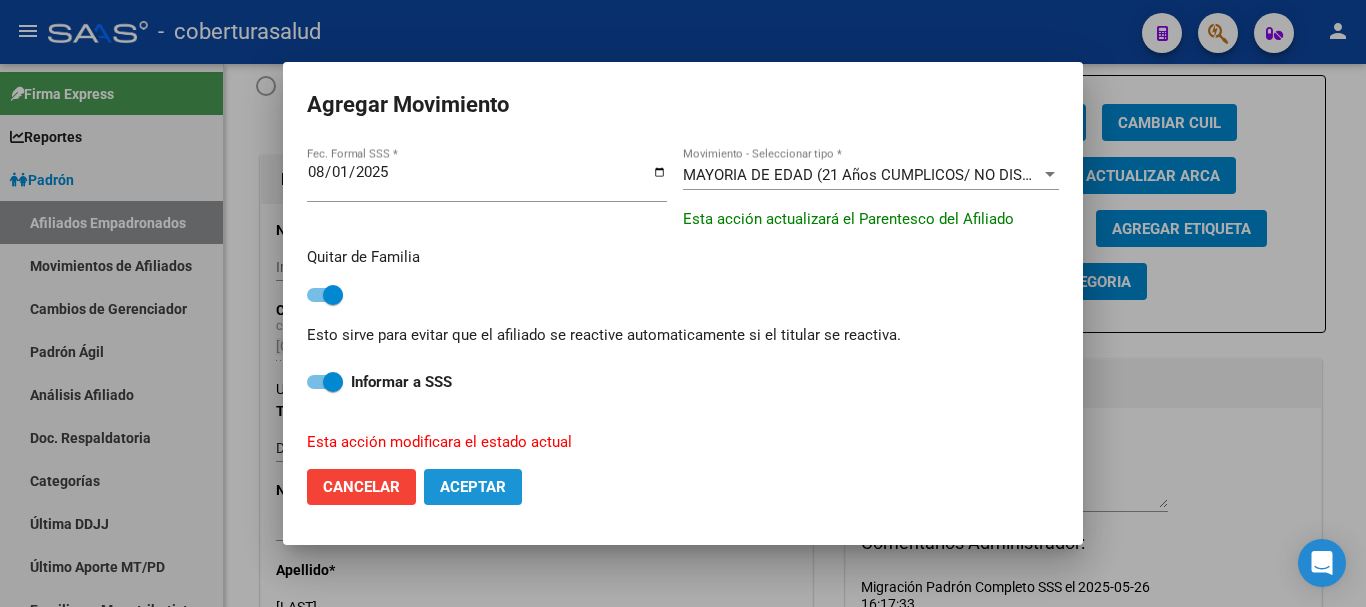 click on "Aceptar" 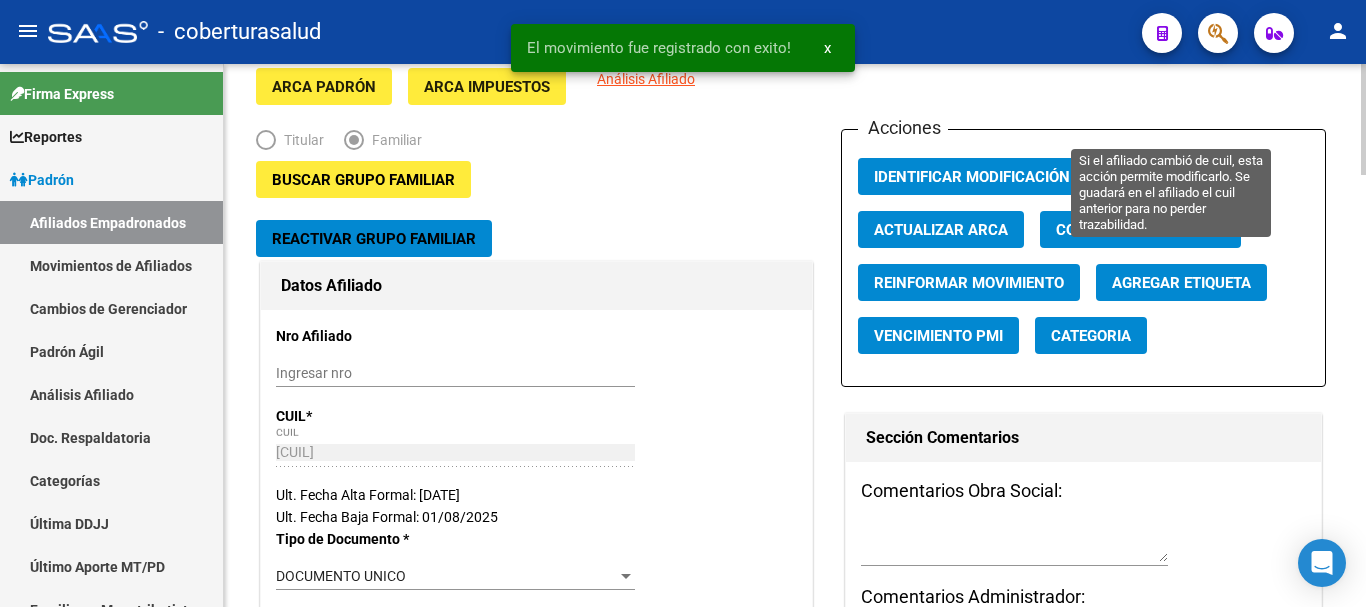 scroll, scrollTop: 100, scrollLeft: 0, axis: vertical 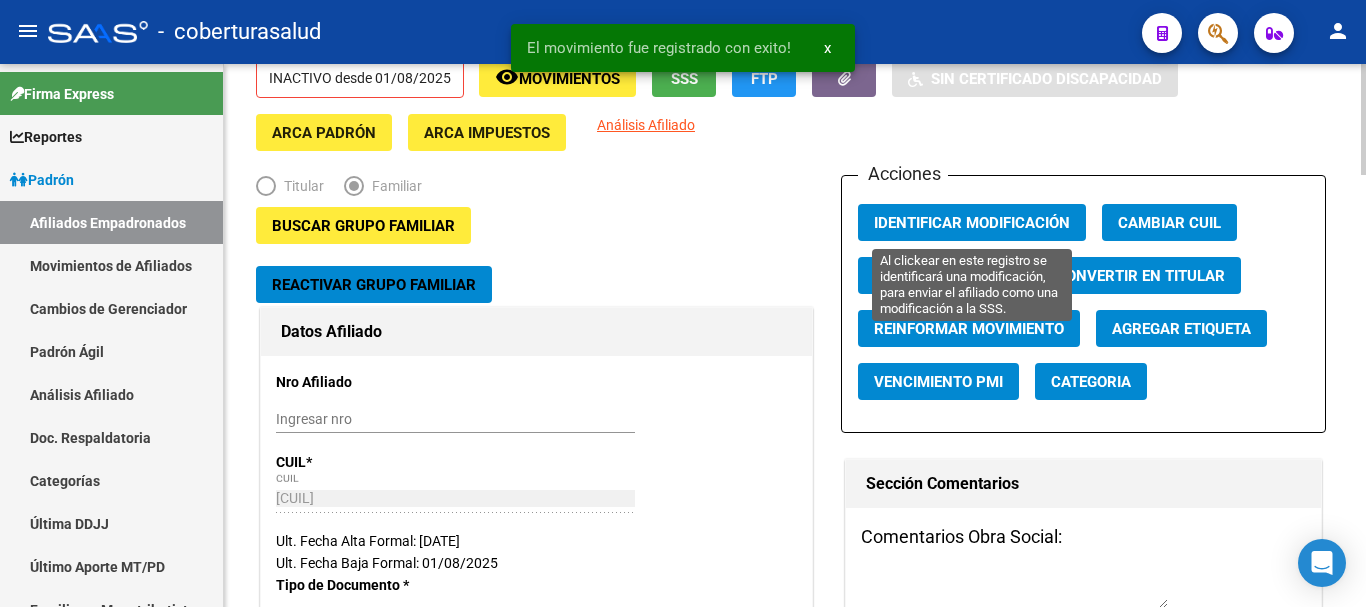 click on "Identificar Modificación" 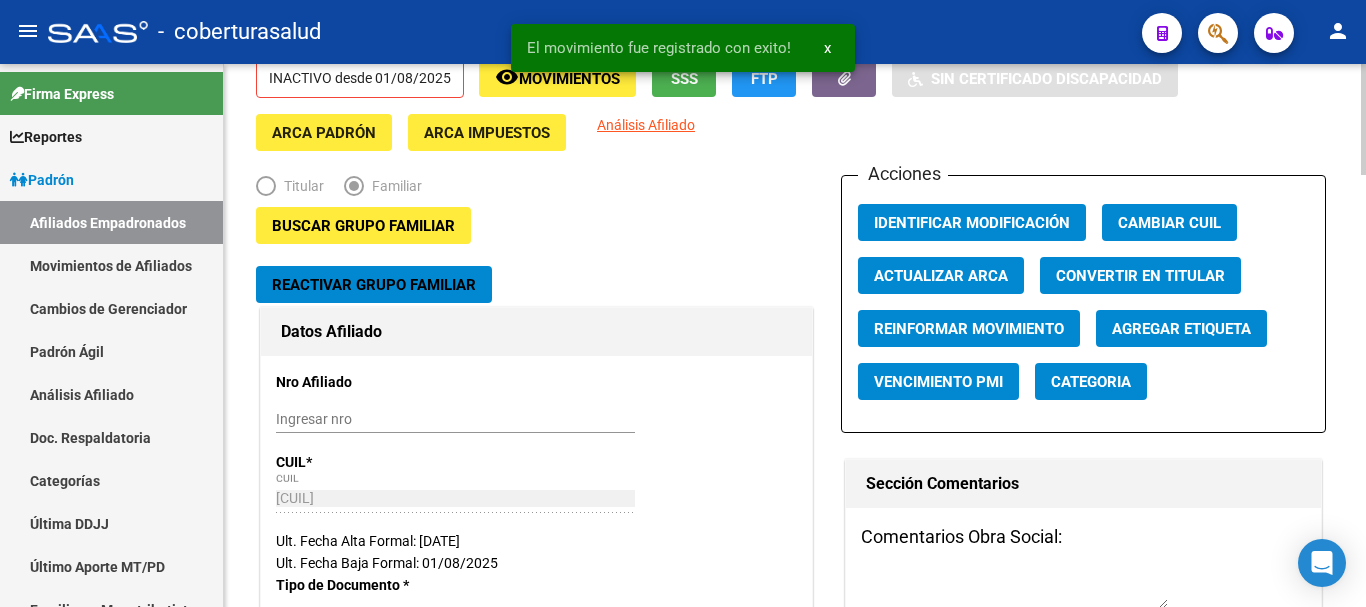 scroll, scrollTop: 0, scrollLeft: 0, axis: both 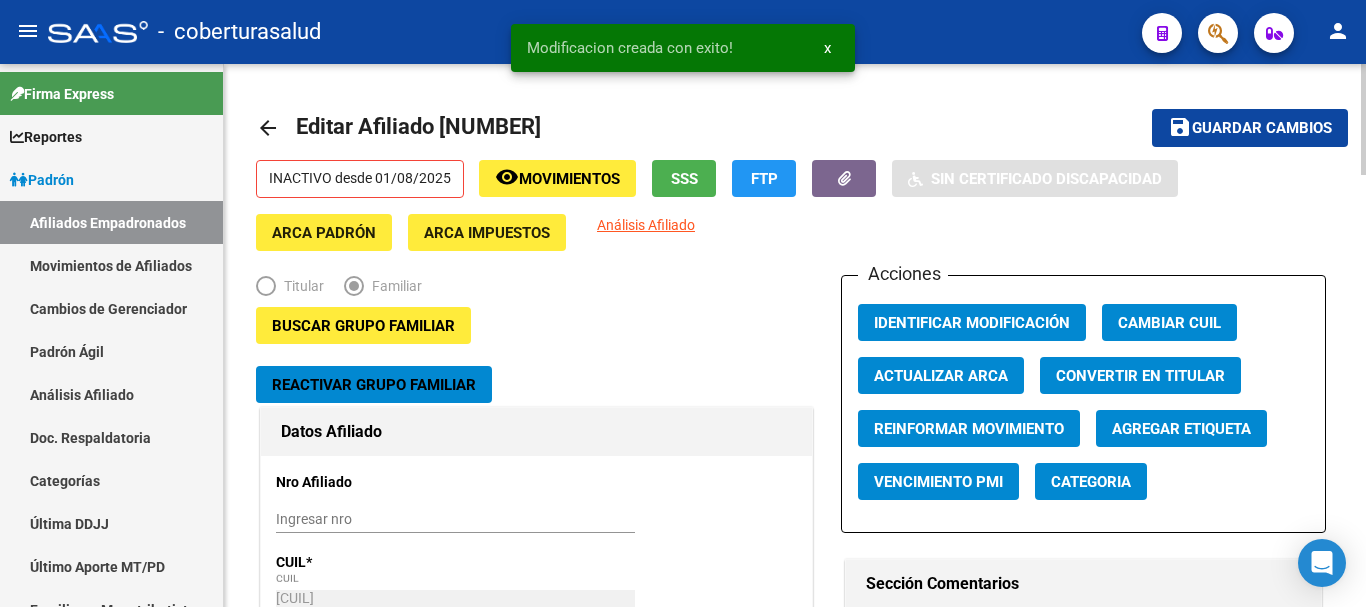 click on "save Guardar cambios" 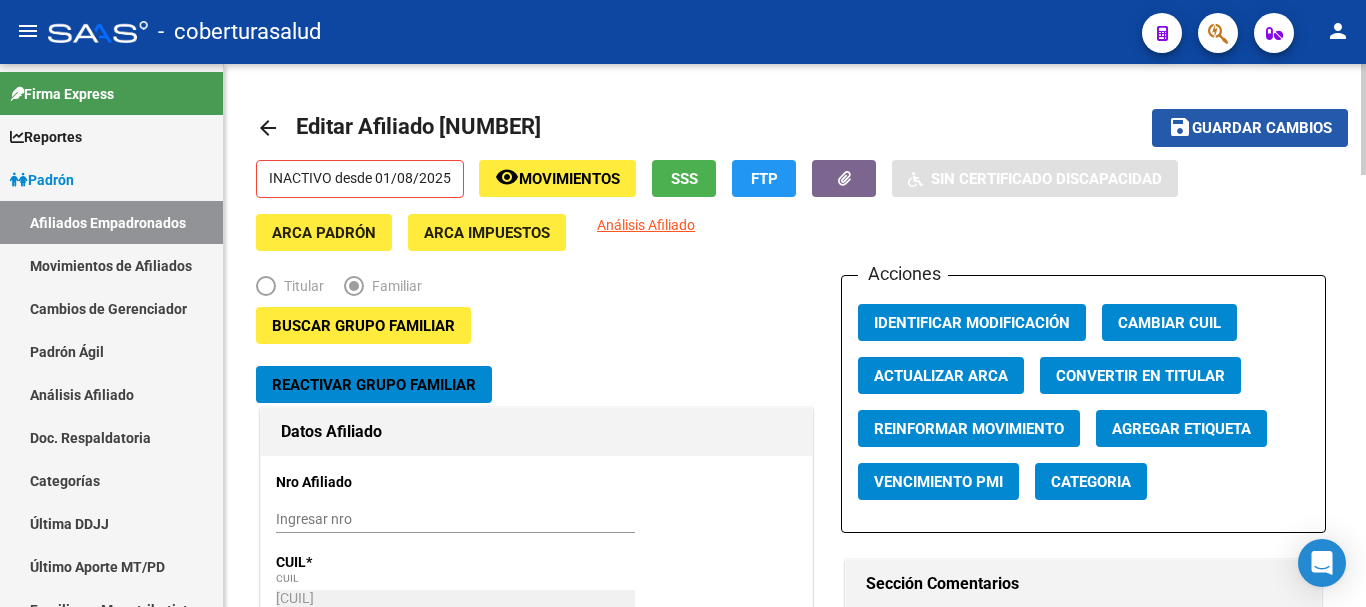 click on "Guardar cambios" 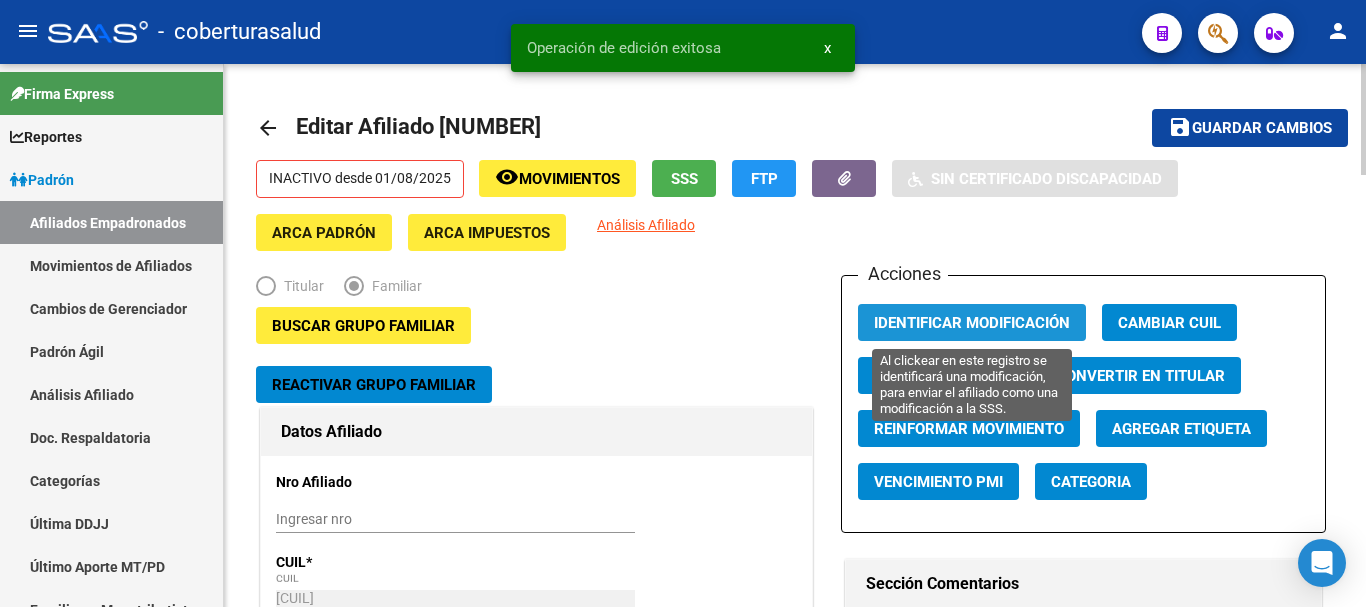 click on "Identificar Modificación" 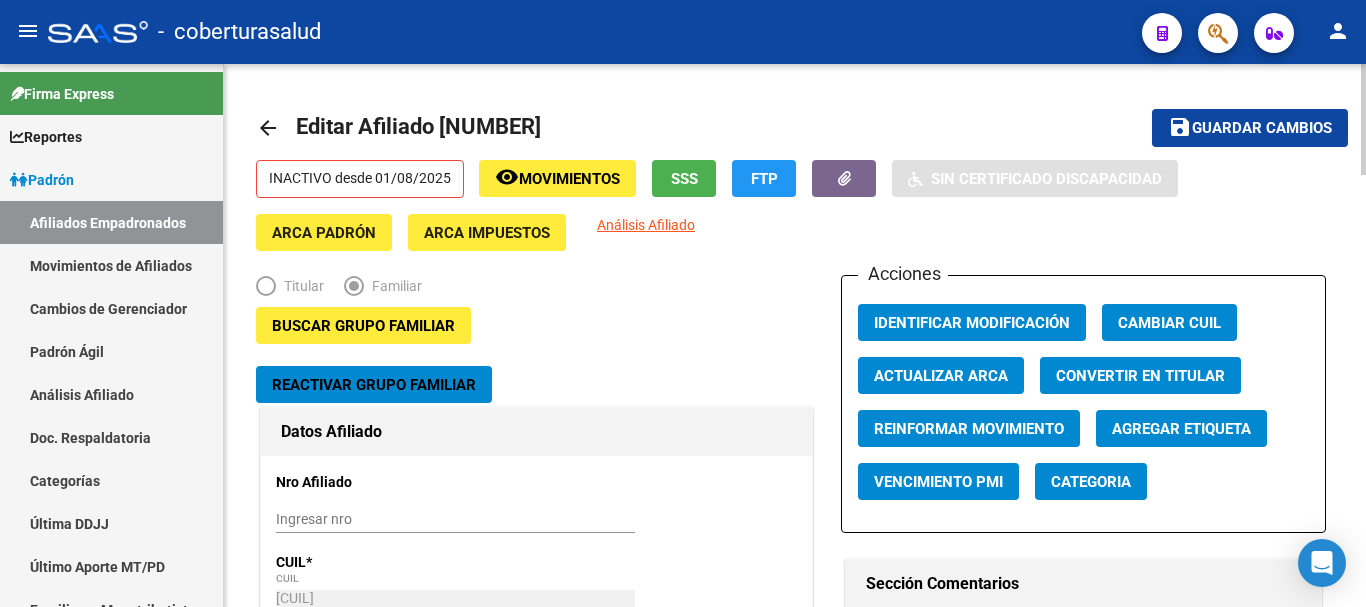 type 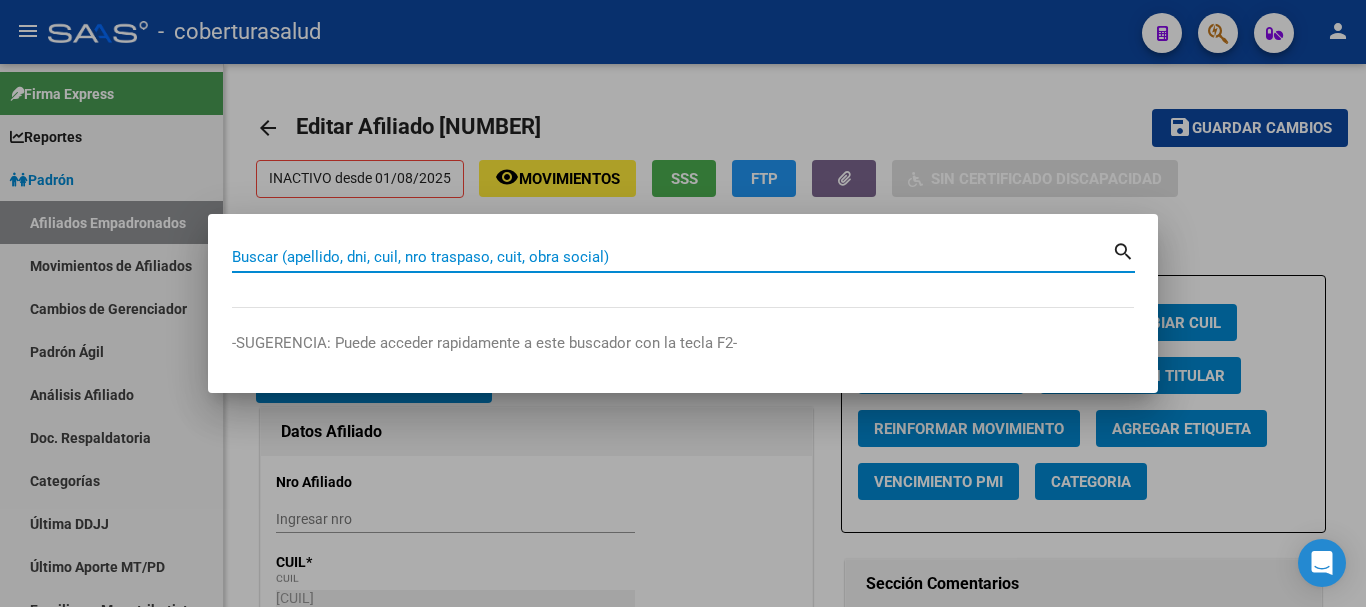 click on "Buscar (apellido, dni, cuil, nro traspaso, cuit, obra social)" at bounding box center [672, 257] 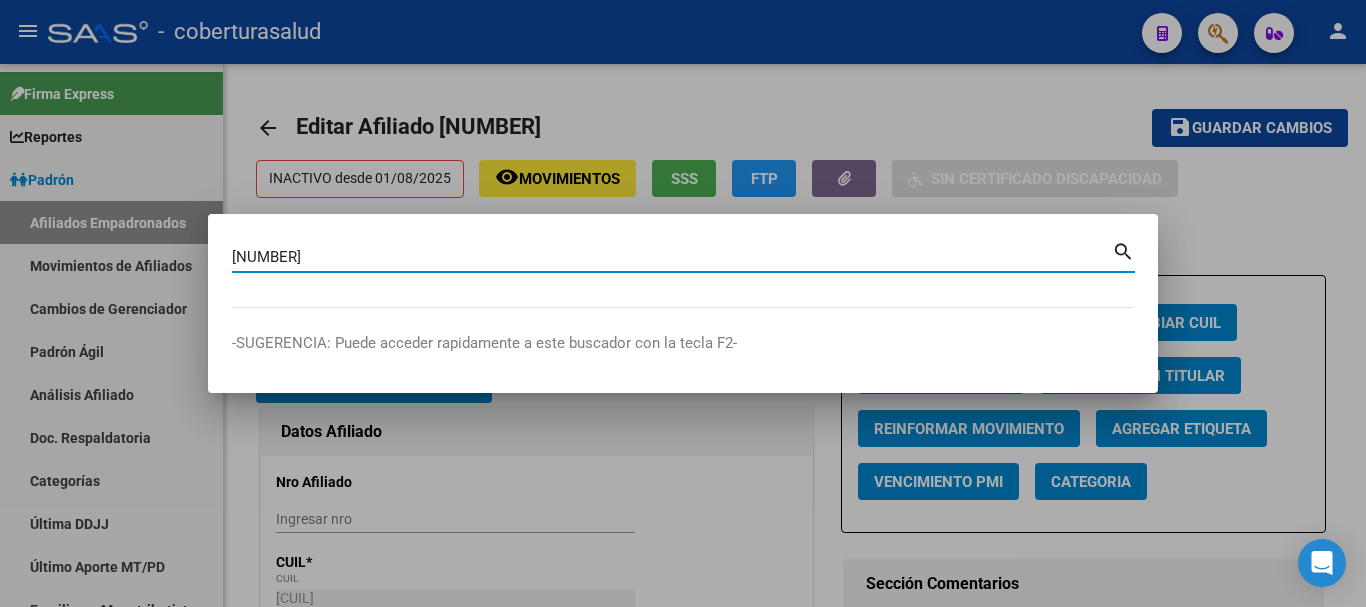 type on "[NUMBER]" 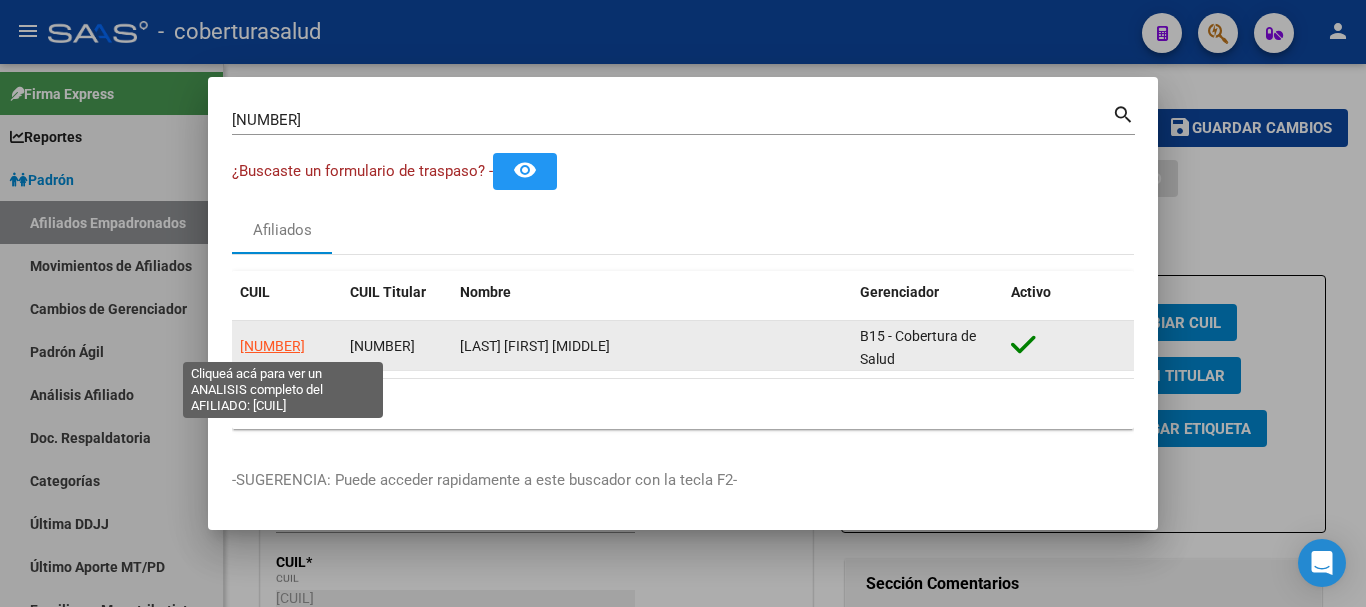click on "[NUMBER]" 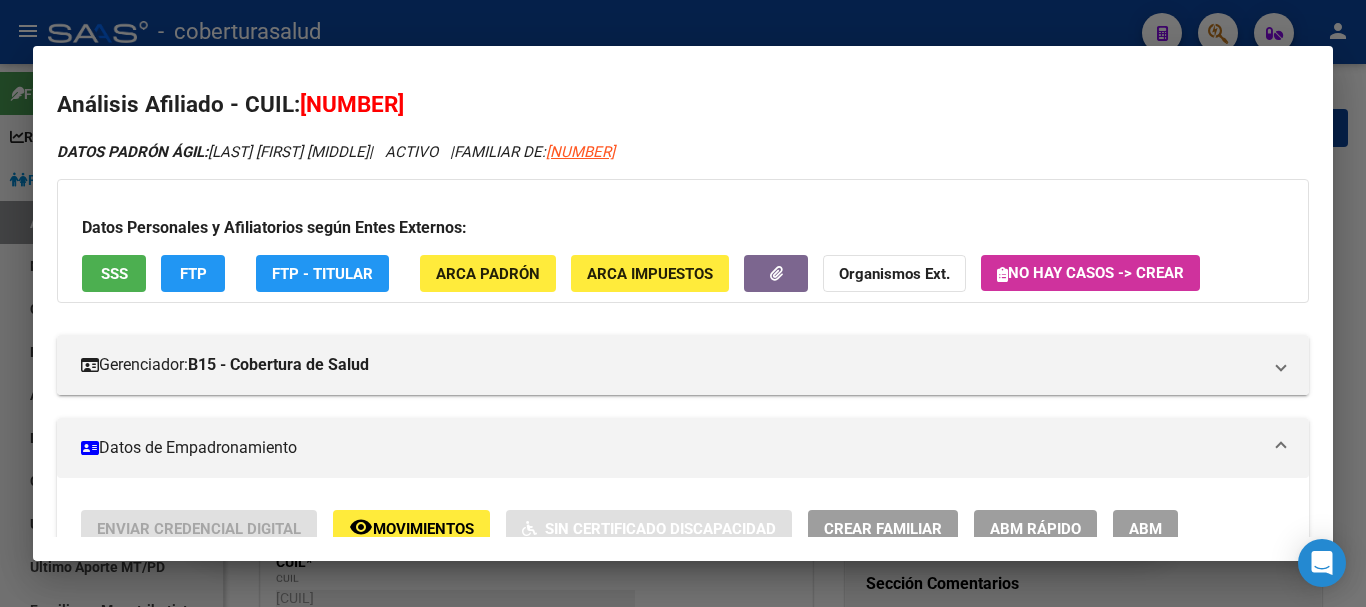click on "ABM" at bounding box center (1145, 529) 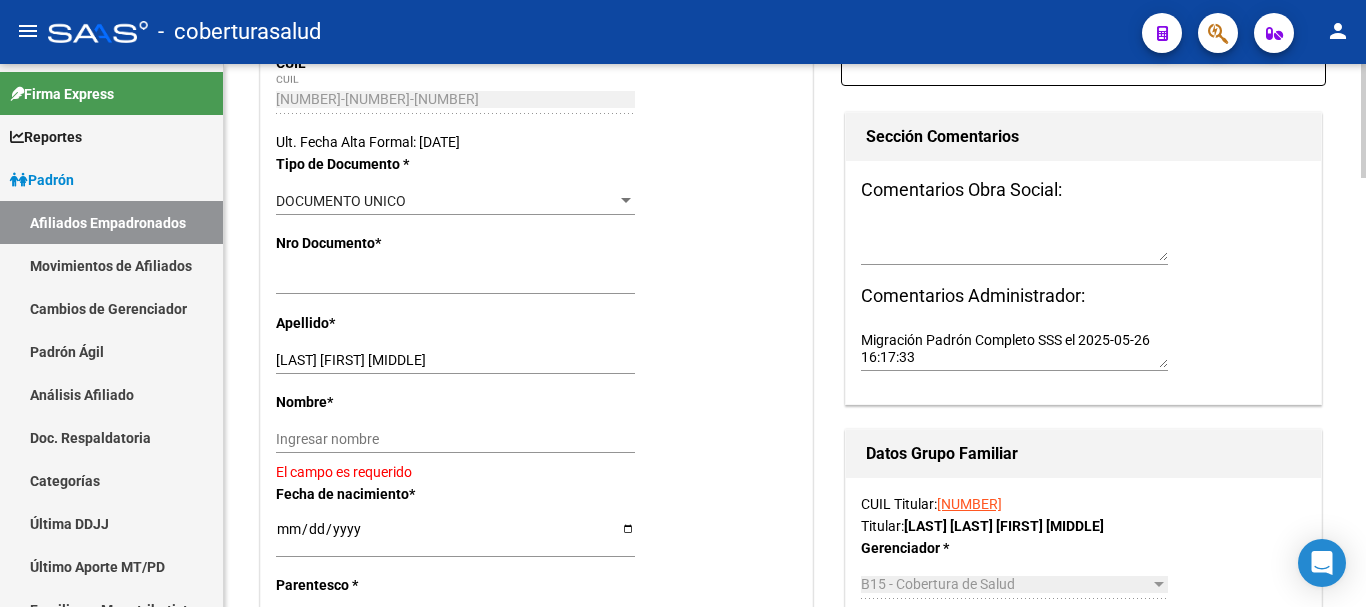 scroll, scrollTop: 500, scrollLeft: 0, axis: vertical 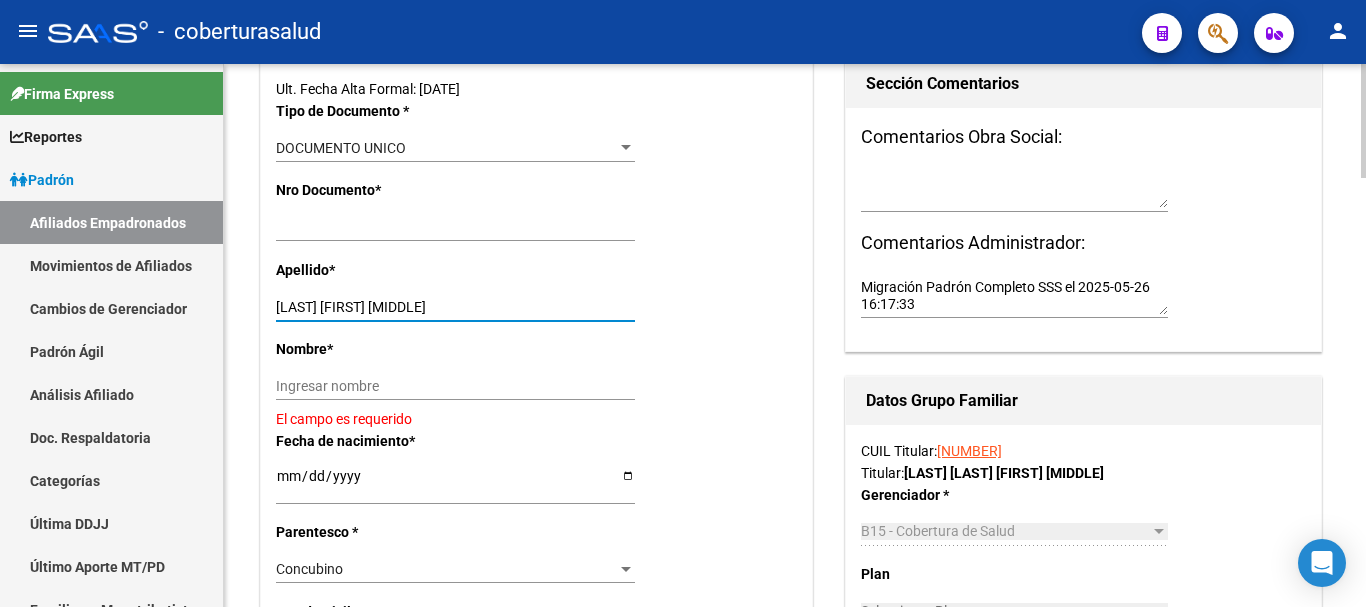 drag, startPoint x: 315, startPoint y: 304, endPoint x: 372, endPoint y: 307, distance: 57.07889 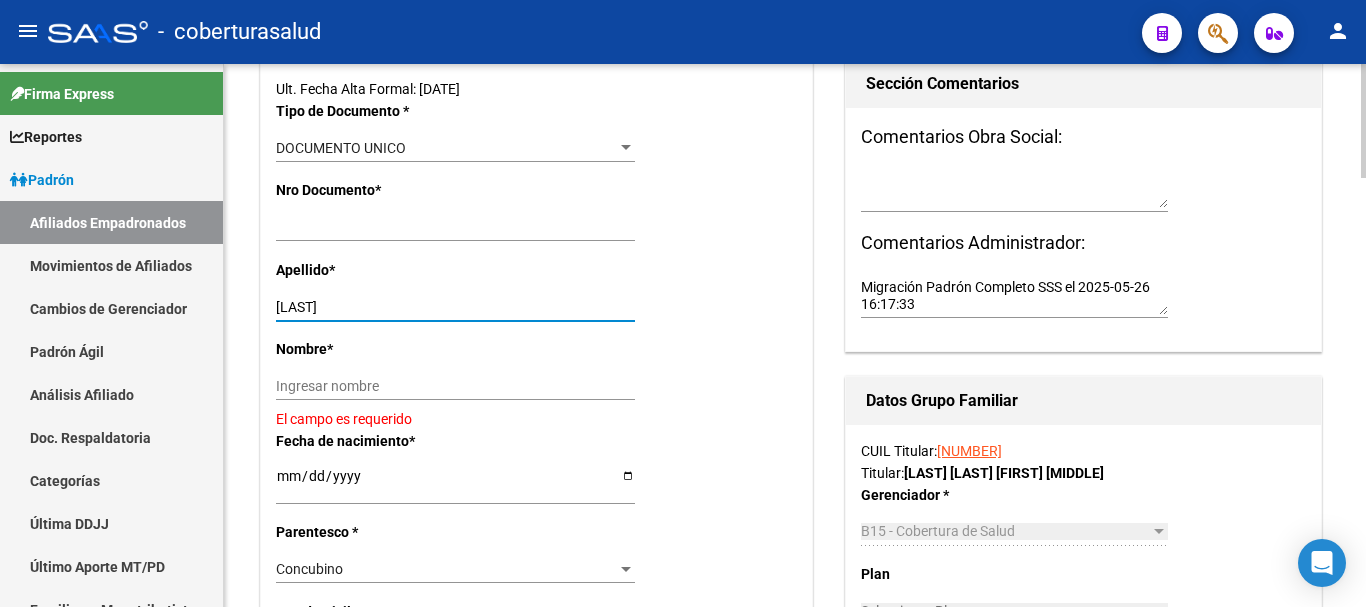 type on "[LAST]" 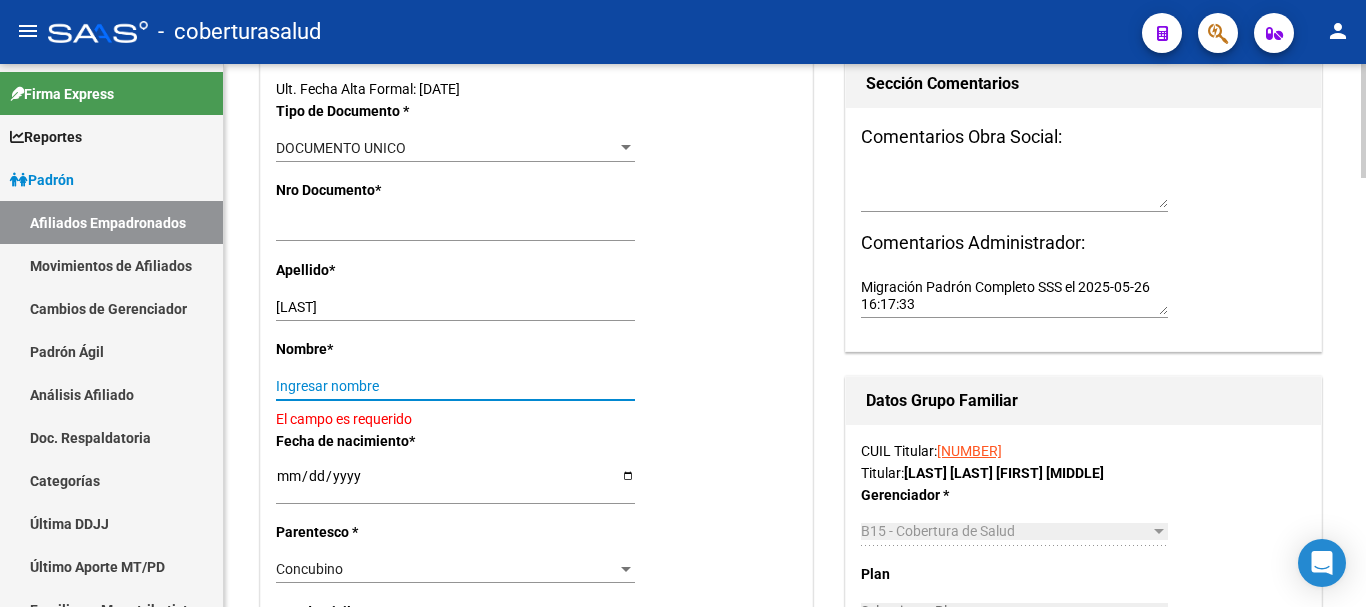 paste on "[LAST] [LAST]" 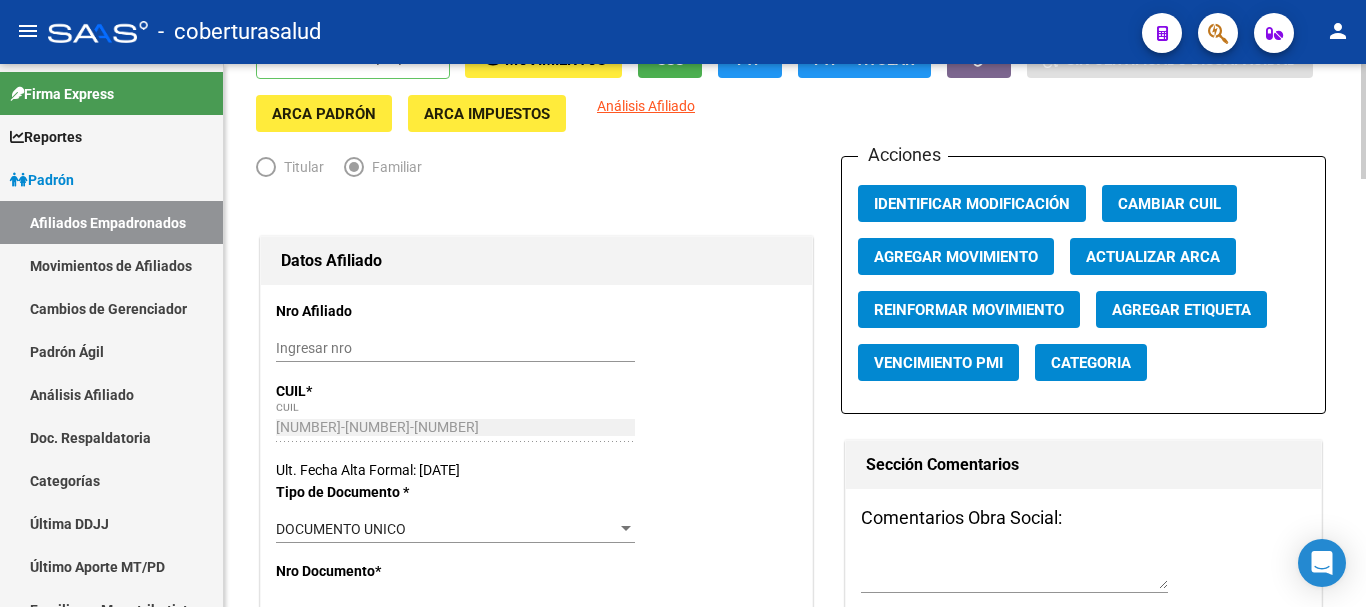 scroll, scrollTop: 100, scrollLeft: 0, axis: vertical 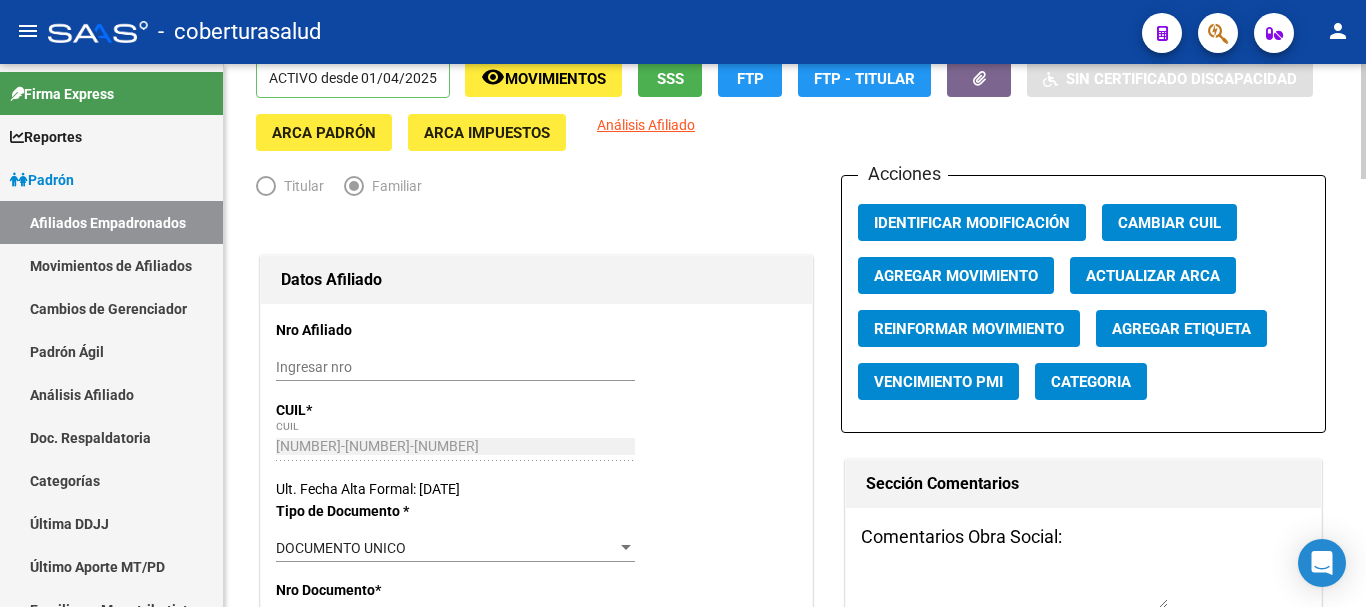 type on "[LAST] [LAST]" 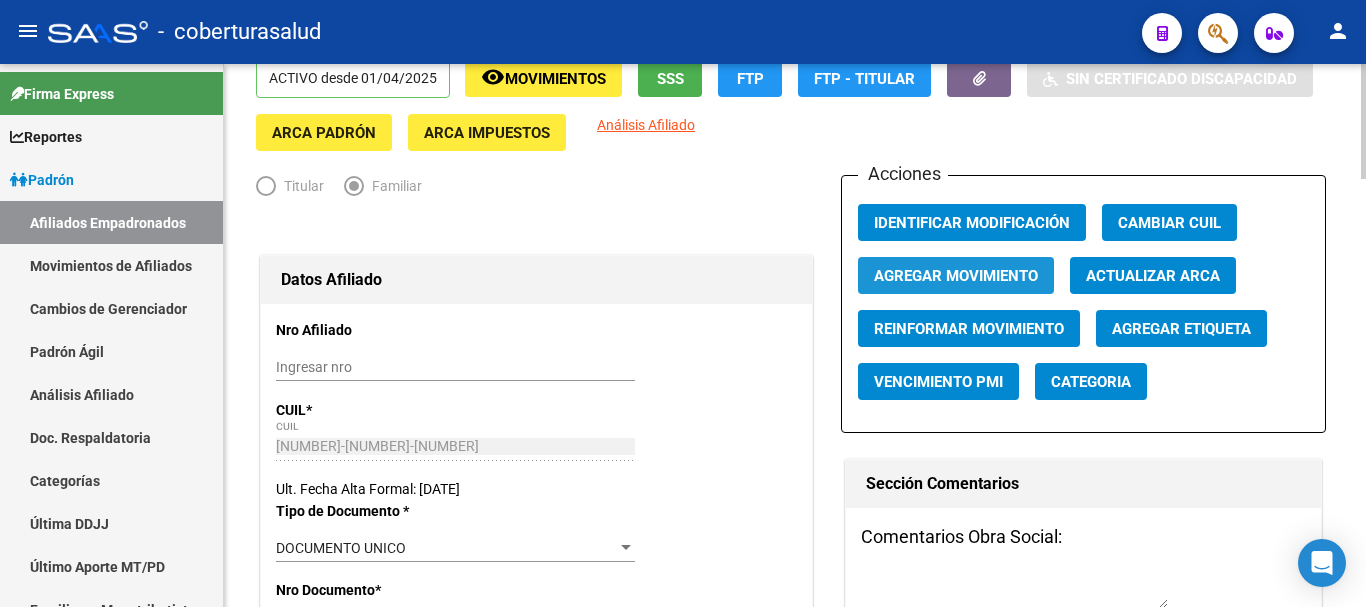 click on "Agregar Movimiento" 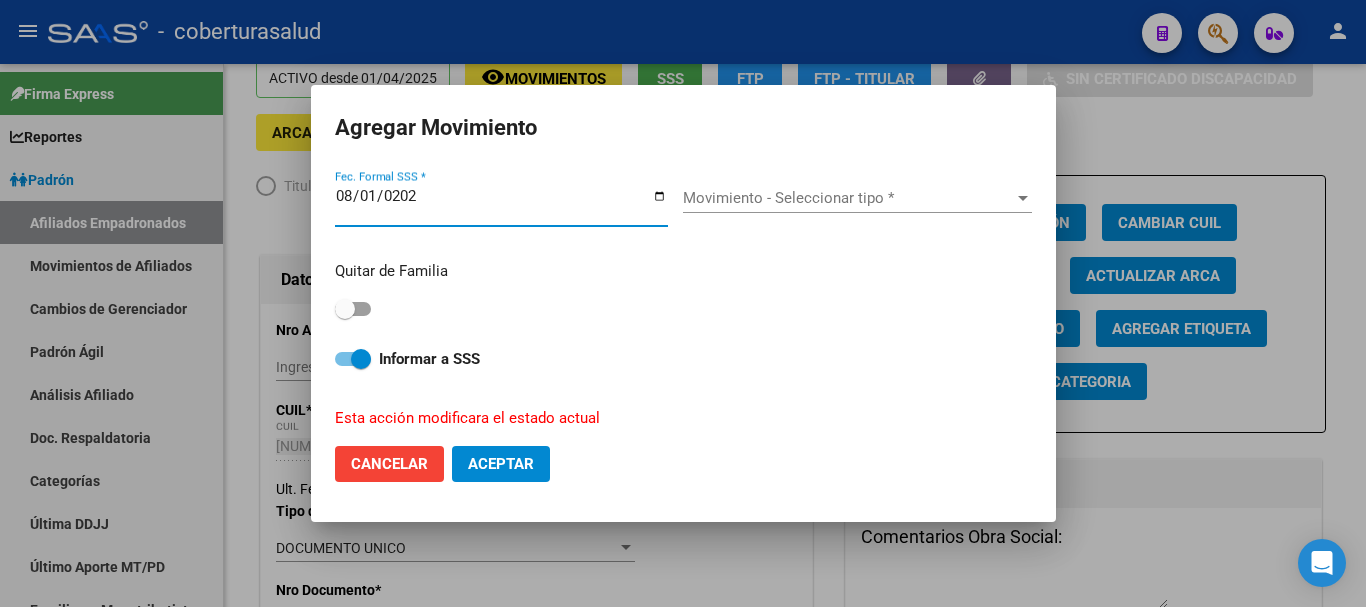 type on "2025-08-01" 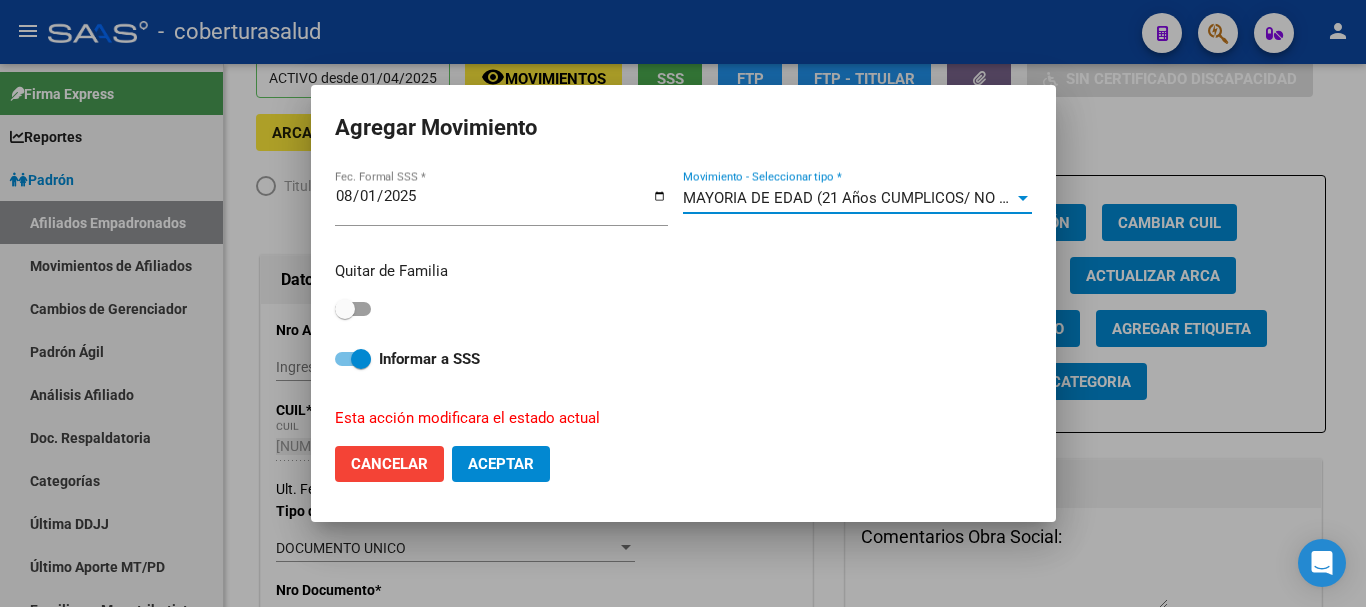 click on "MAYORIA DE EDAD (21 Años CUMPLICOS/ NO DISCA)" at bounding box center (865, 198) 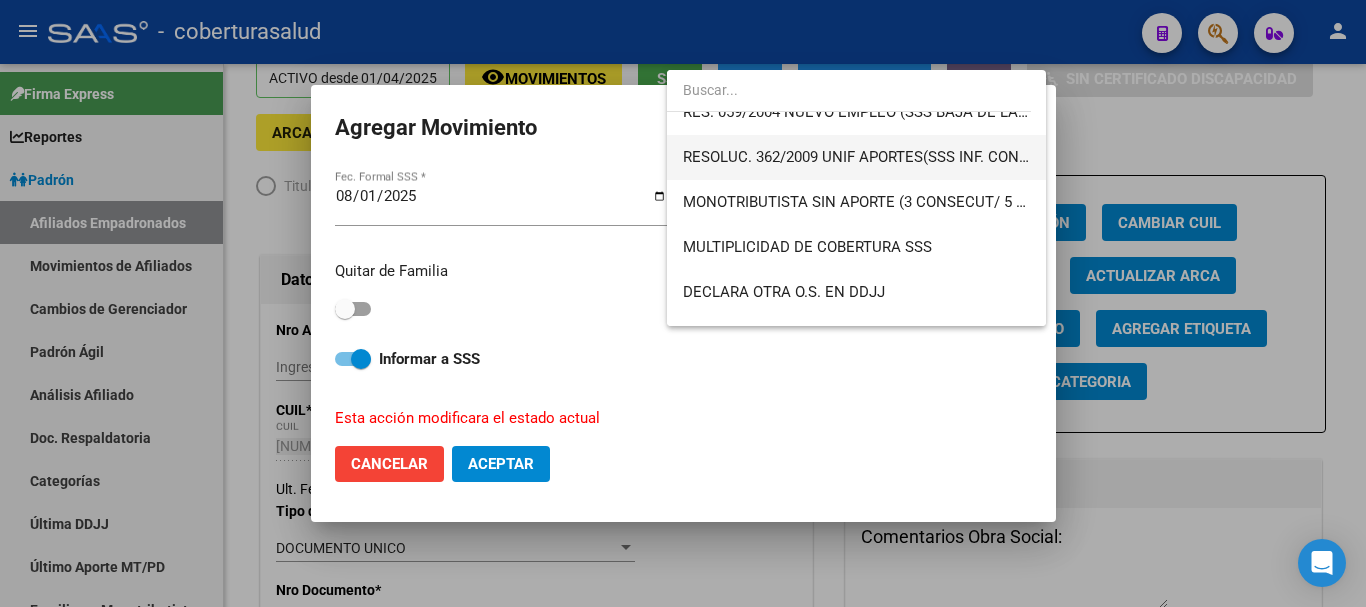 scroll, scrollTop: 654, scrollLeft: 0, axis: vertical 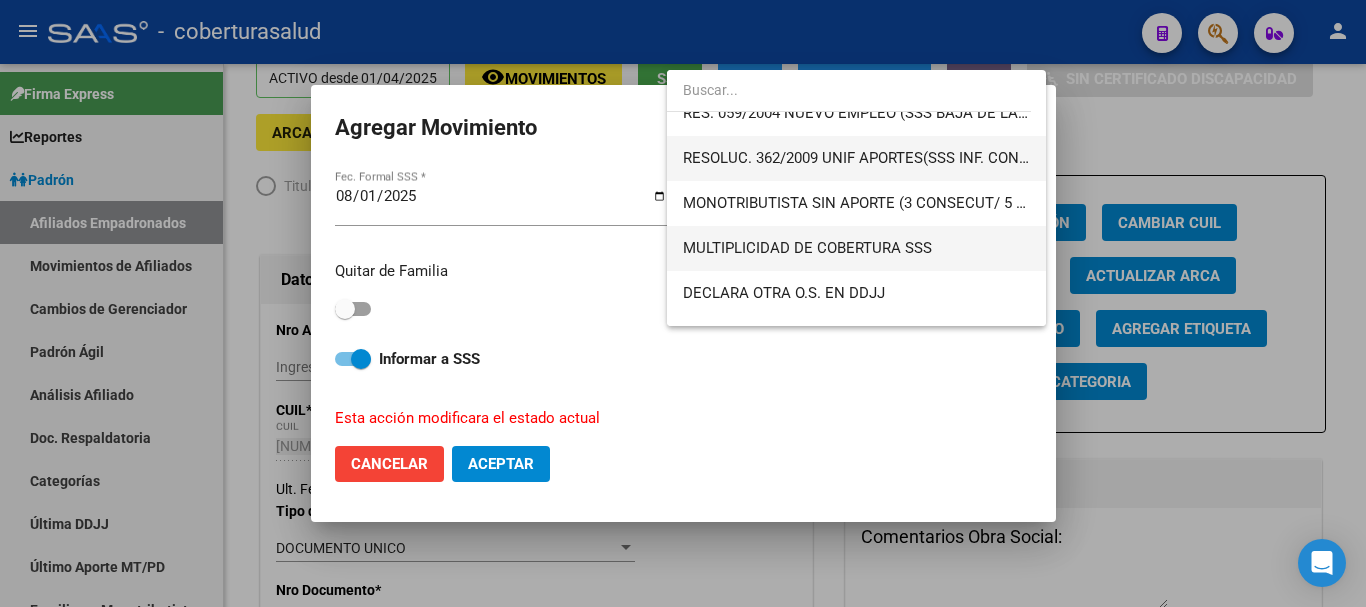 click on "MULTIPLICIDAD DE COBERTURA SSS" at bounding box center [856, 248] 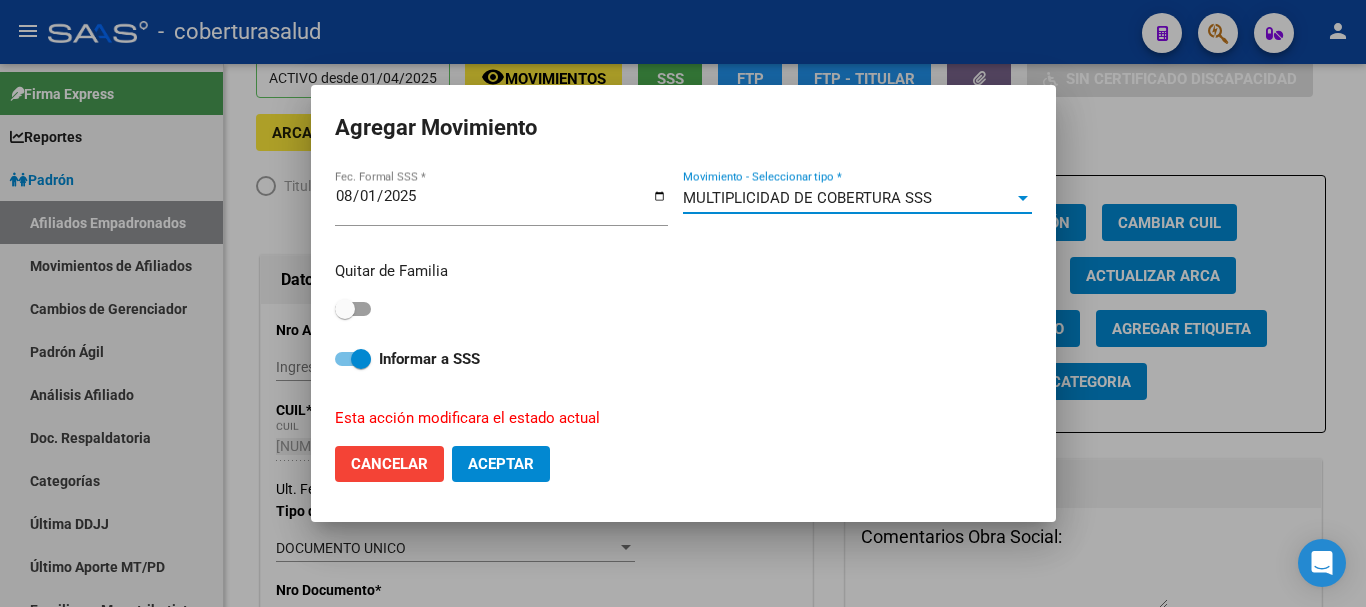 click on "Agregar Movimiento   [YYYY]-[MM]-[DD] Fec. Formal SSS * MULTIPLICIDAD DE COBERTURA SSS Movimiento - Seleccionar tipo * Quitar de Familia     Informar a SSS  Esta acción modificara el estado actual" at bounding box center [683, 298] 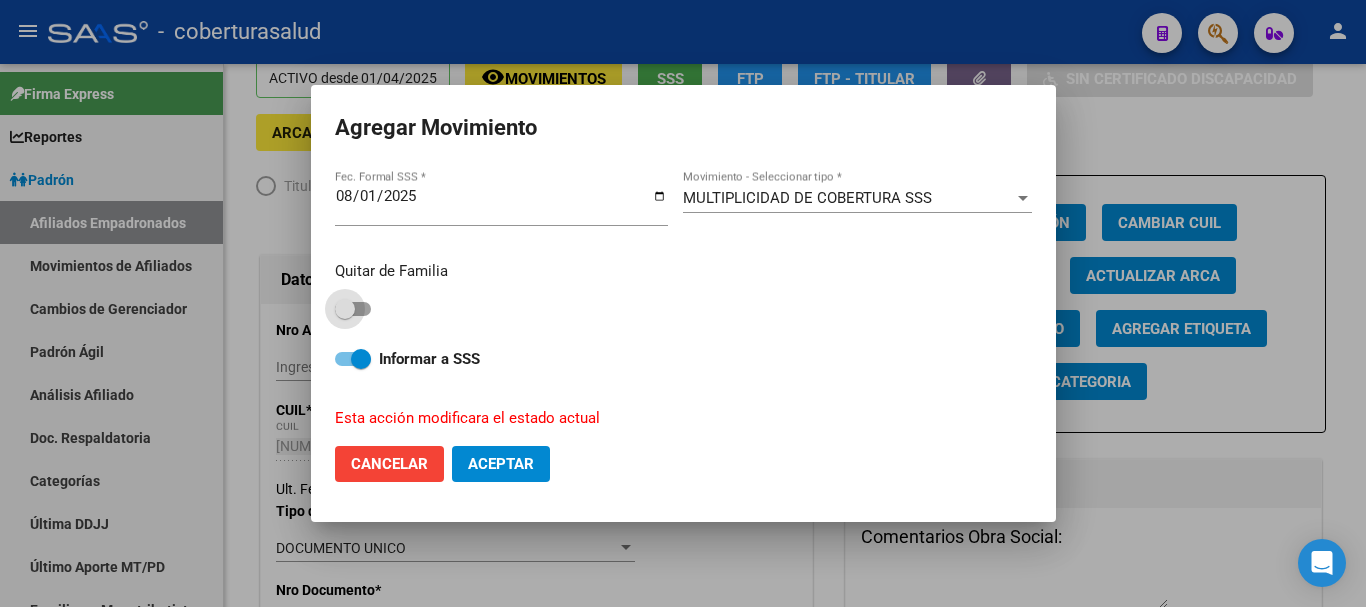 click at bounding box center [353, 309] 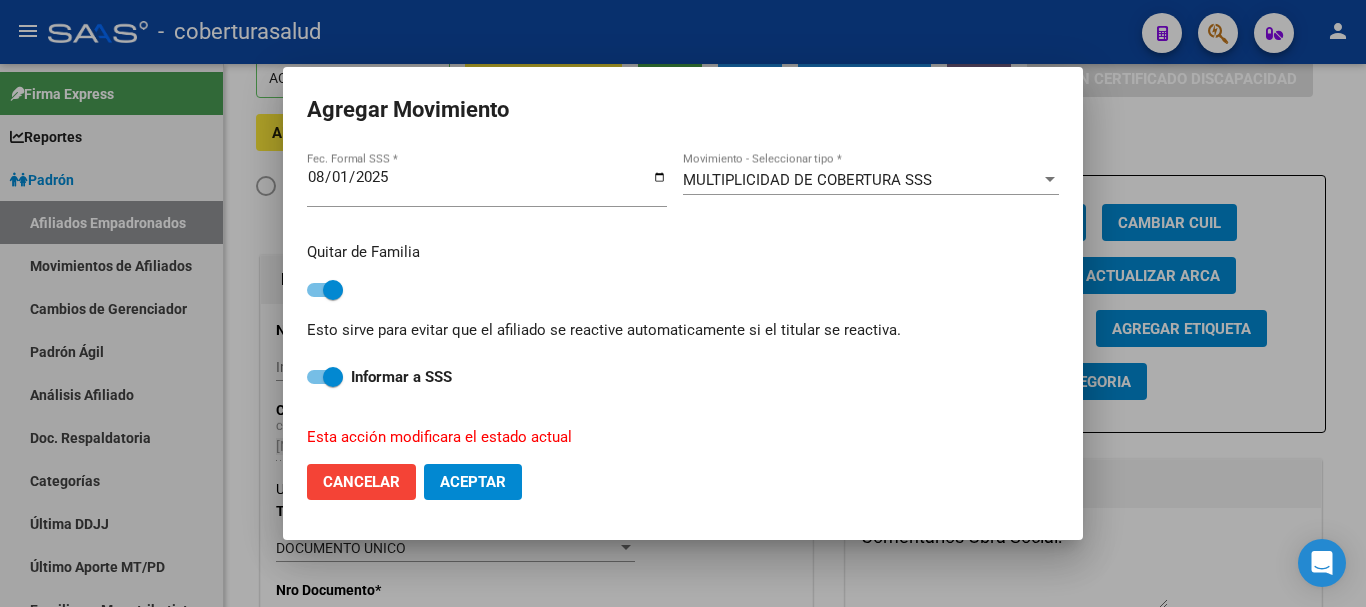 click on "Aceptar" 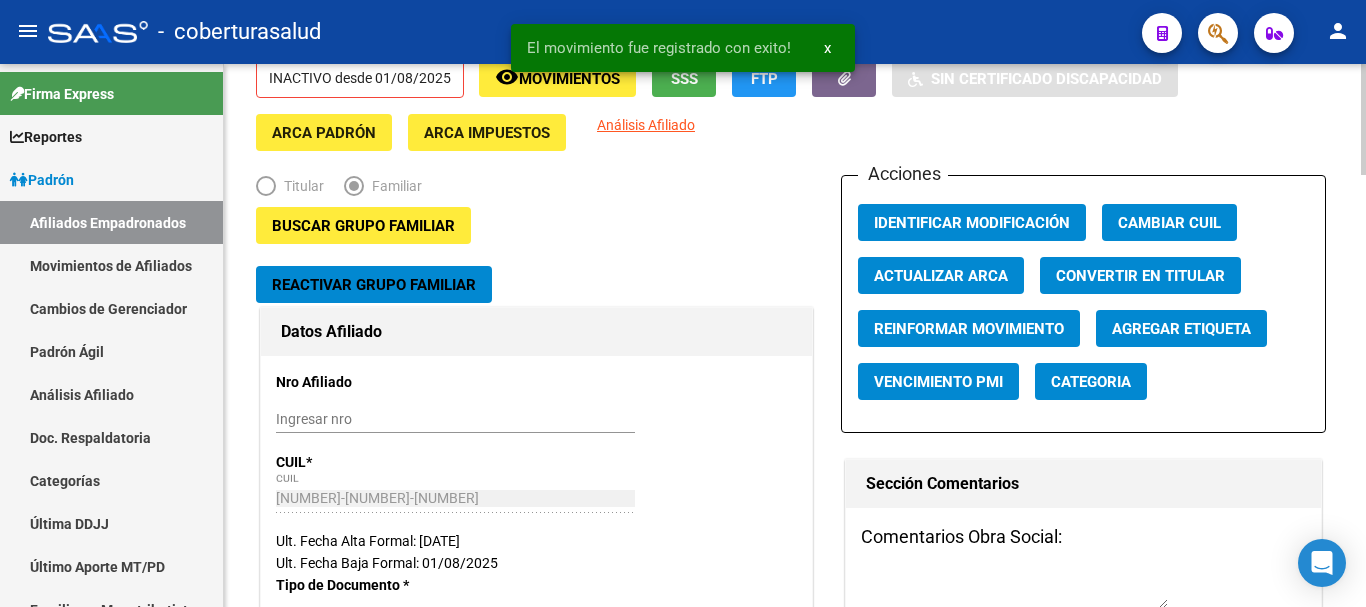 scroll, scrollTop: 0, scrollLeft: 0, axis: both 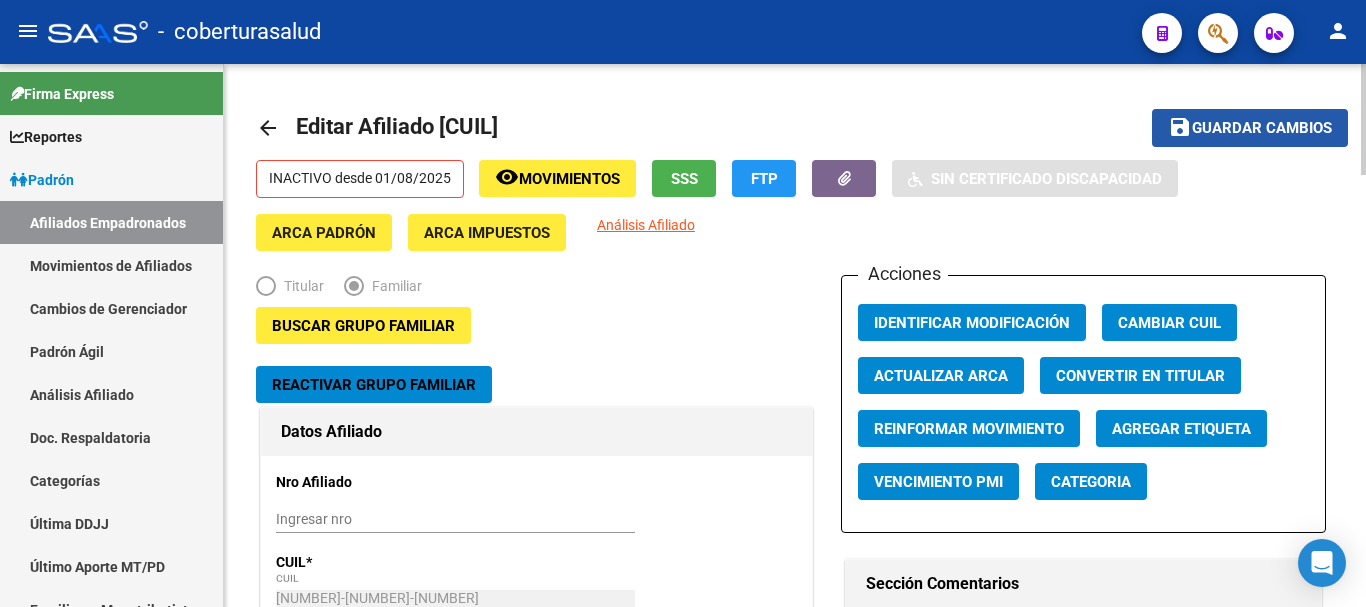 click on "Guardar cambios" 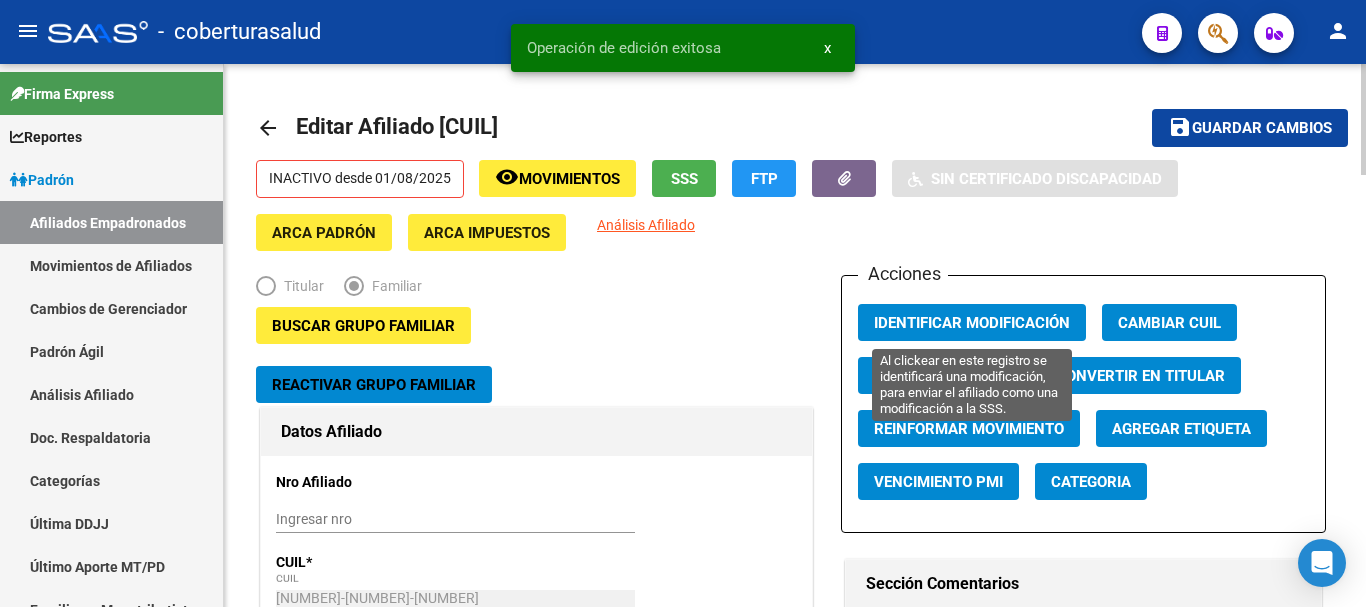 click on "Identificar Modificación" 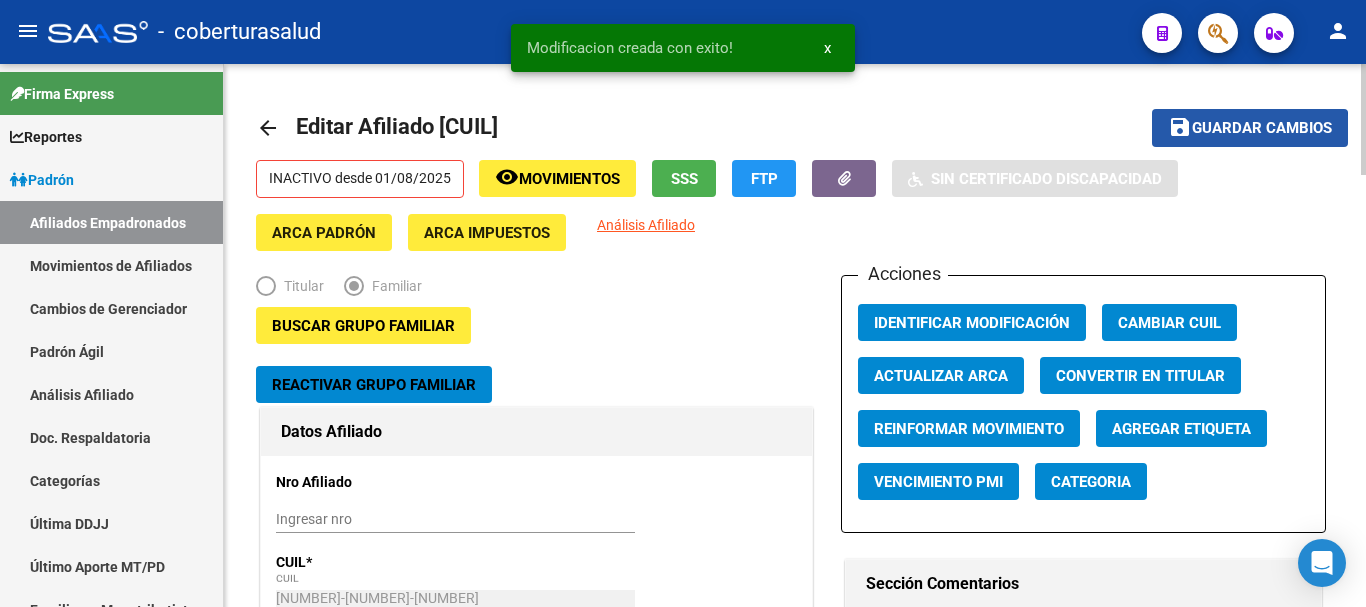 click on "save Guardar cambios" 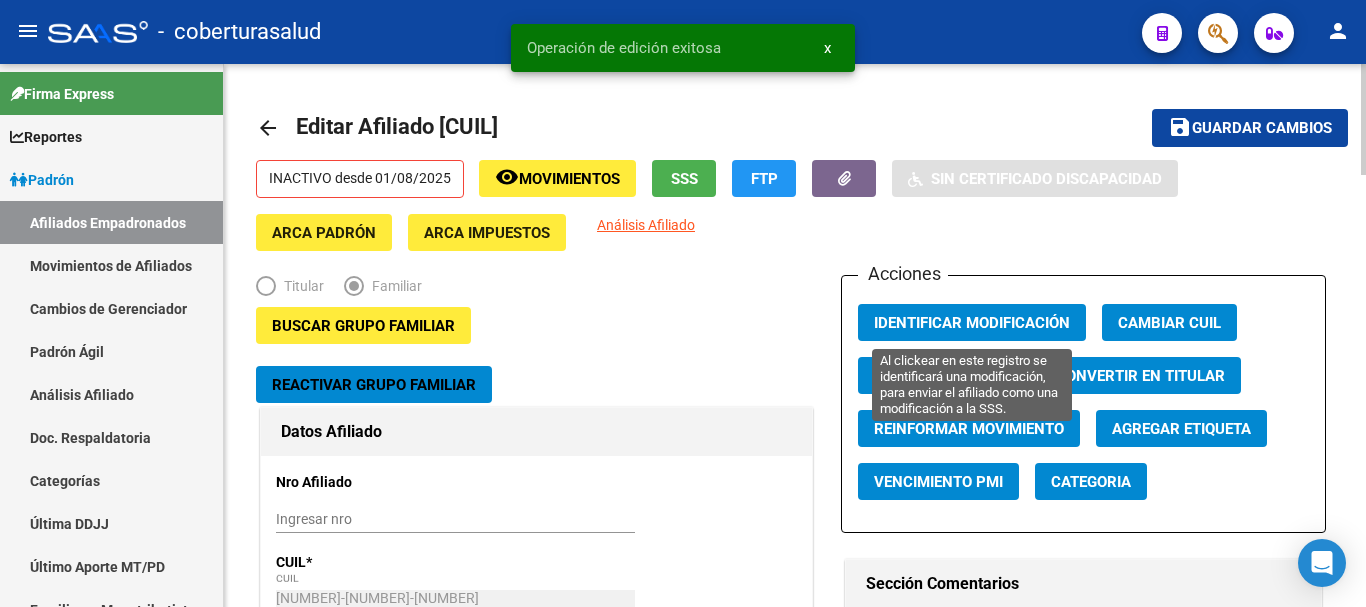 click on "Identificar Modificación" 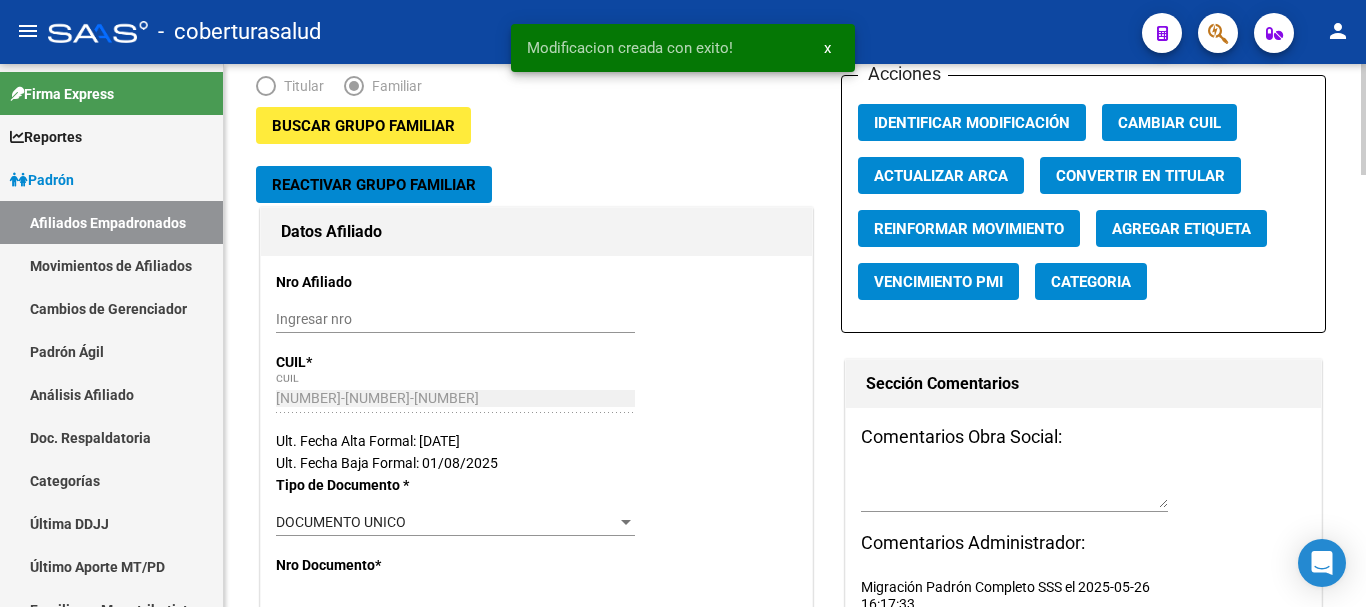 scroll, scrollTop: 300, scrollLeft: 0, axis: vertical 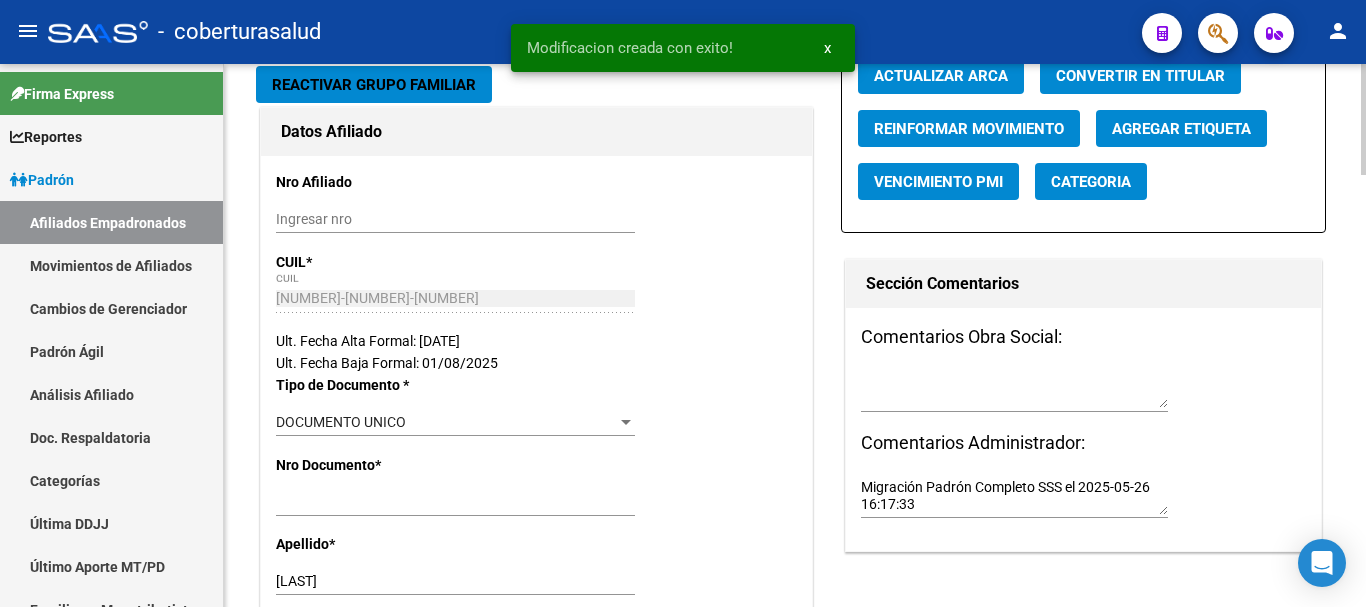 type 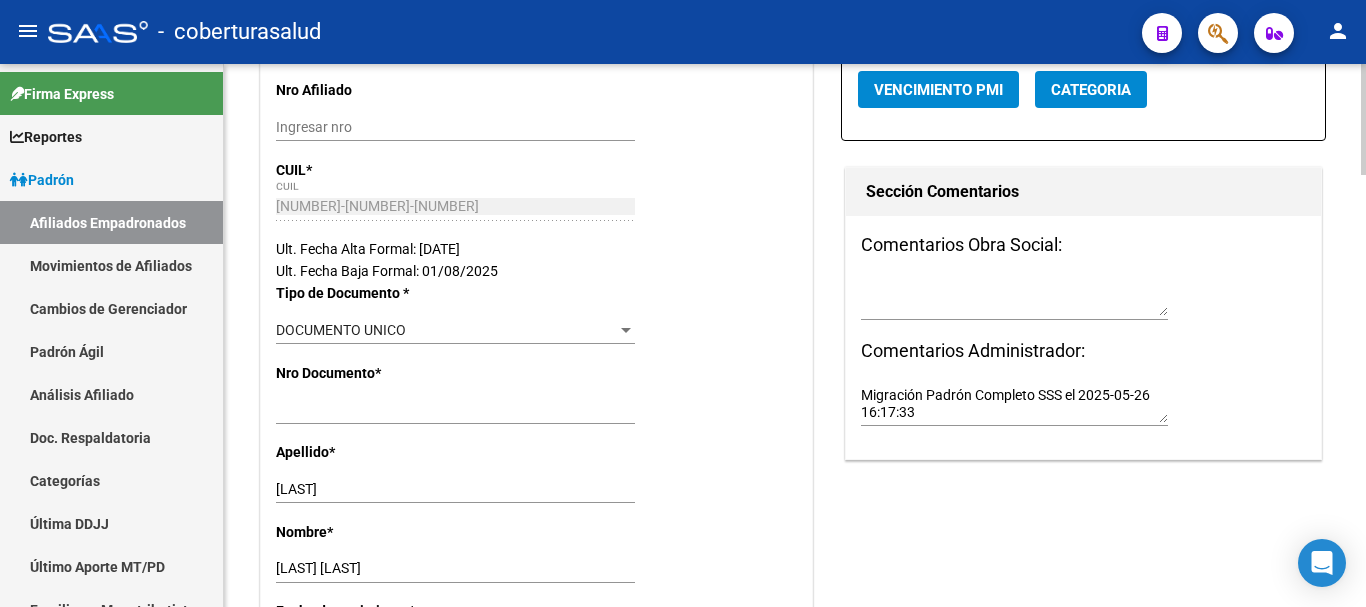 scroll, scrollTop: 400, scrollLeft: 0, axis: vertical 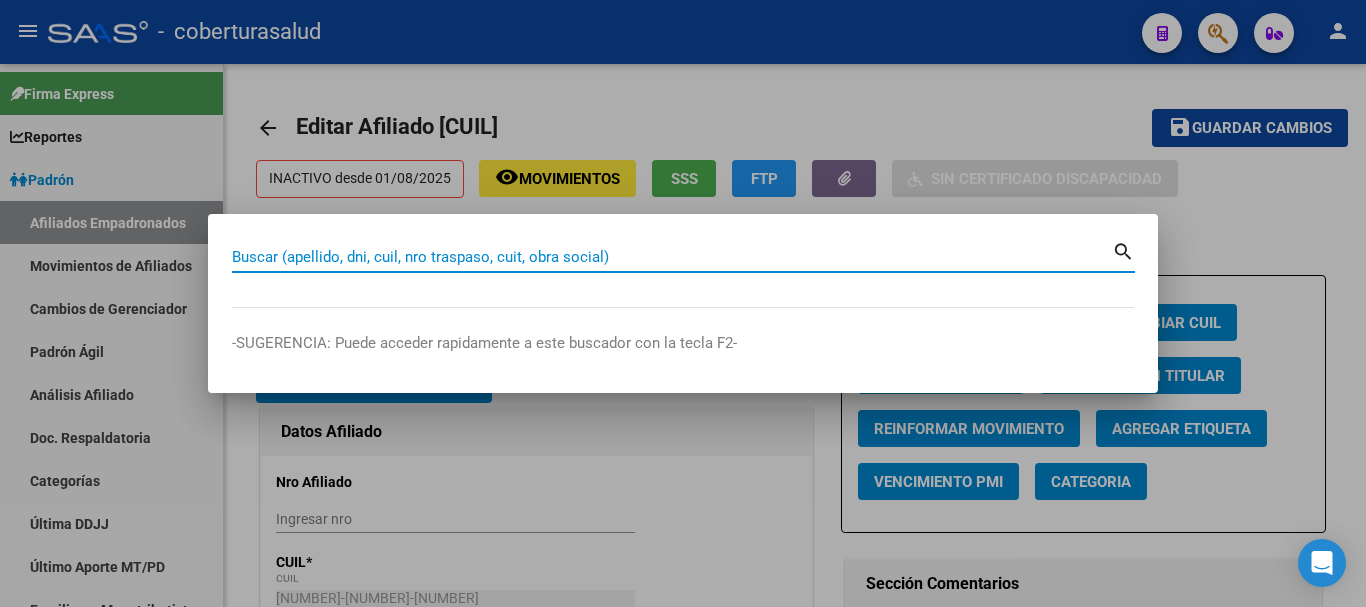 click on "Buscar (apellido, dni, cuil, nro traspaso, cuit, obra social)" at bounding box center [672, 257] 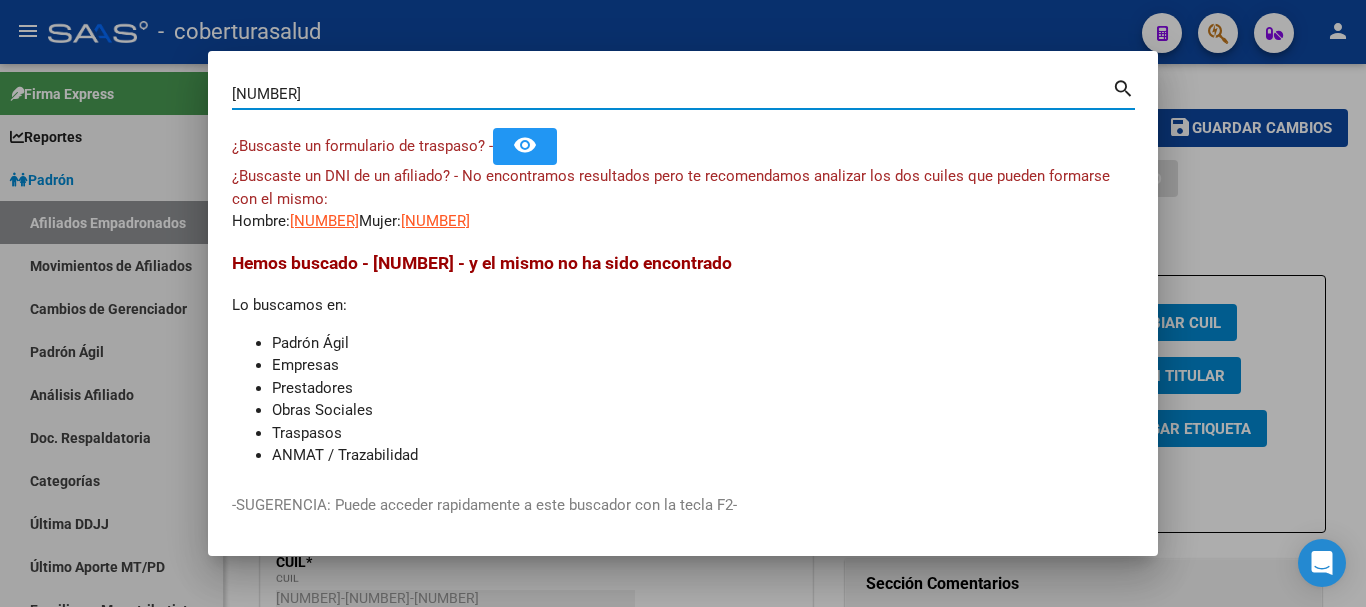 paste on "[NUMBER]" 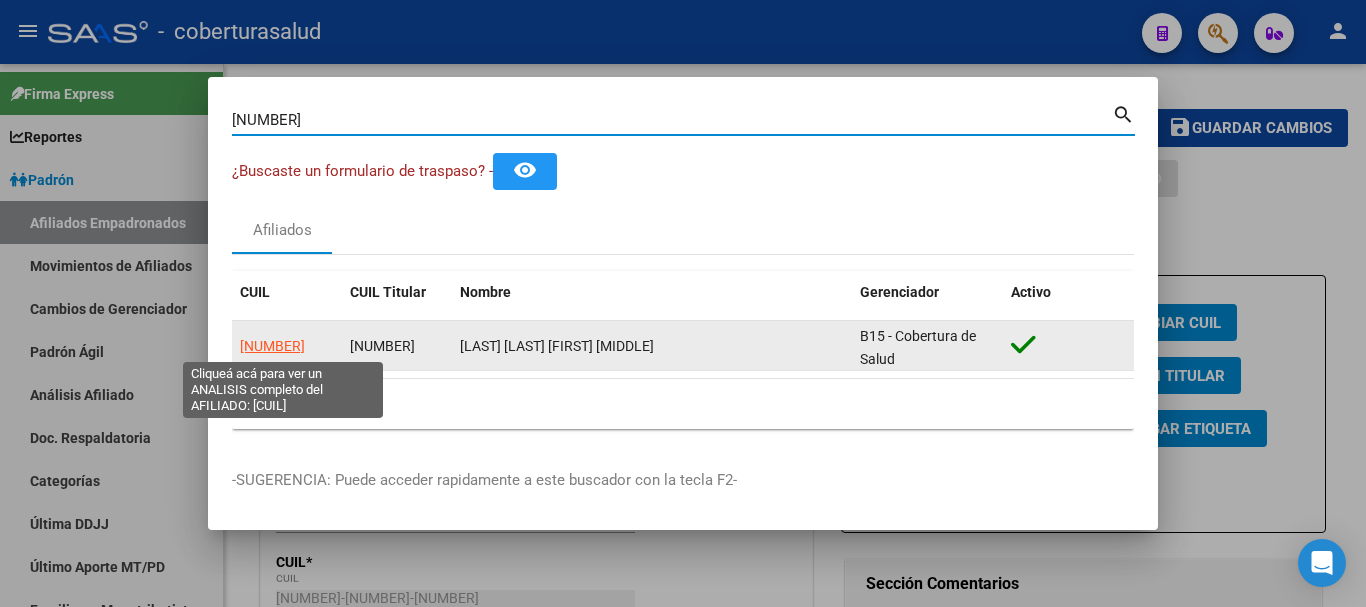 click on "[NUMBER]" 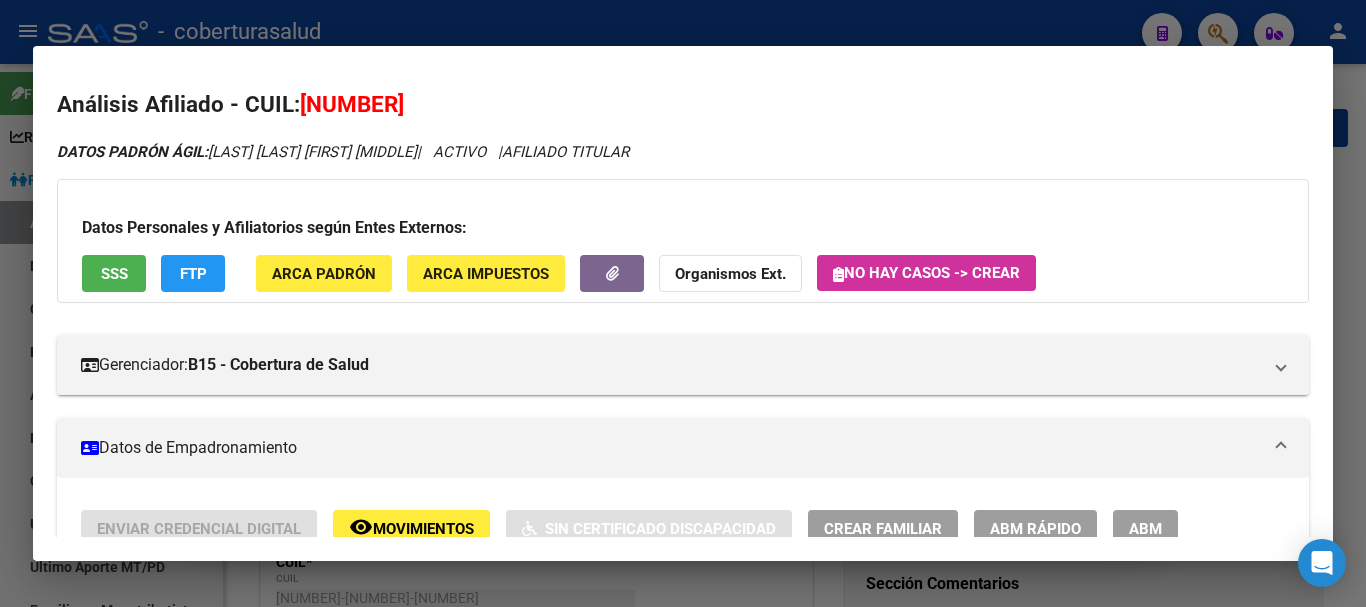 click on "ABM" at bounding box center (1145, 528) 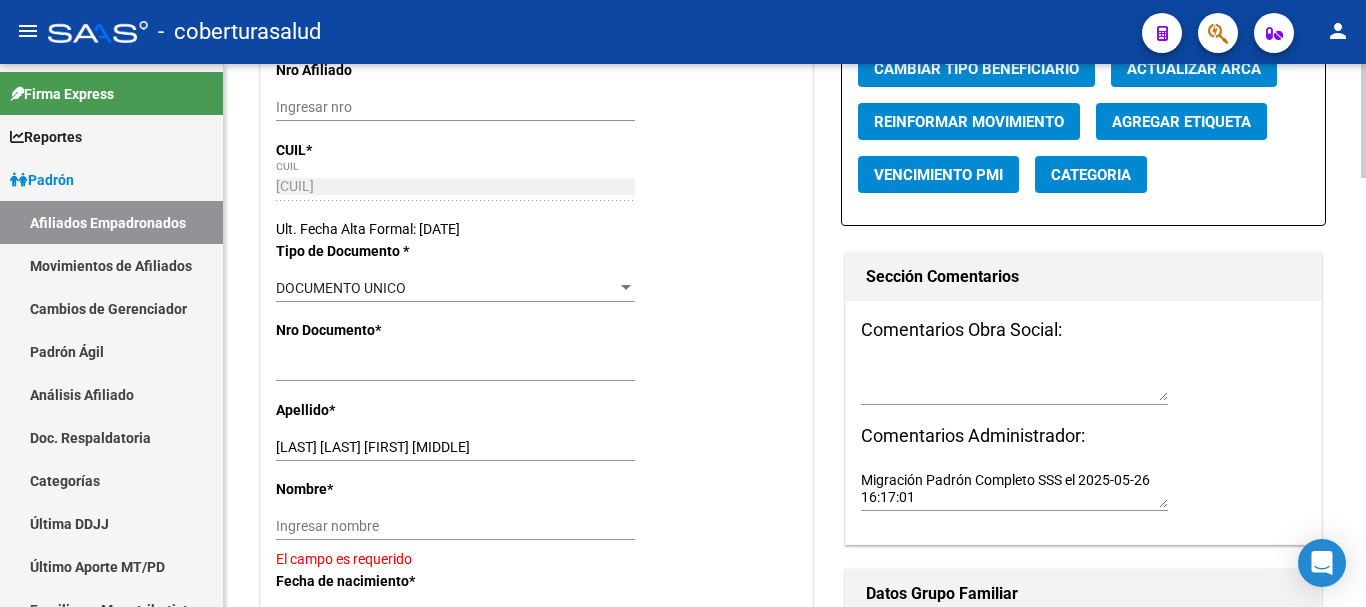 scroll, scrollTop: 400, scrollLeft: 0, axis: vertical 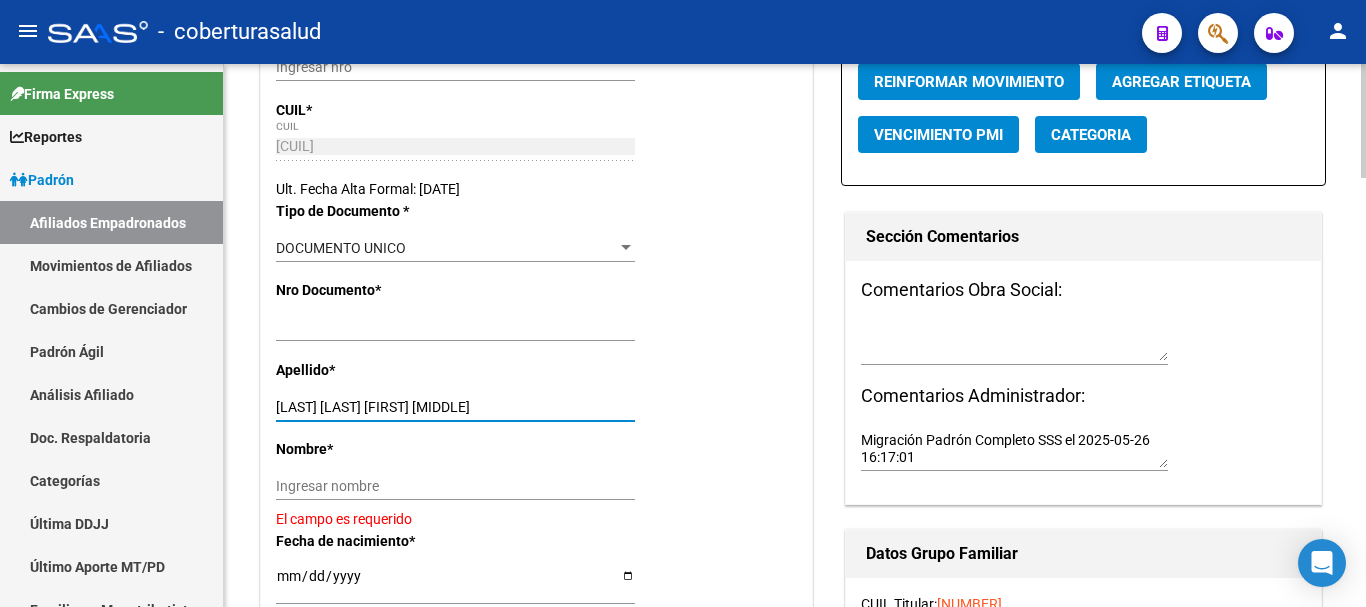 drag, startPoint x: 388, startPoint y: 405, endPoint x: 509, endPoint y: 423, distance: 122.33152 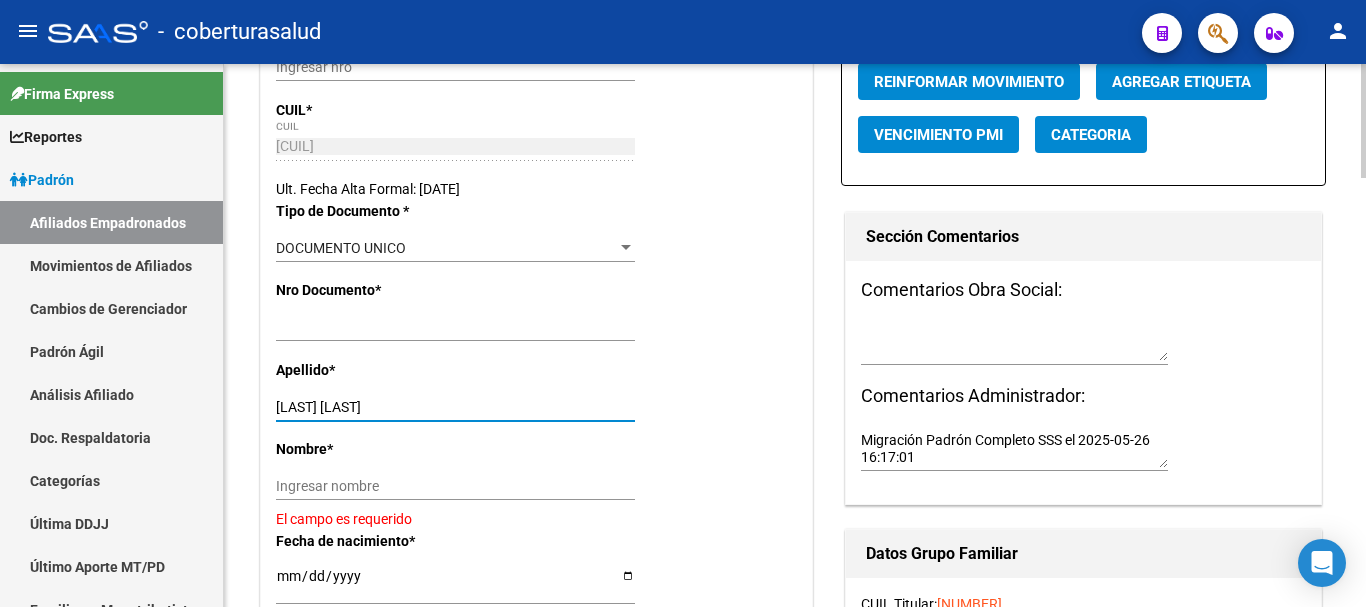 type on "[LAST] [LAST]" 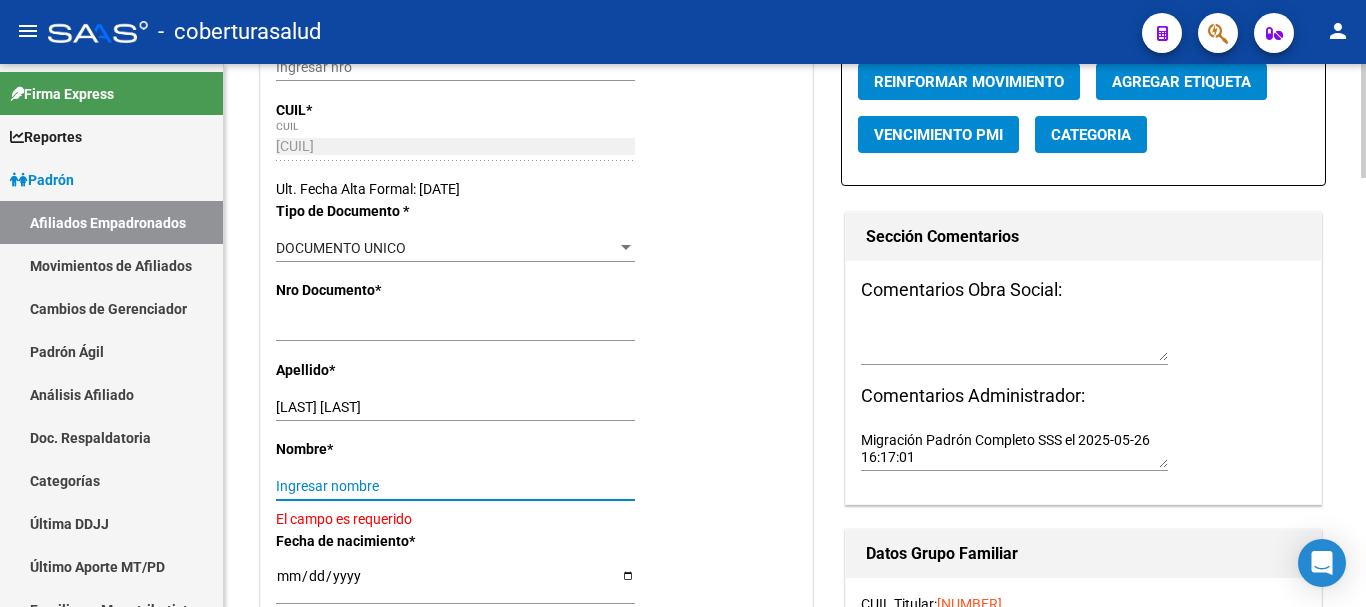 paste on "[FIRST] [MIDDLE]" 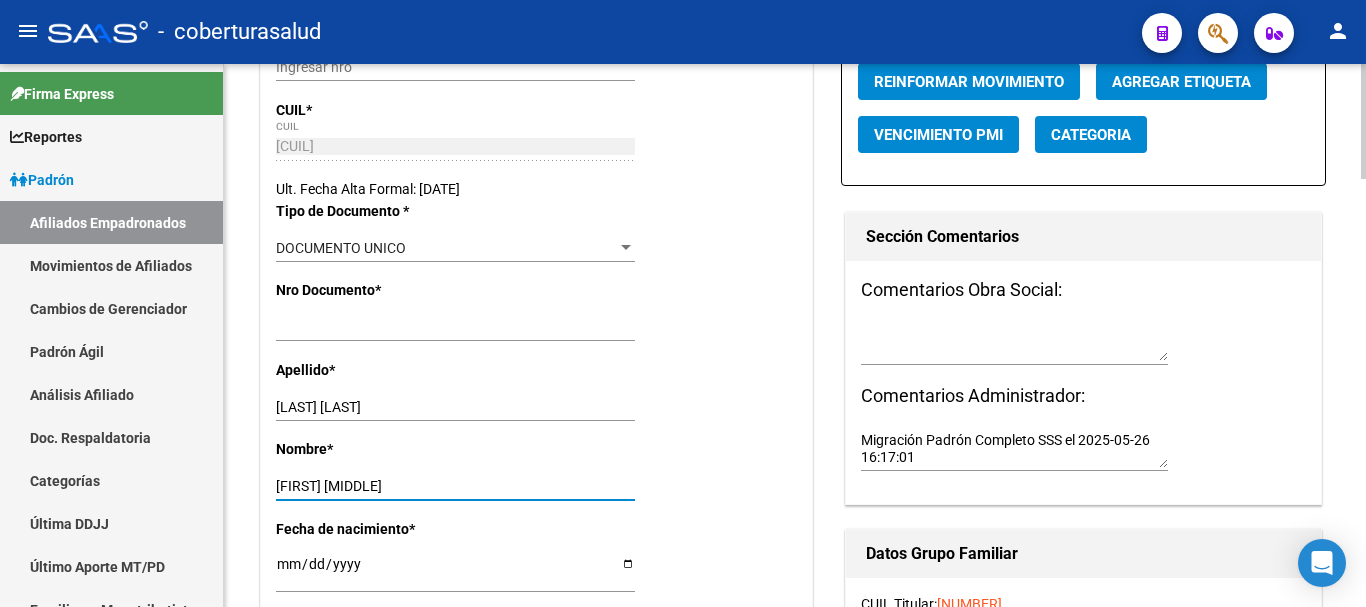scroll, scrollTop: 200, scrollLeft: 0, axis: vertical 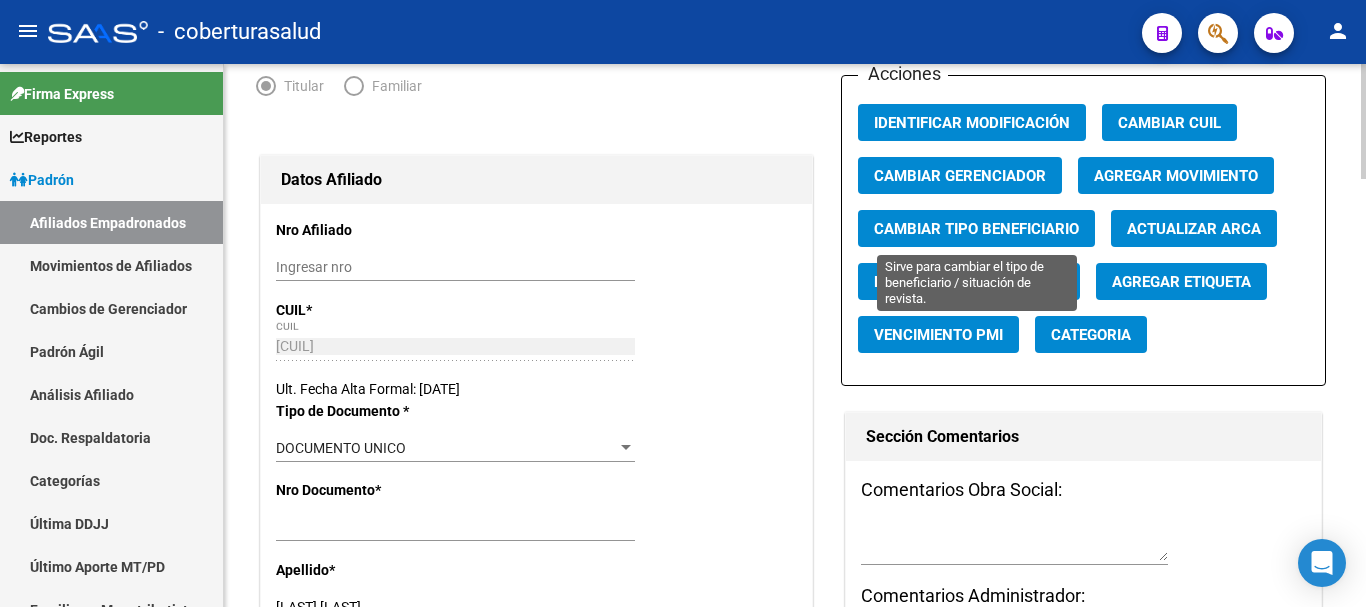 type on "[FIRST] [MIDDLE]" 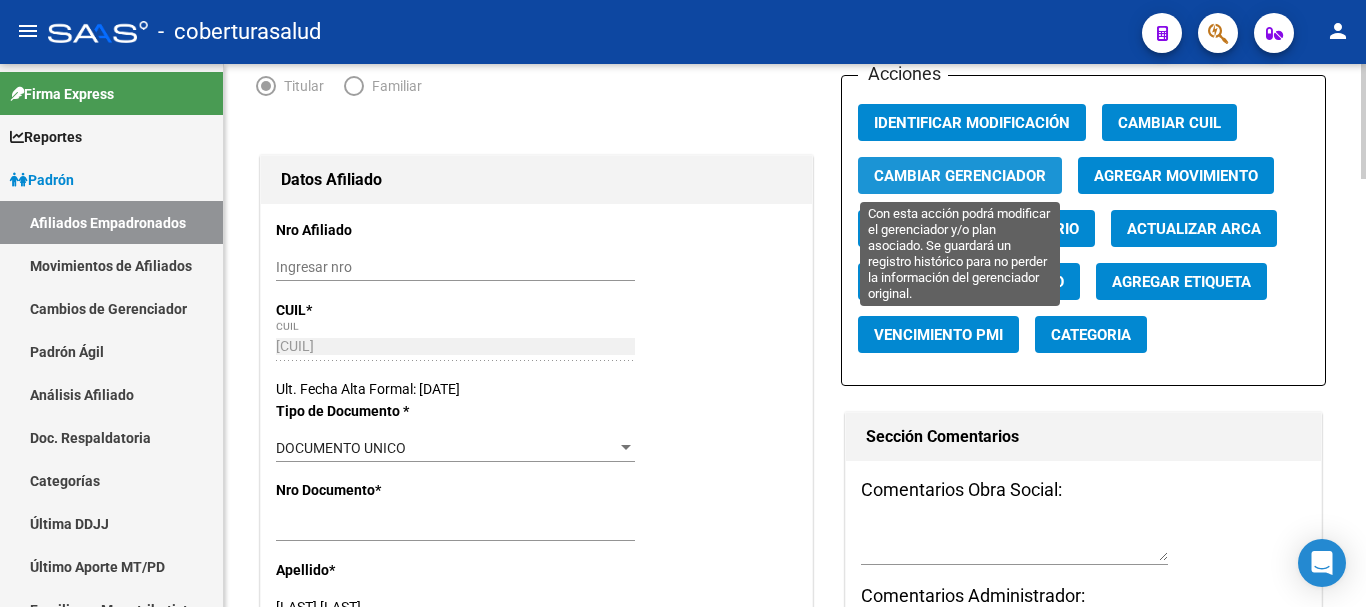click on "Cambiar Gerenciador" 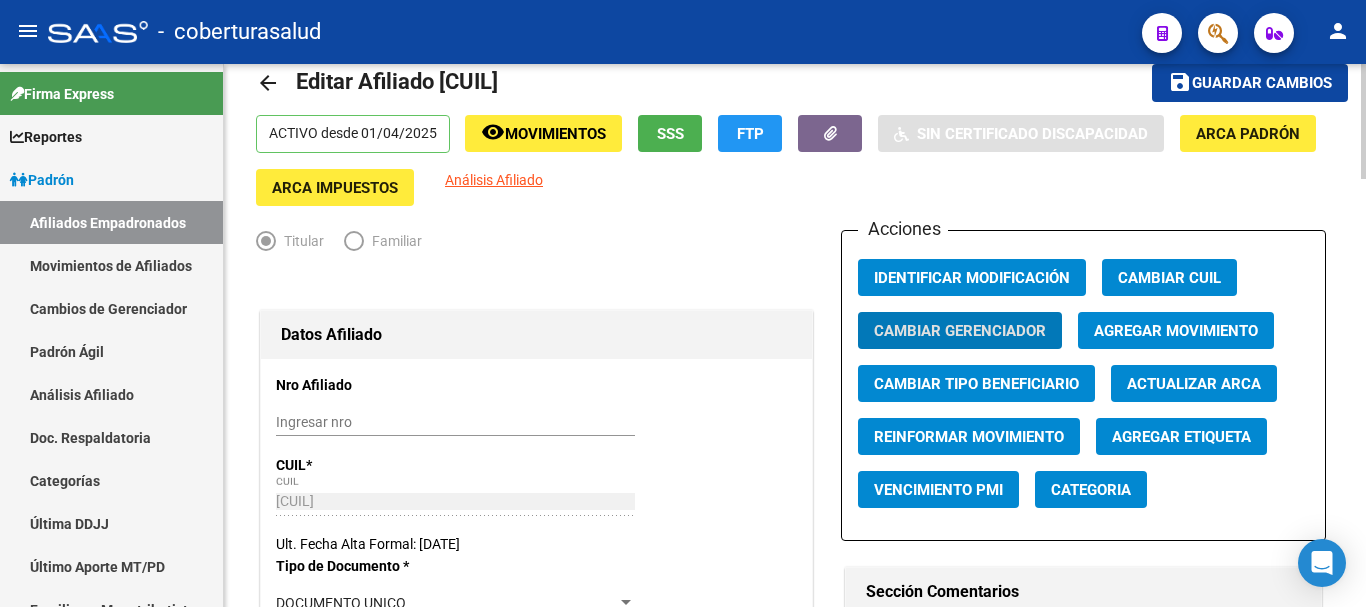 scroll, scrollTop: 0, scrollLeft: 0, axis: both 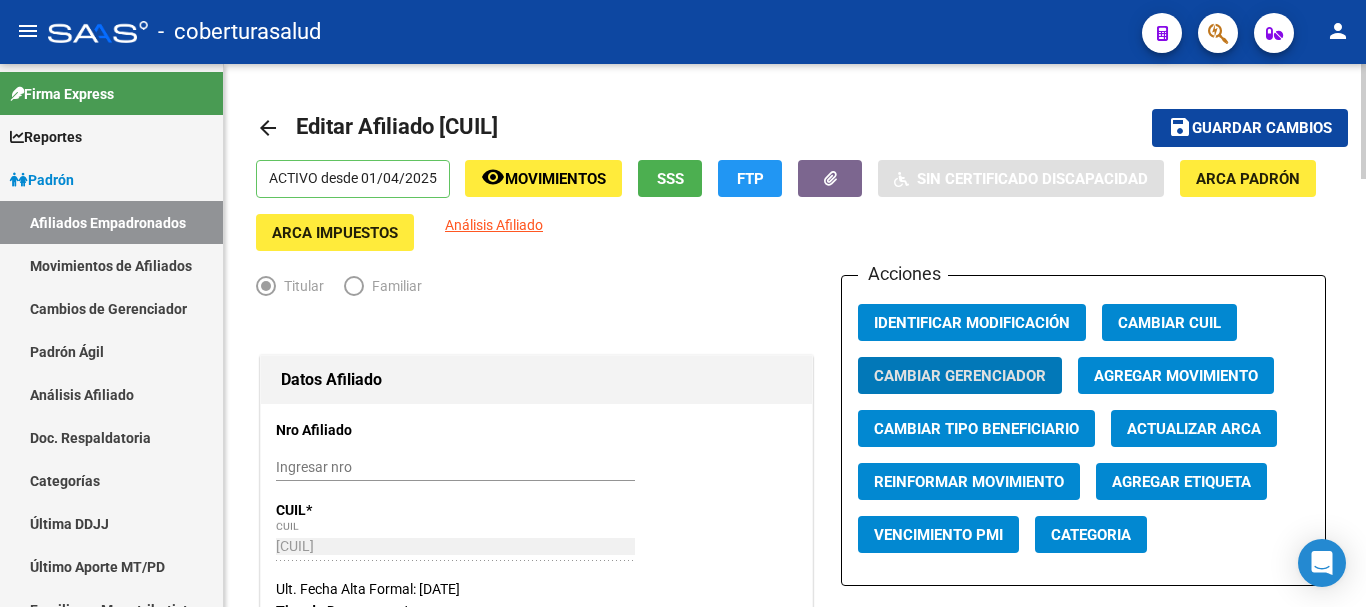 type 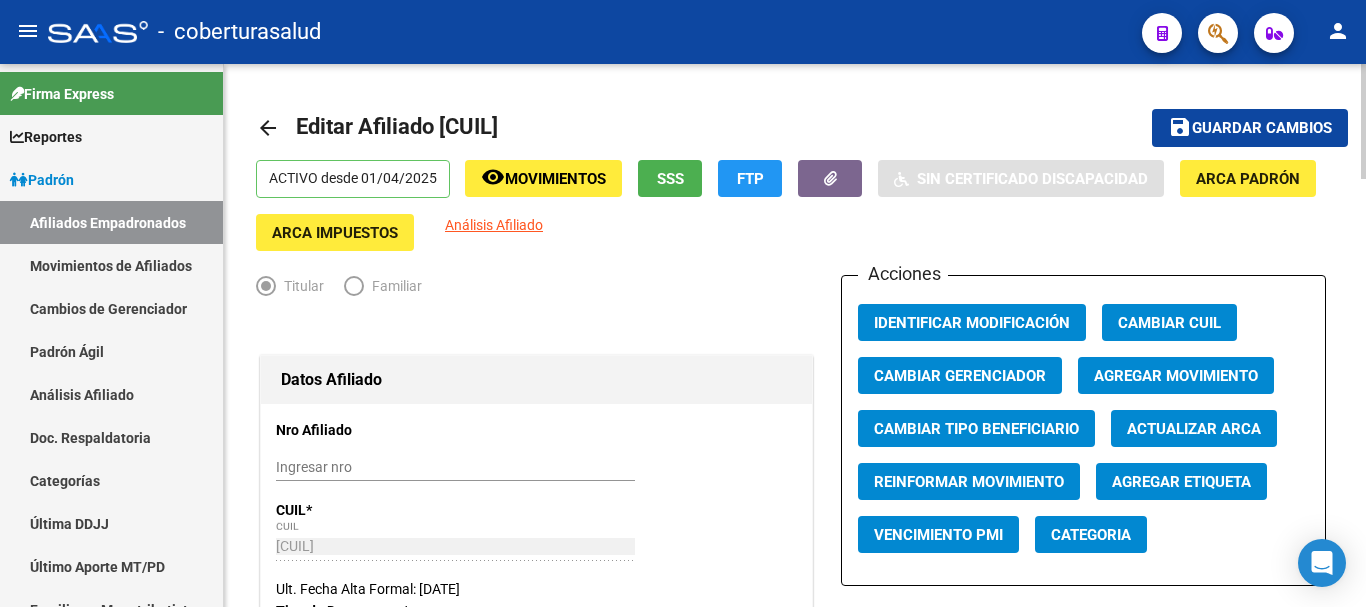 click on "Datos Afiliado" 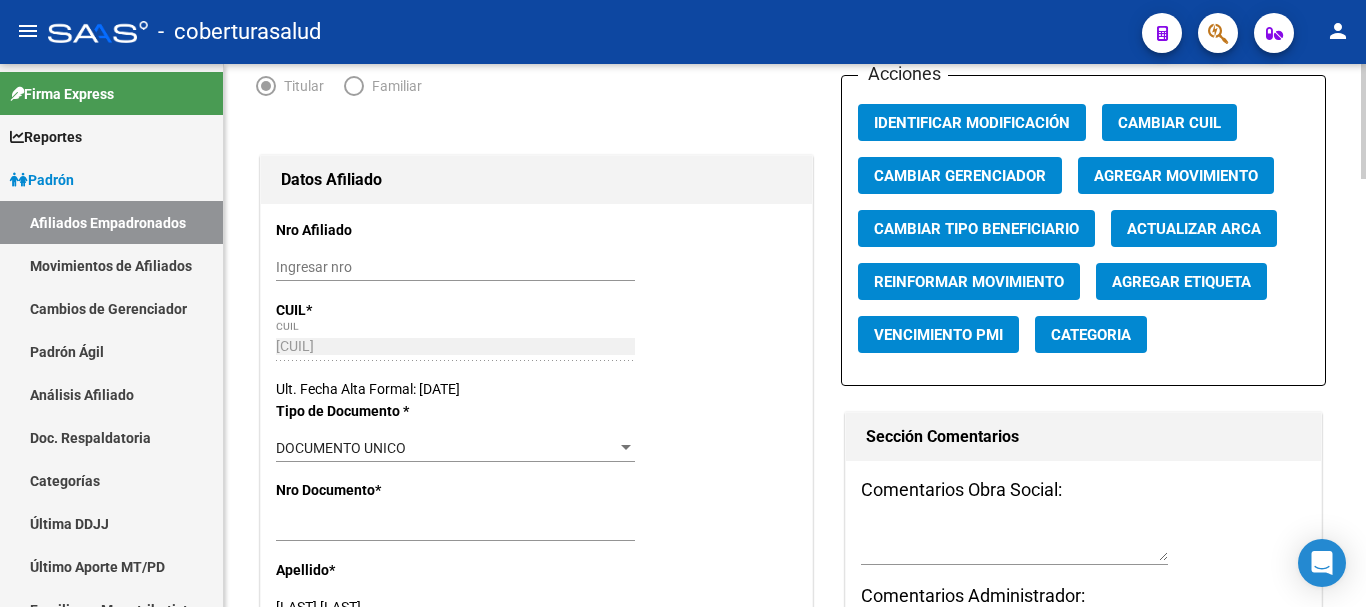 scroll, scrollTop: 0, scrollLeft: 0, axis: both 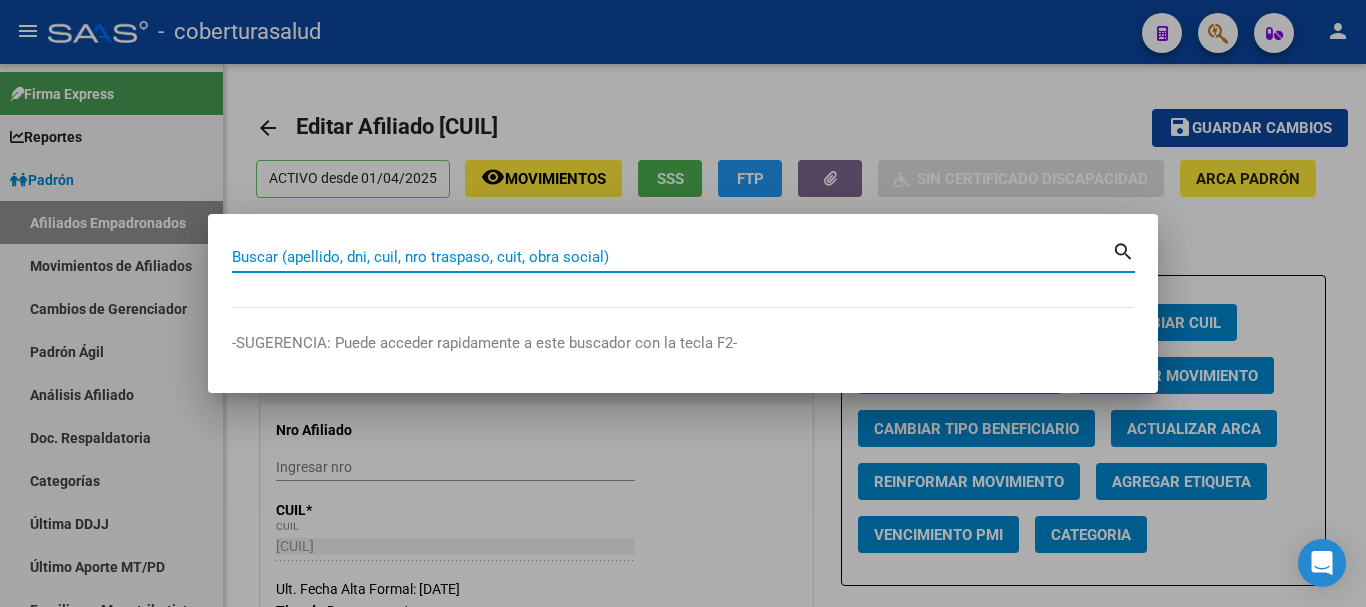 click on "Buscar (apellido, dni, cuil, nro traspaso, cuit, obra social) search -SUGERENCIA: Puede acceder rapidamente a este buscador con la tecla F2-" at bounding box center (683, 303) 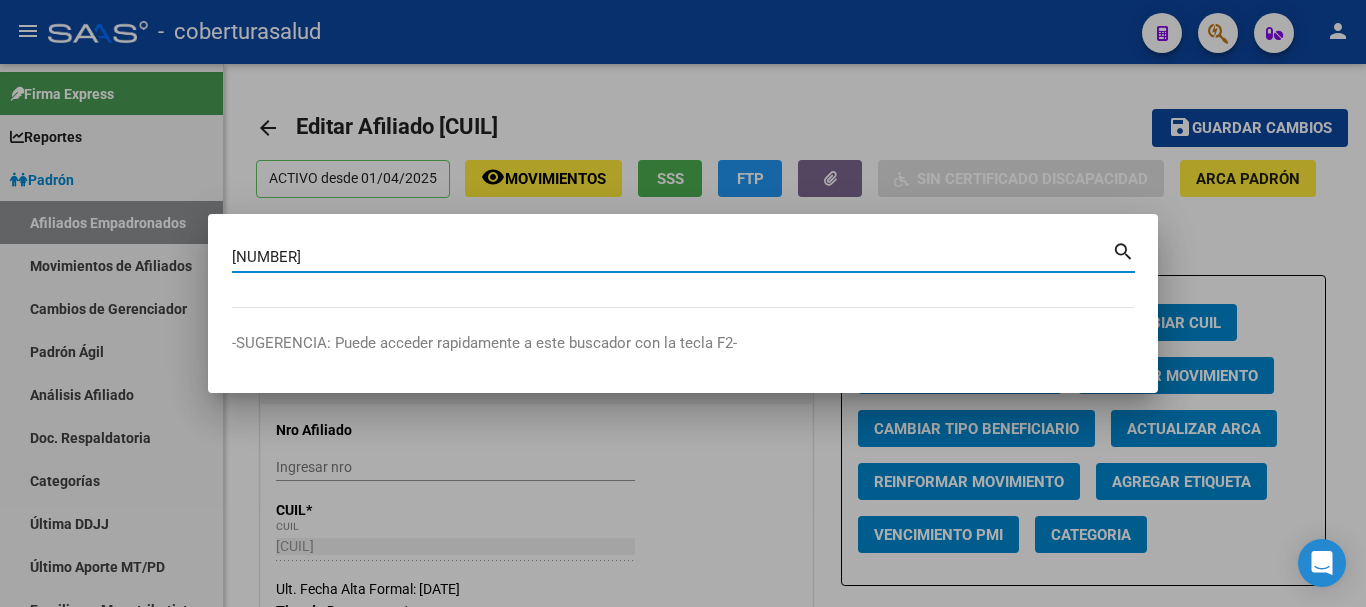 type on "[NUMBER]" 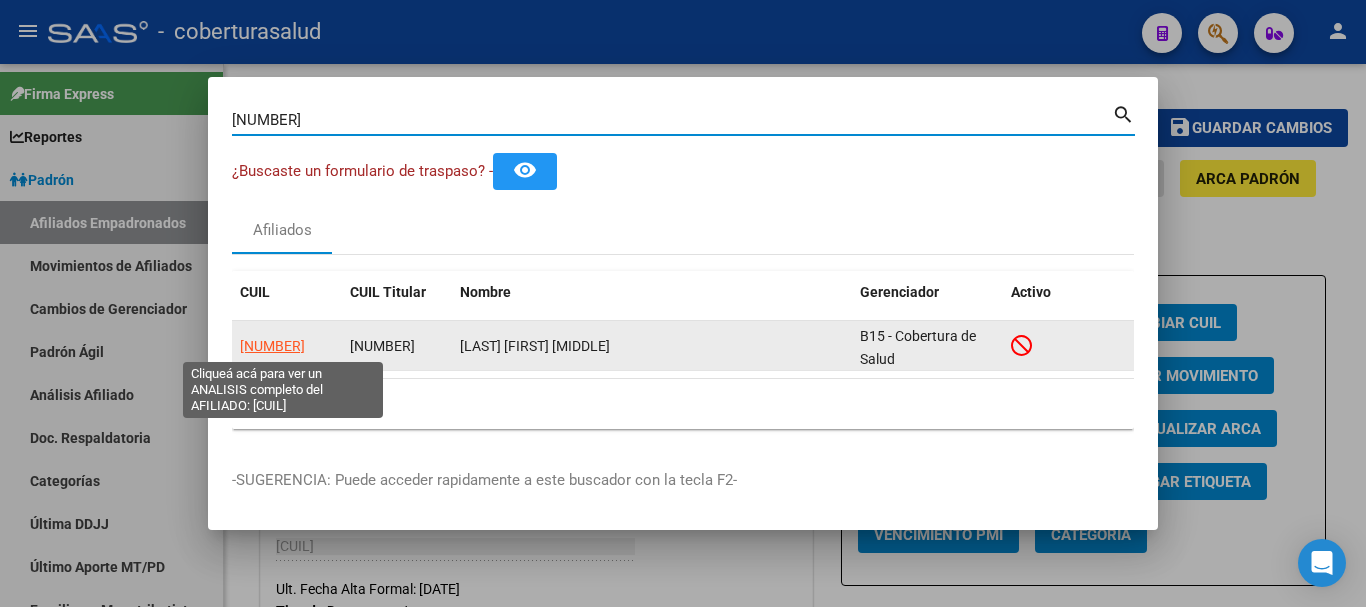 click on "[NUMBER]" 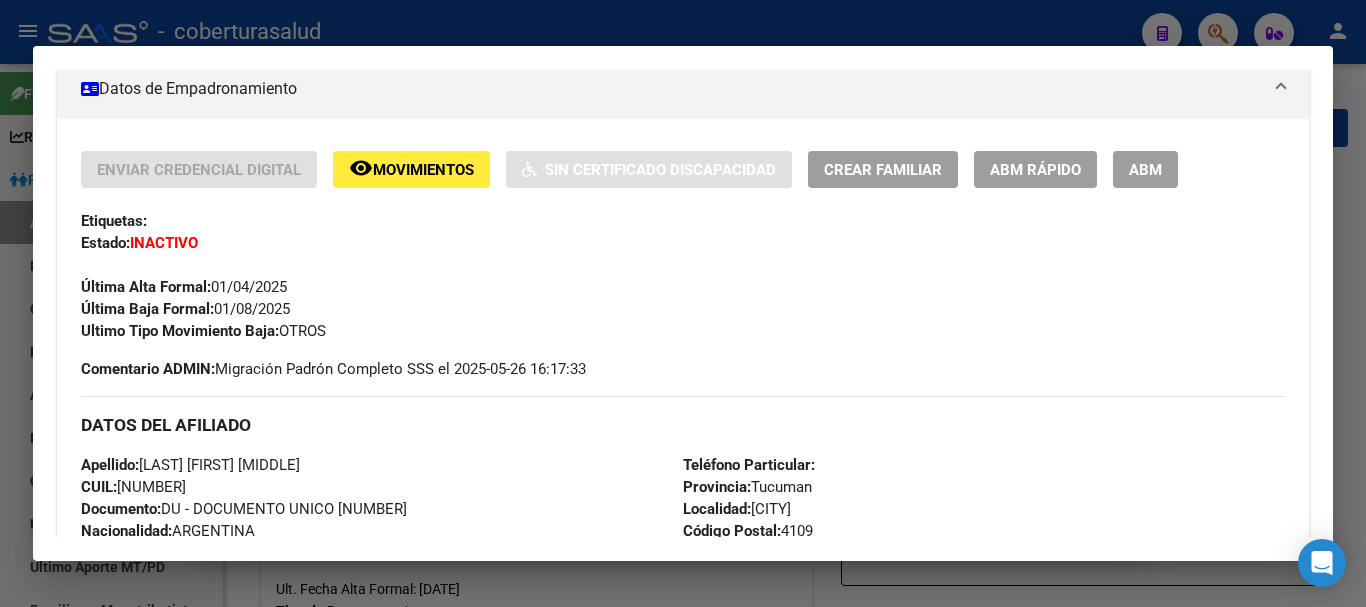 scroll, scrollTop: 400, scrollLeft: 0, axis: vertical 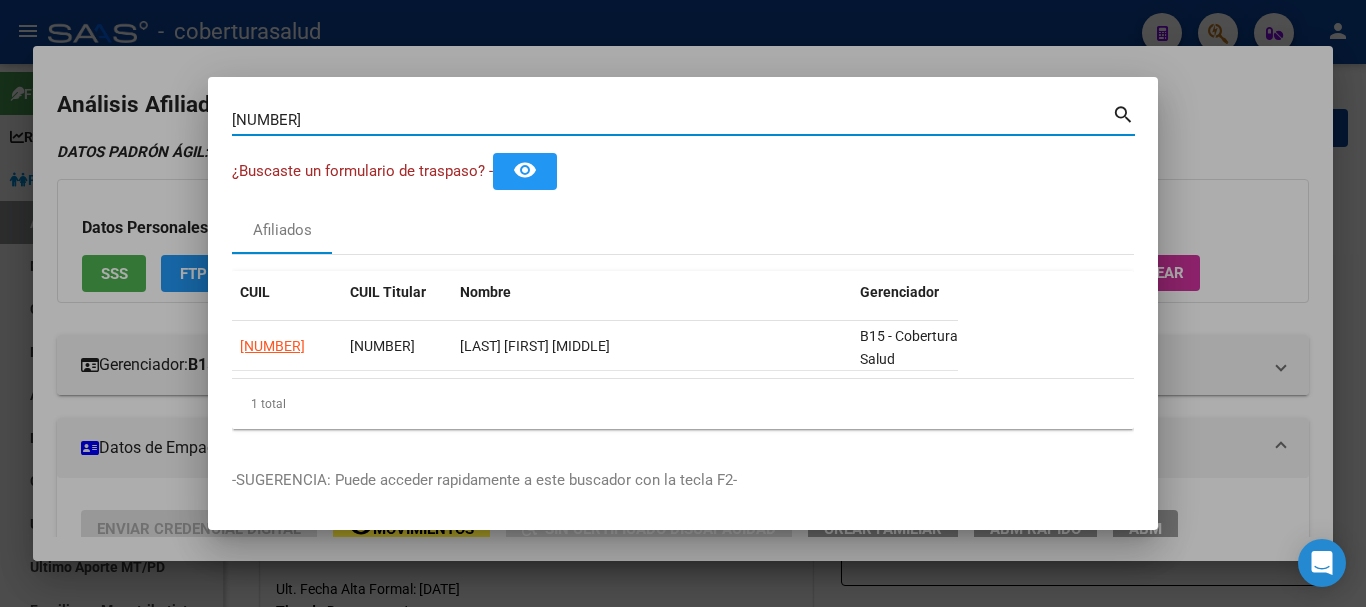 click on "[NUMBER]" at bounding box center (672, 120) 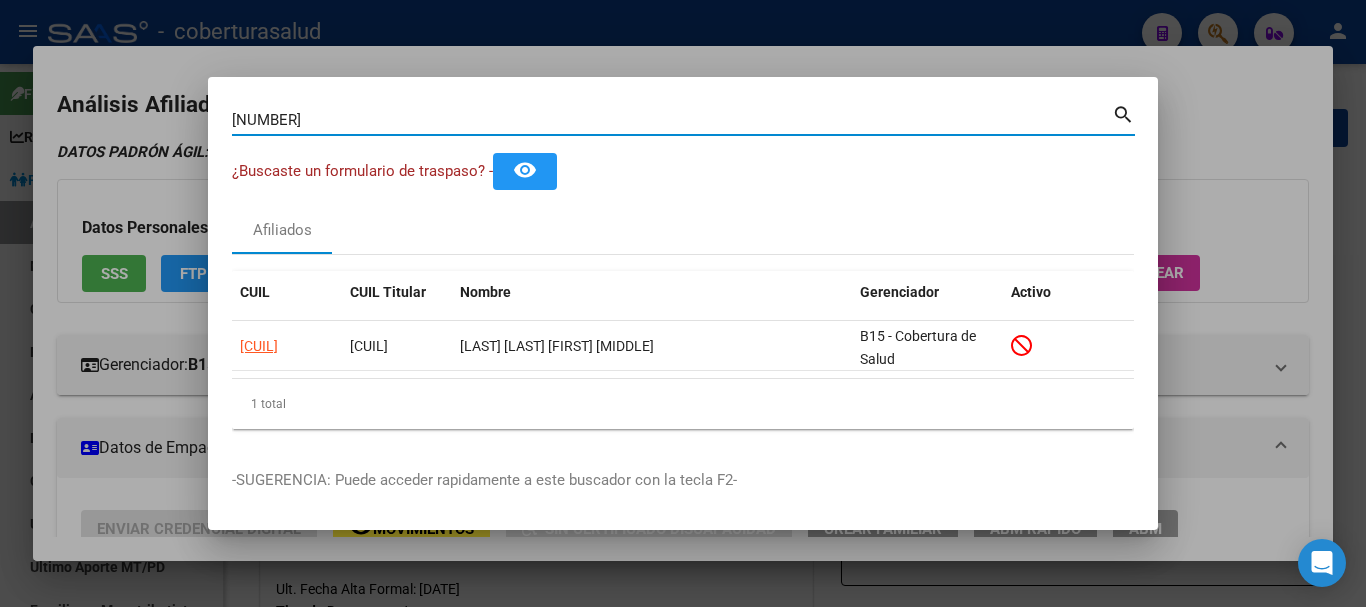 click on "[NUMBER]" at bounding box center [672, 120] 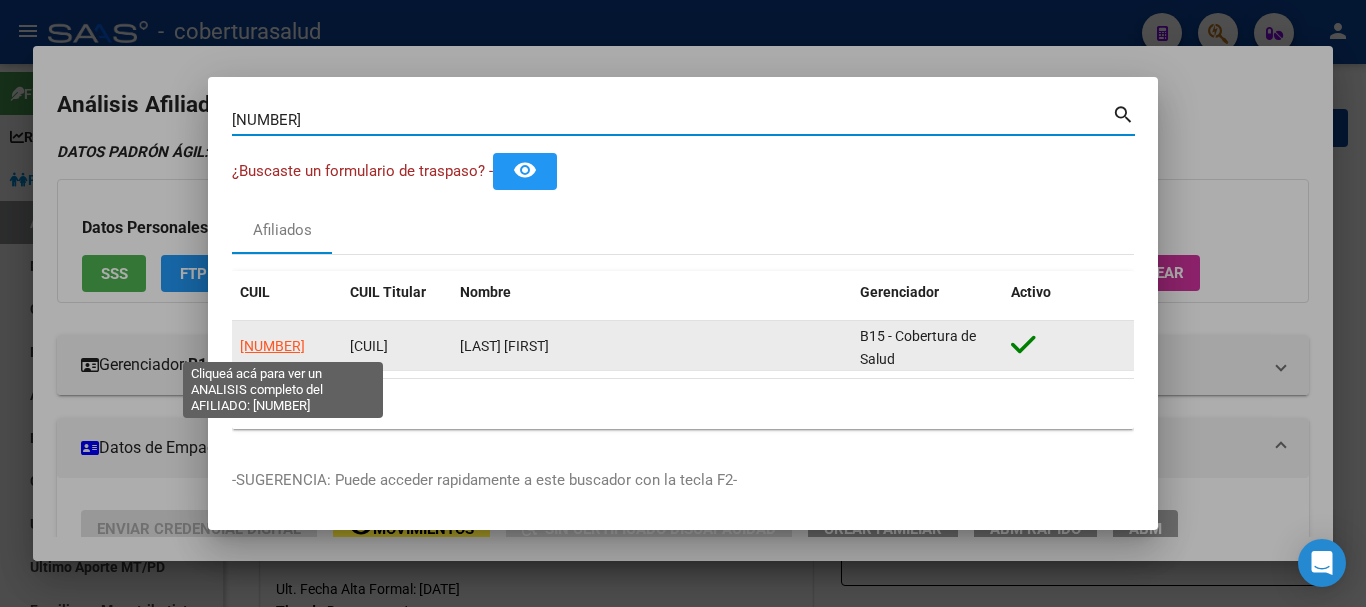 click on "[NUMBER]" 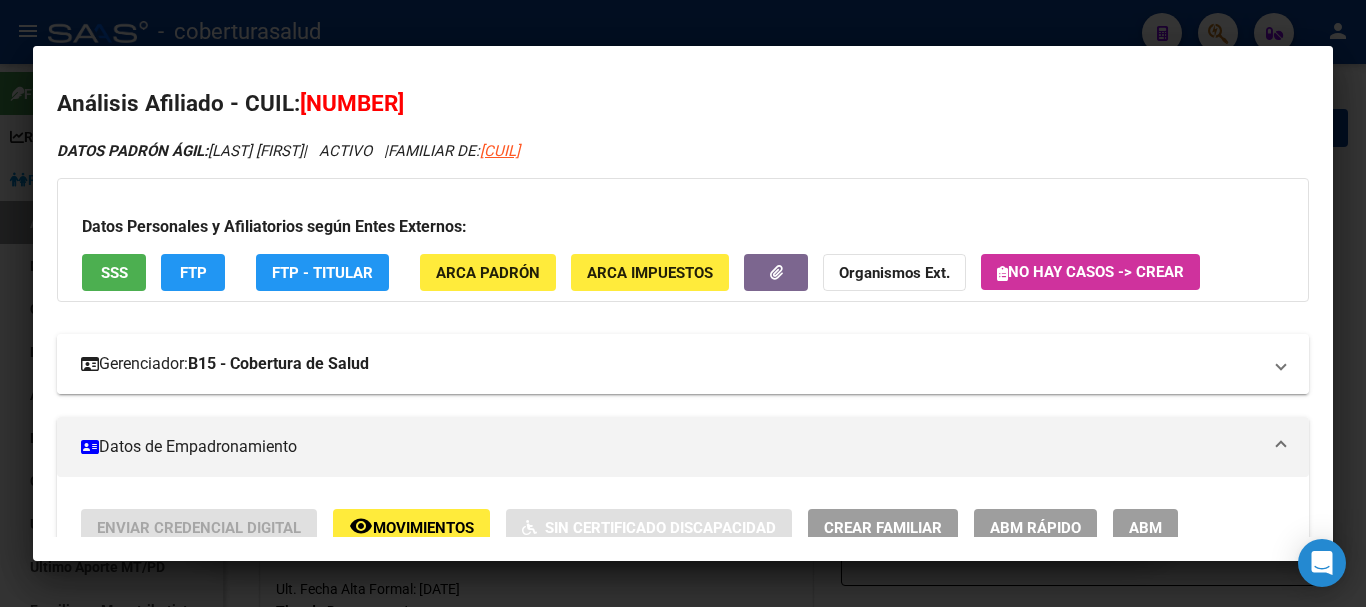 scroll, scrollTop: 0, scrollLeft: 0, axis: both 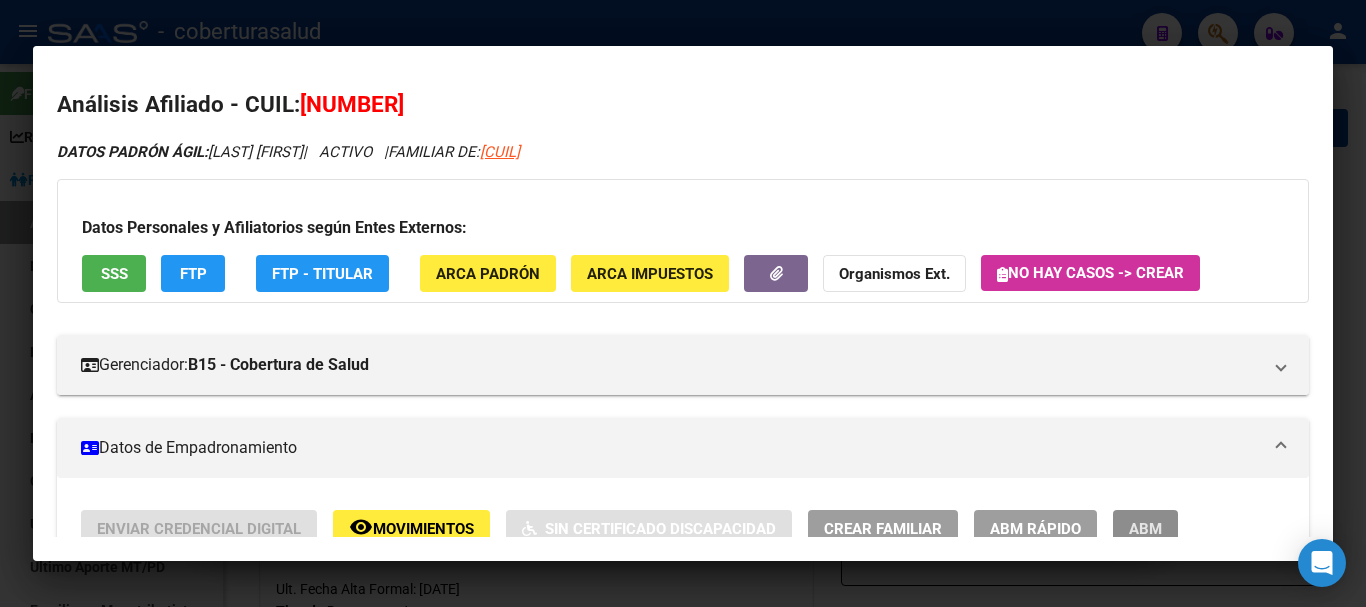 click on "ABM" at bounding box center (1145, 529) 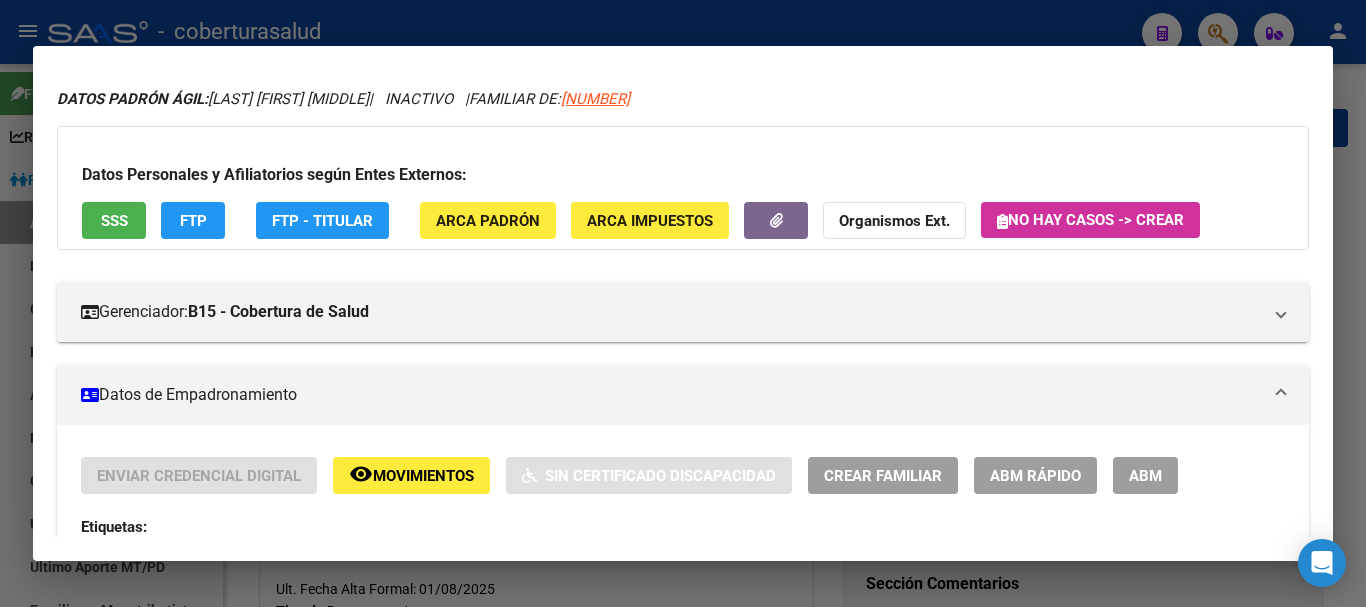 scroll, scrollTop: 100, scrollLeft: 0, axis: vertical 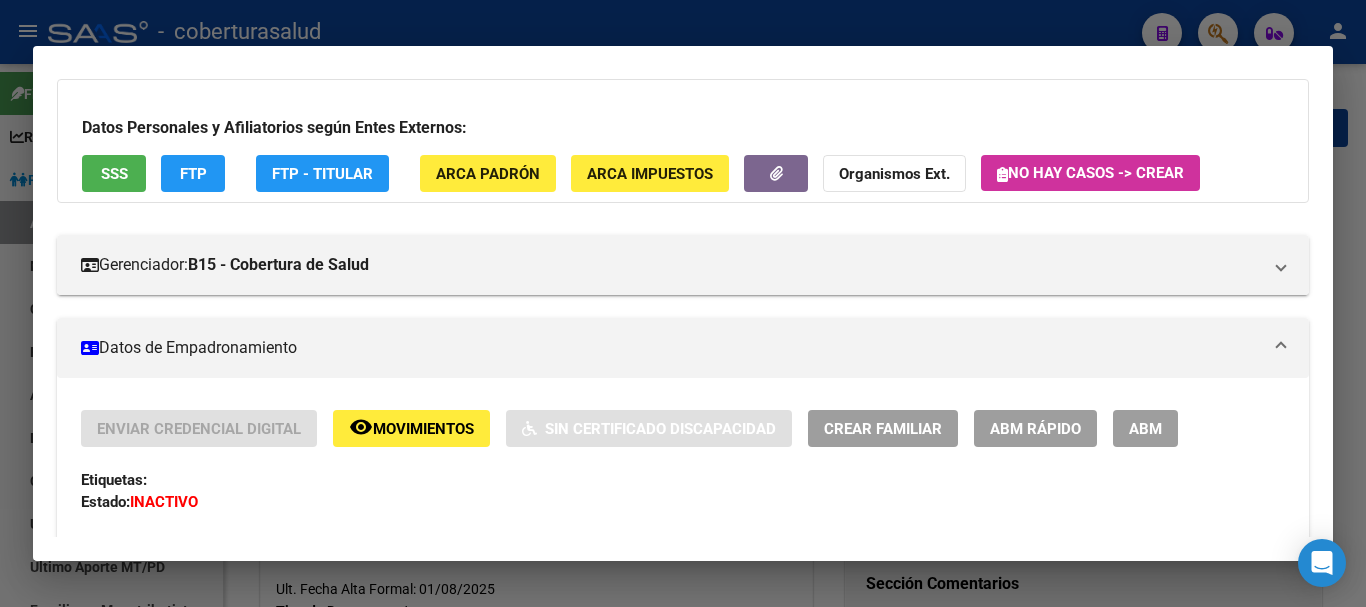 click on "ABM" at bounding box center (1145, 429) 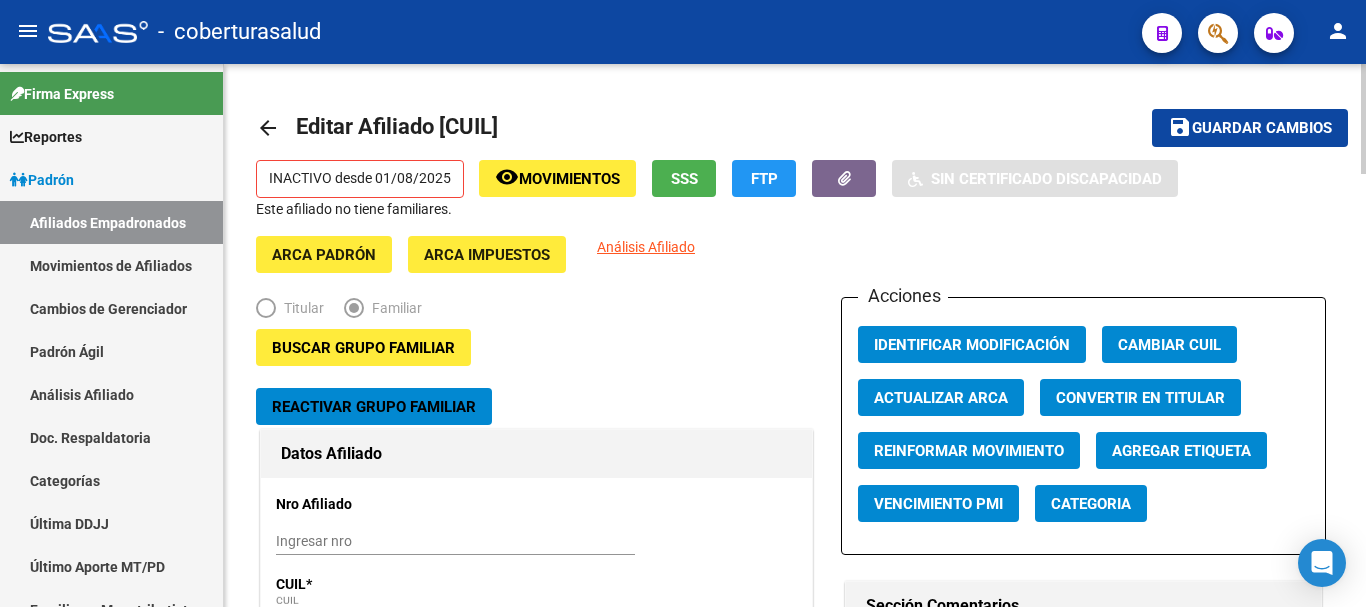 click on "[DATE] Ingresar fecha   Parentesco * Cónyuge Seleccionar parentesco  Estado Civil * Casado Seleccionar tipo  Sexo * Femenino Seleccionar sexo  Nacionalidad * ARGENTINA Seleccionar tipo  Discapacitado * No incapacitado Seleccionar tipo Vencimiento Certificado Estudio    Ingresar fecha   Tipo domicilio * Domicilio Rural *   *" 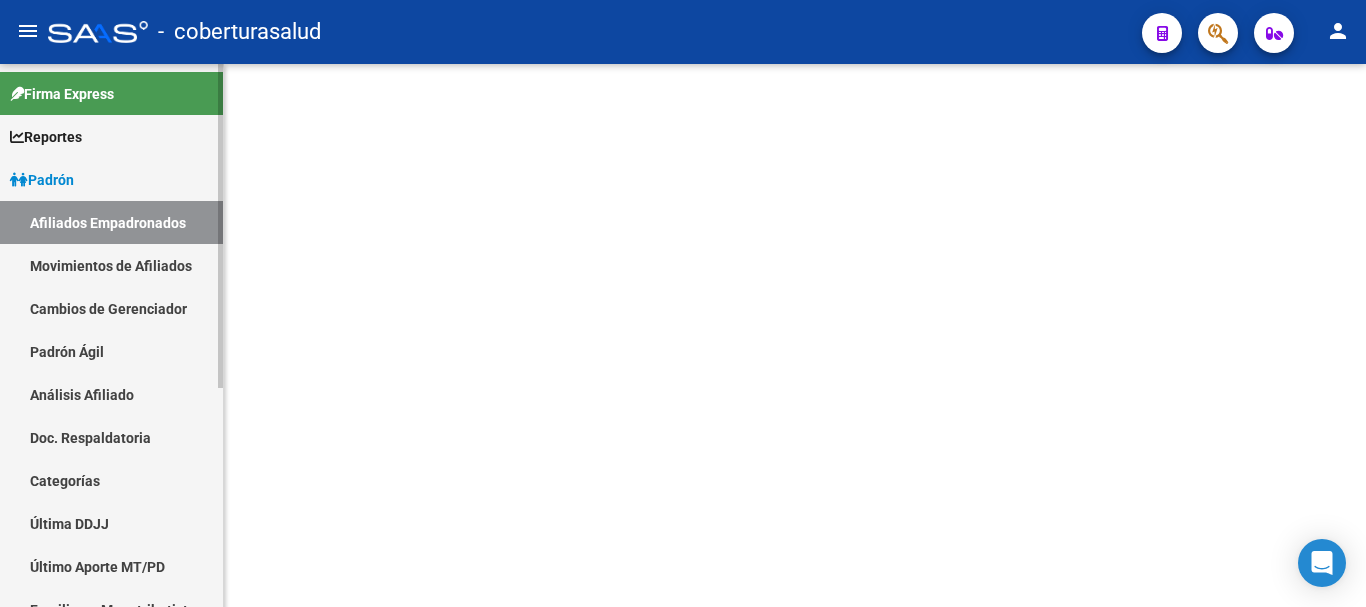 click on "Afiliados Empadronados" at bounding box center [111, 222] 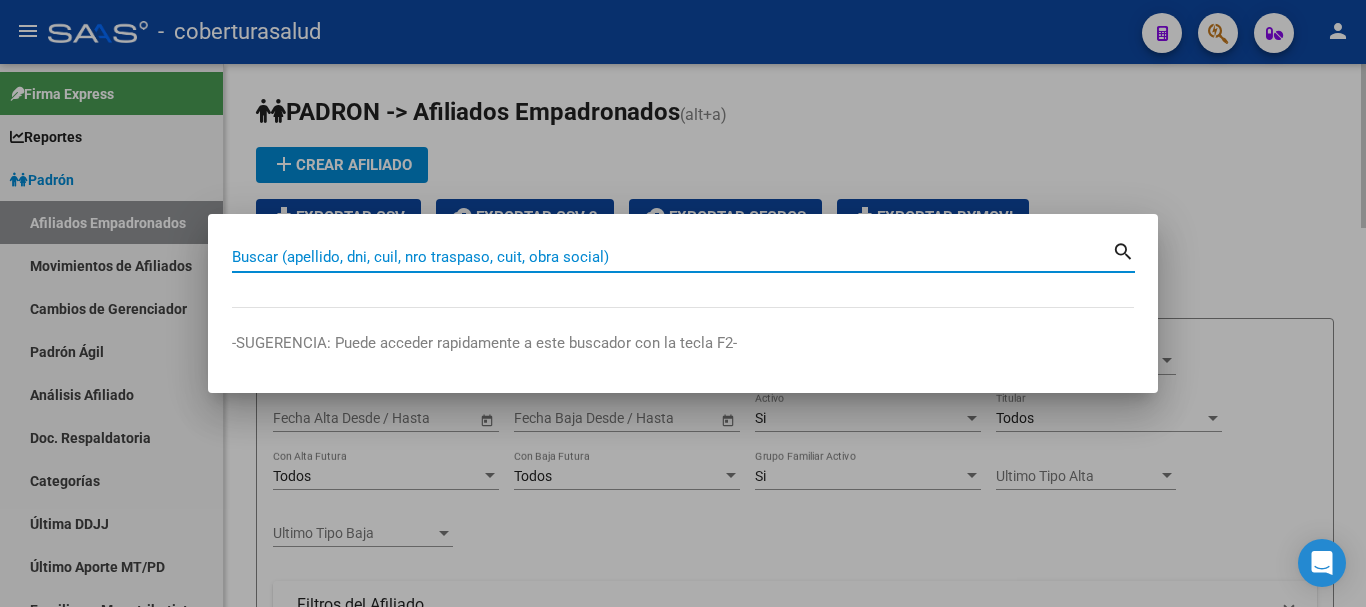 paste on "[NUMBER]" 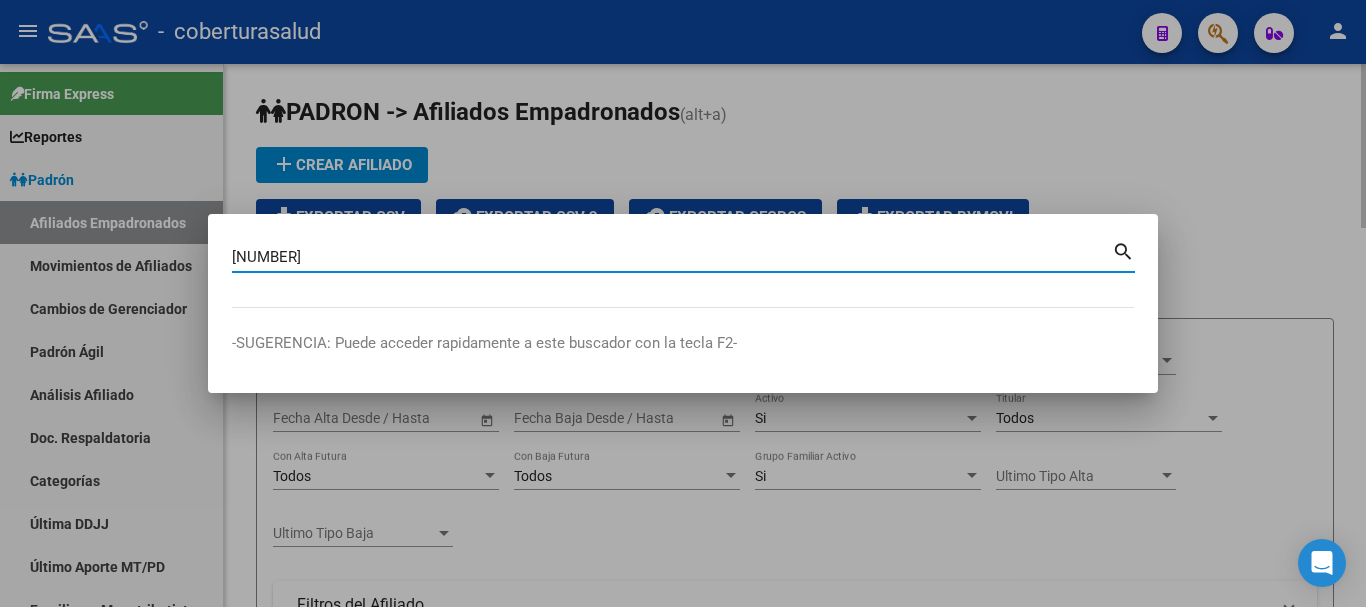 paste on "[NUMBER]" 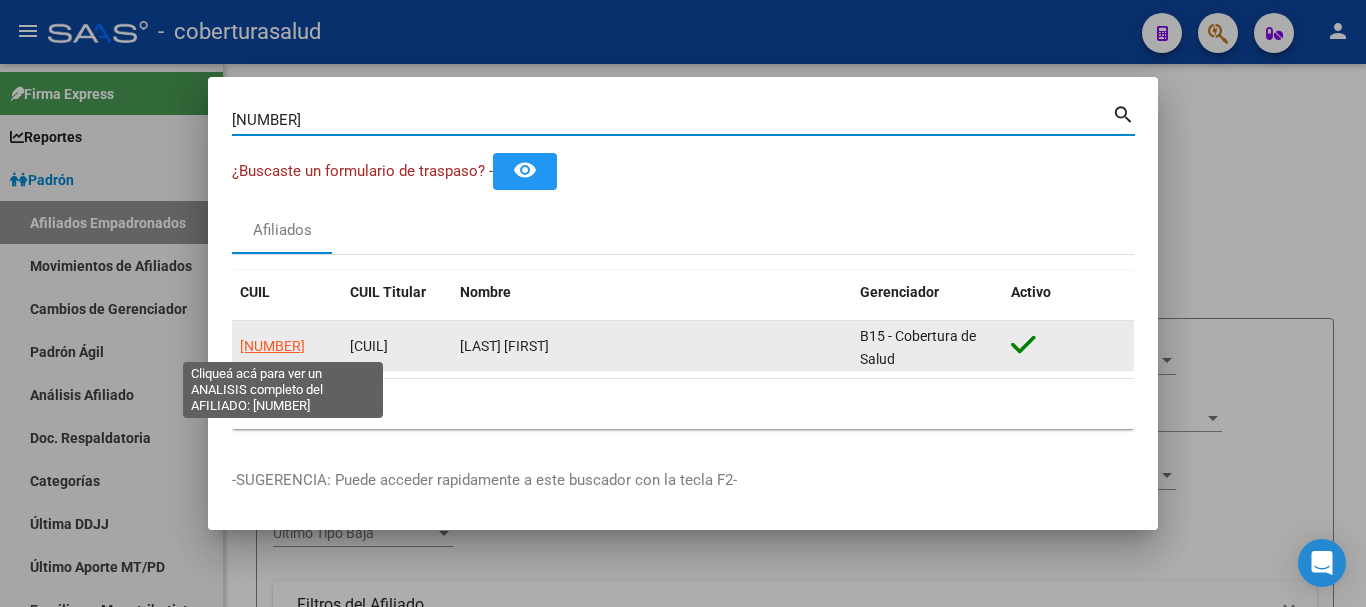 click on "[NUMBER]" 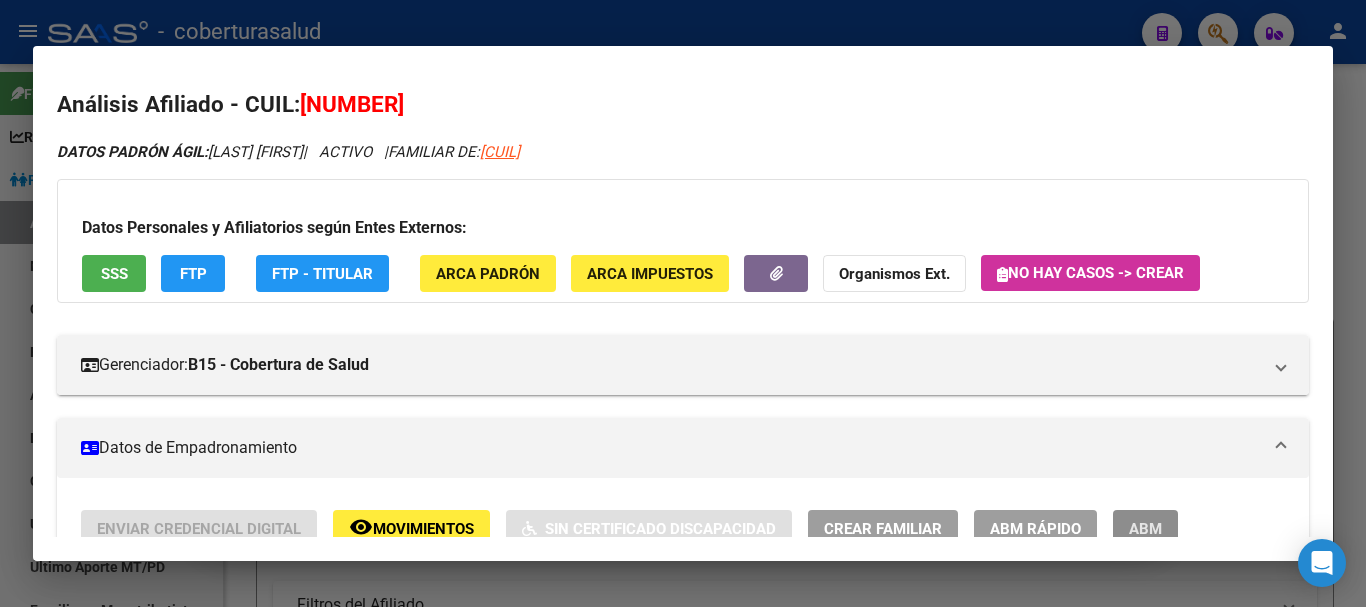 click on "ABM" at bounding box center [1145, 529] 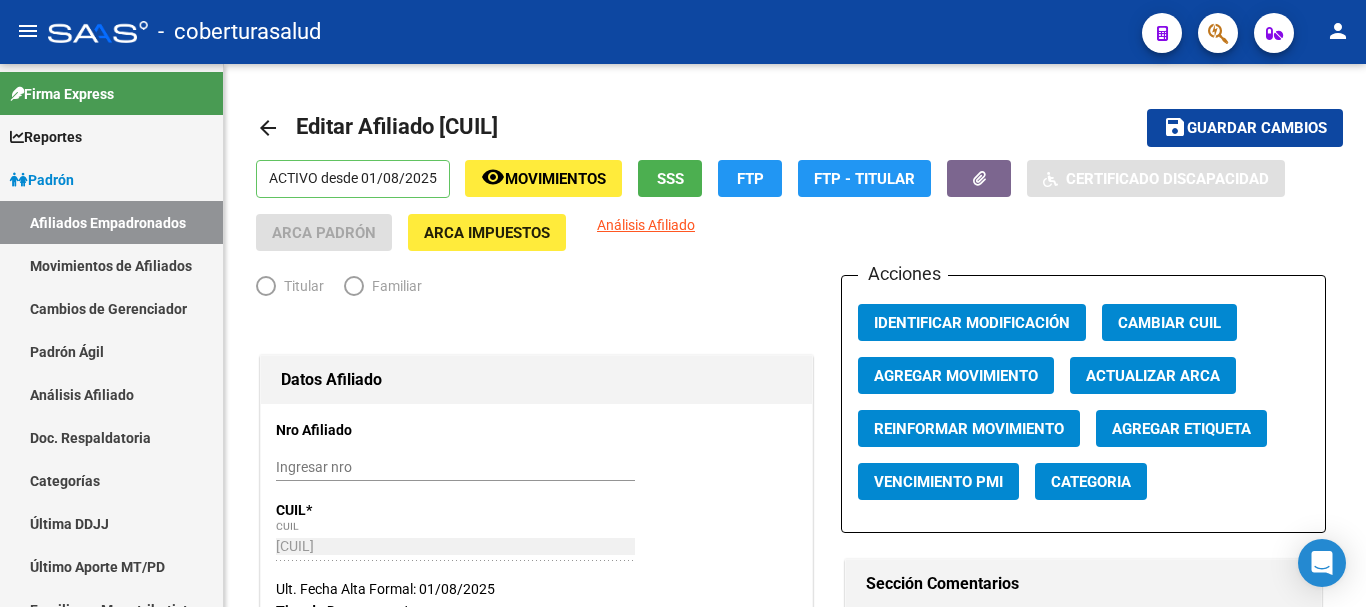 radio on "true" 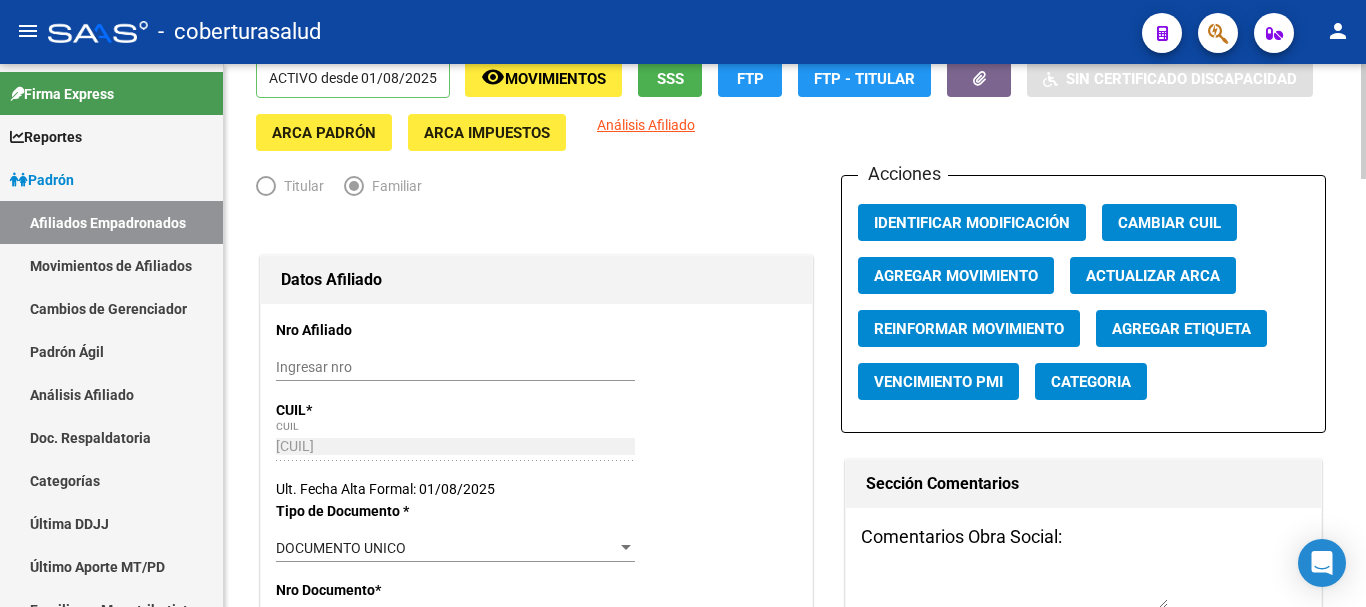 scroll, scrollTop: 0, scrollLeft: 0, axis: both 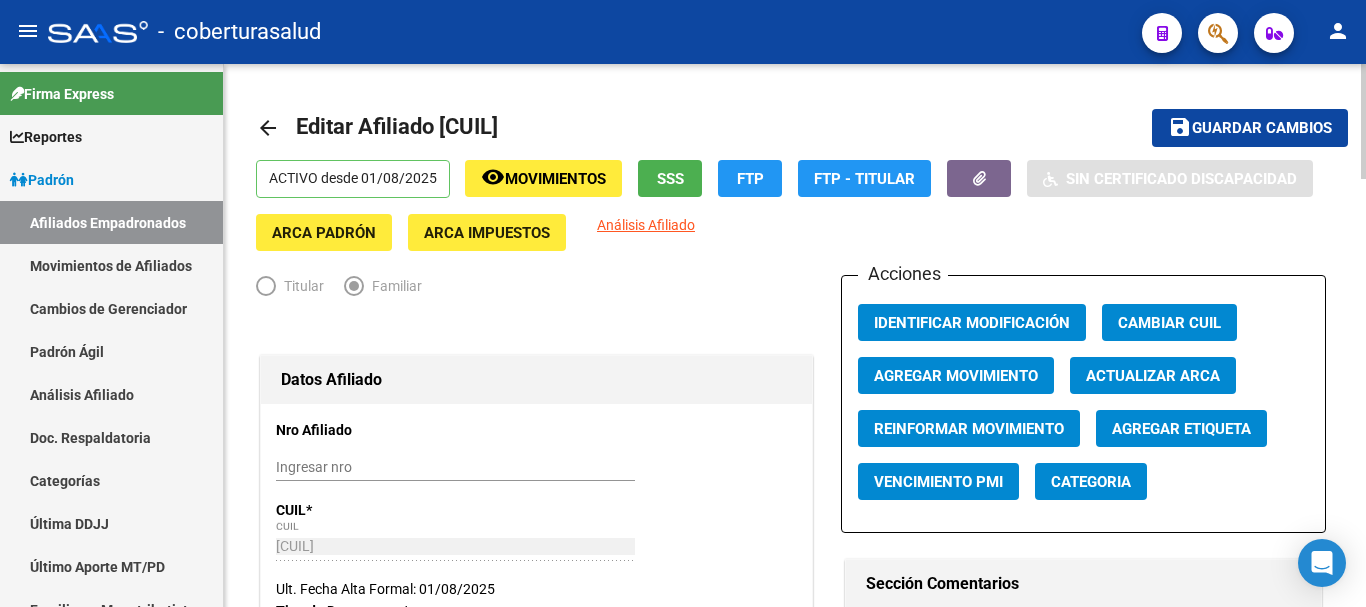 click on "Agregar Movimiento" 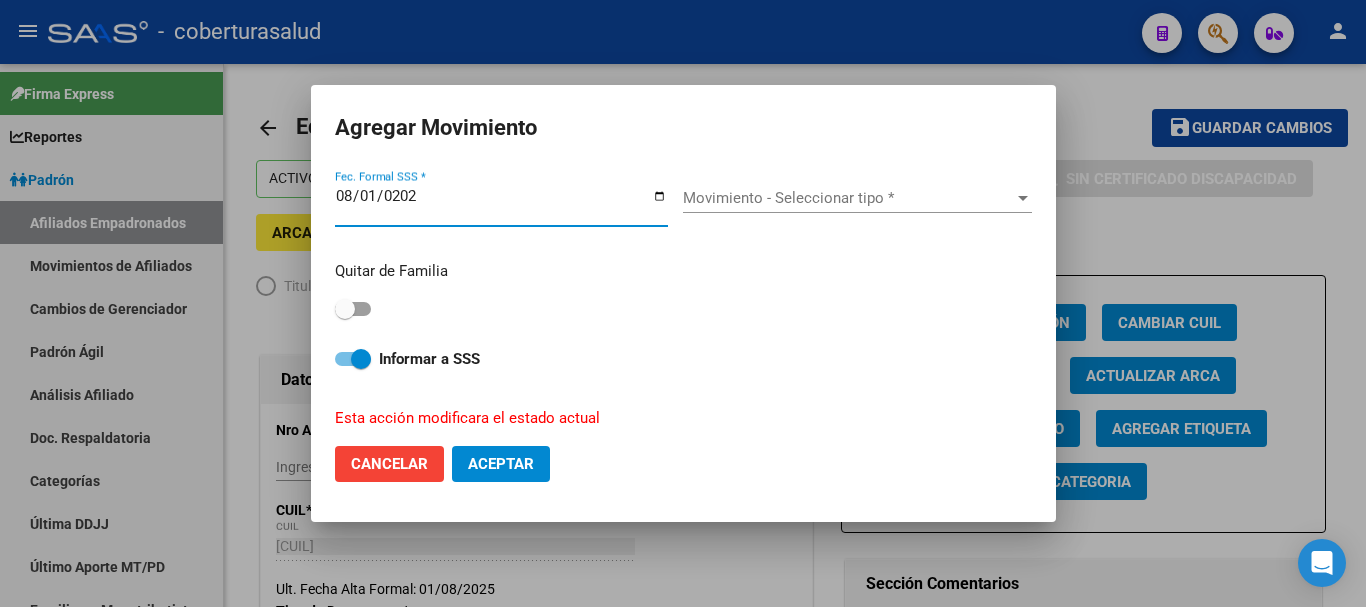 type on "2025-08-01" 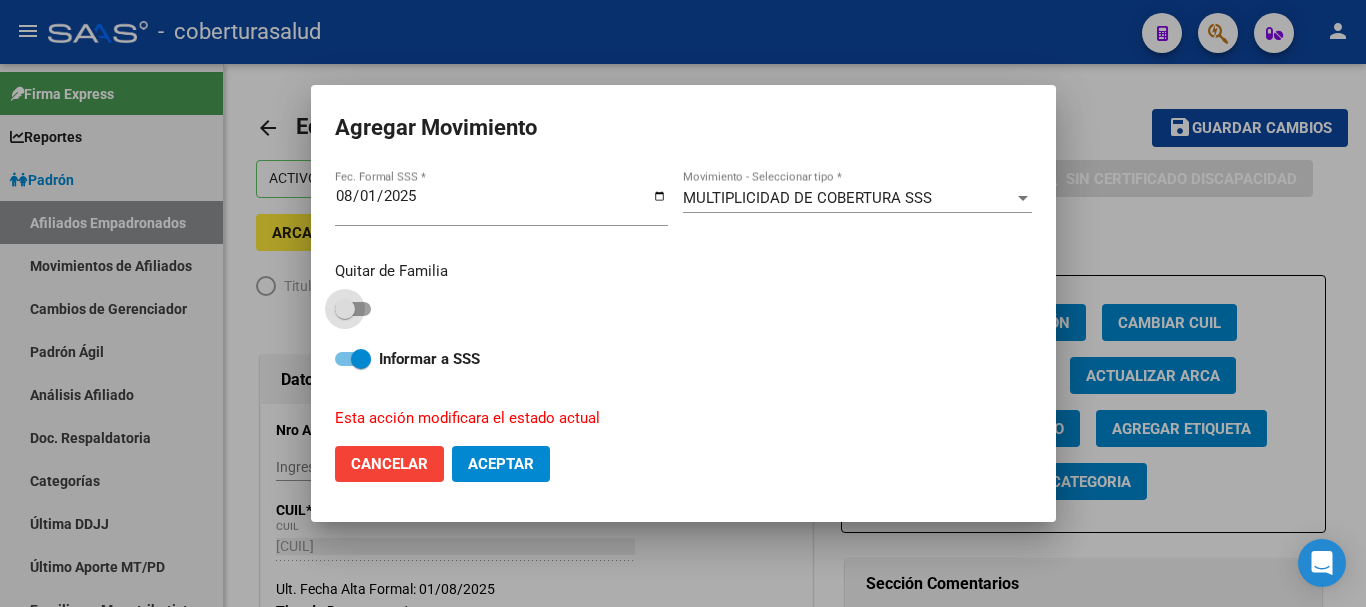 click at bounding box center (345, 309) 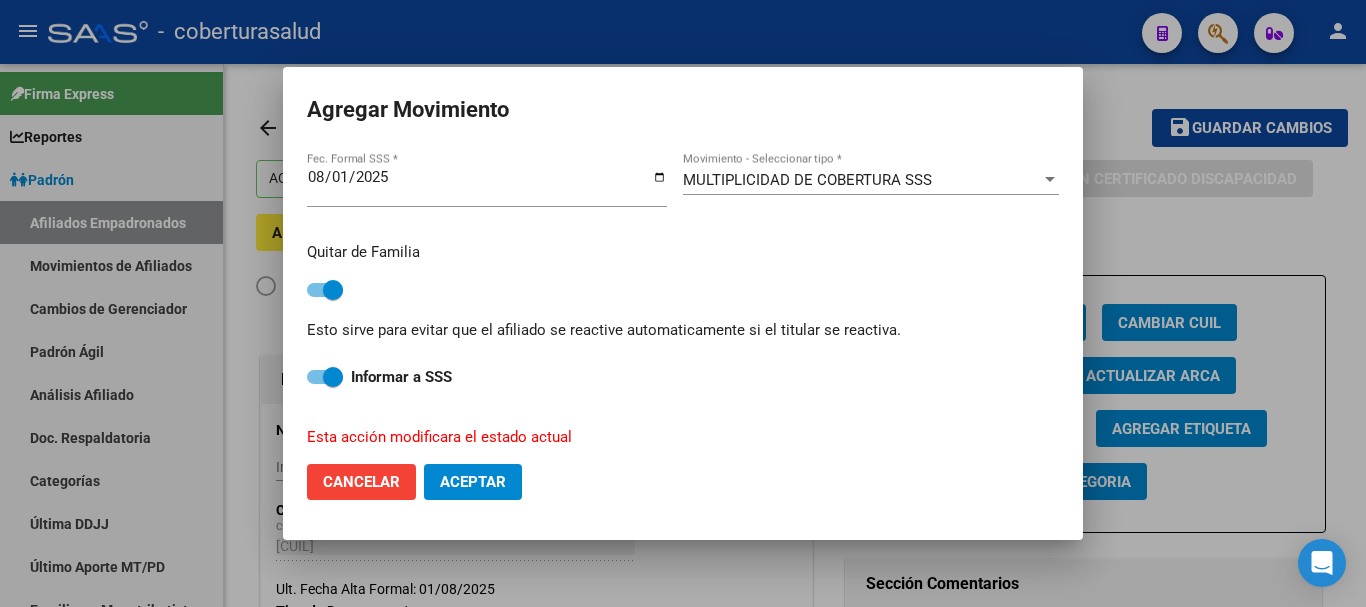 click on "Aceptar" 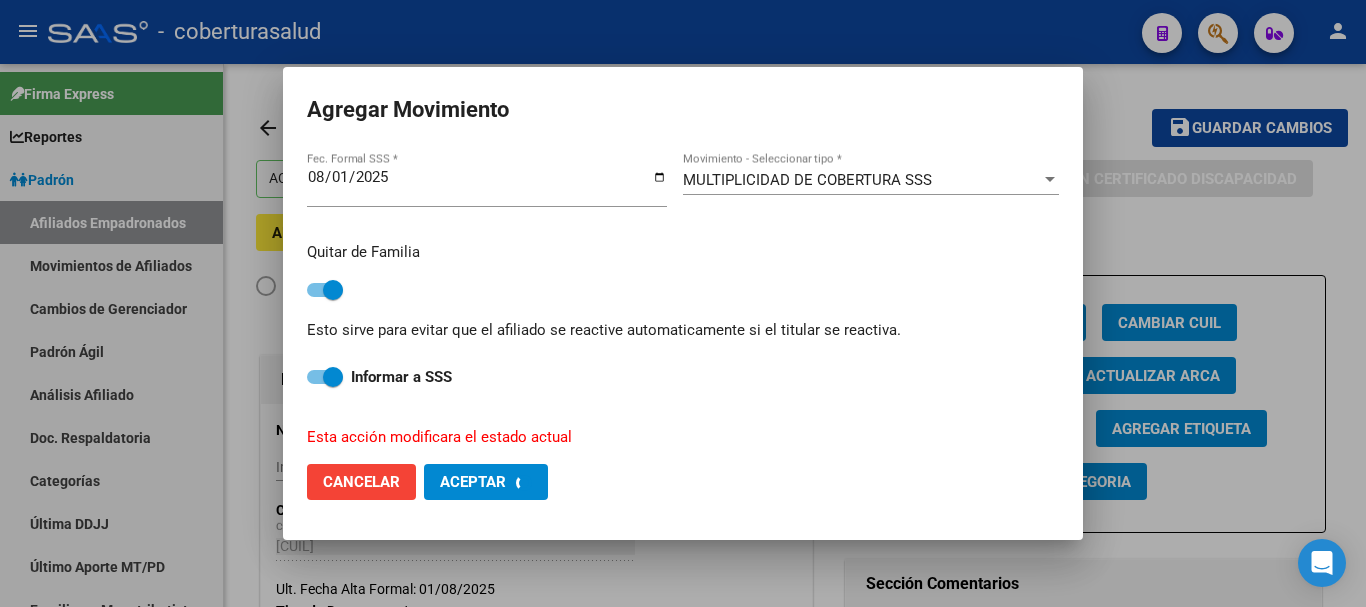 checkbox on "false" 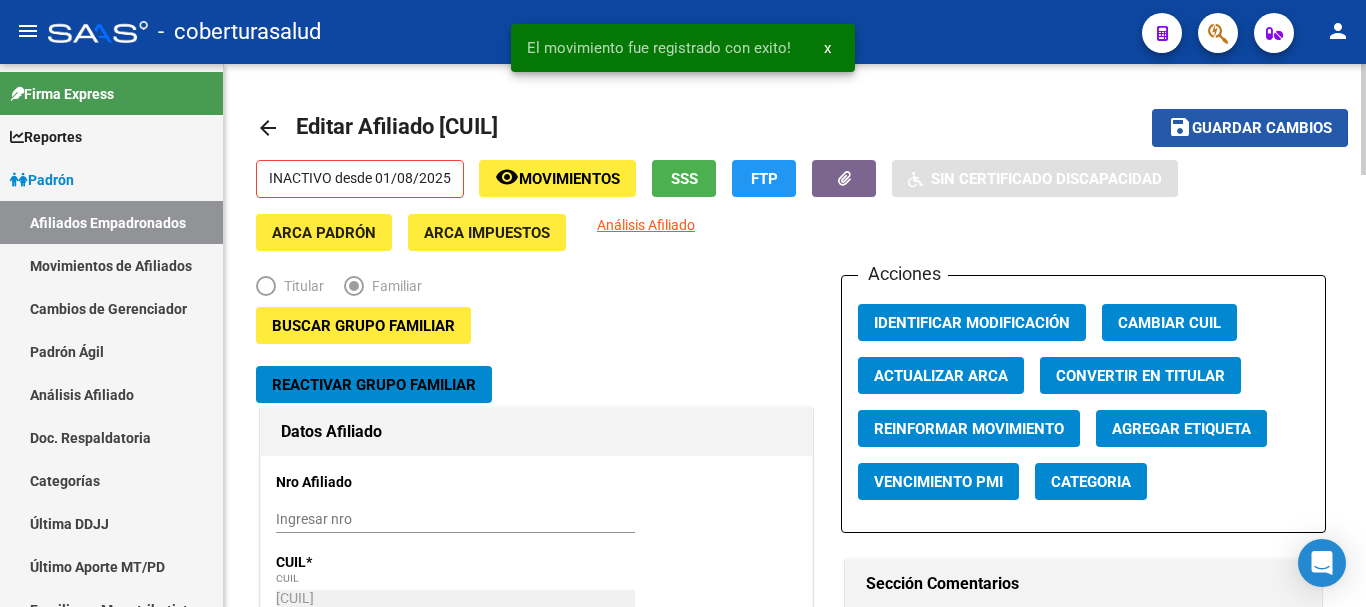 click on "save" 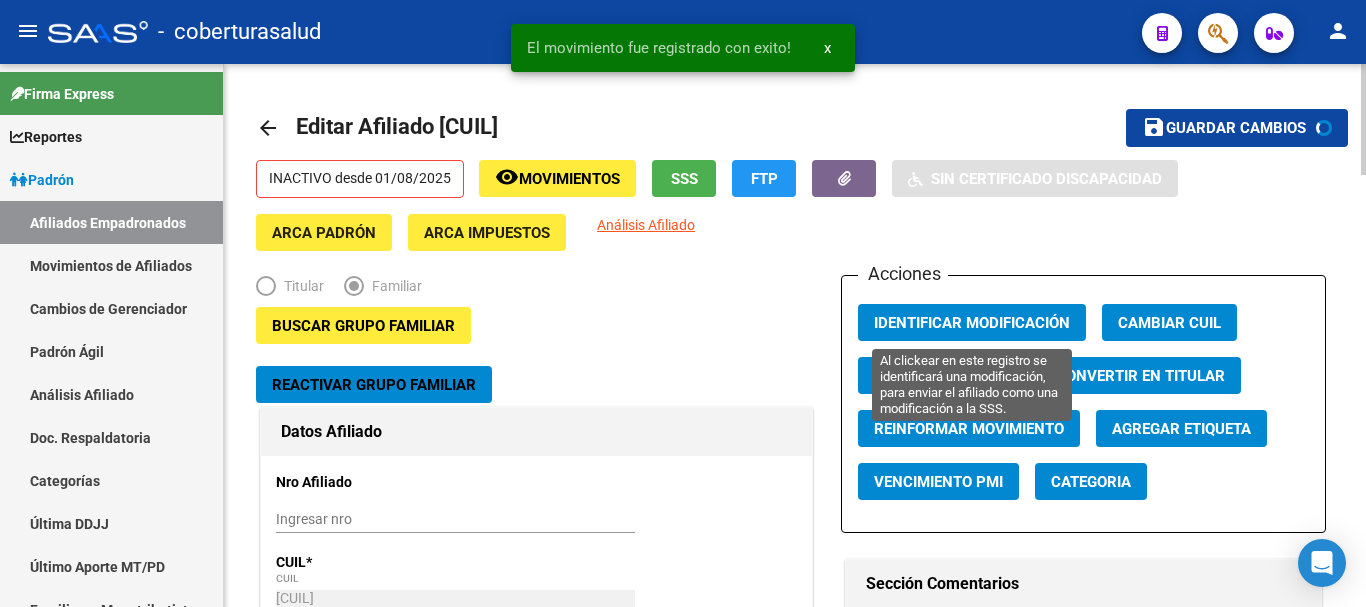 click on "Identificar Modificación" 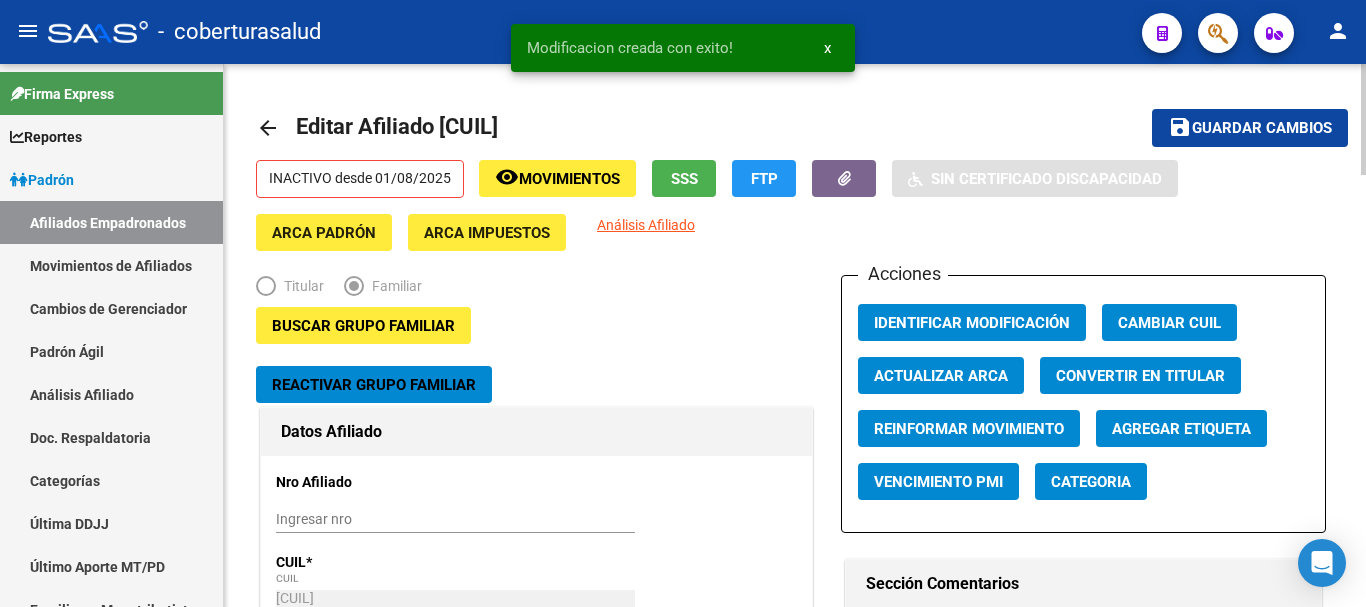 click on "Guardar cambios" 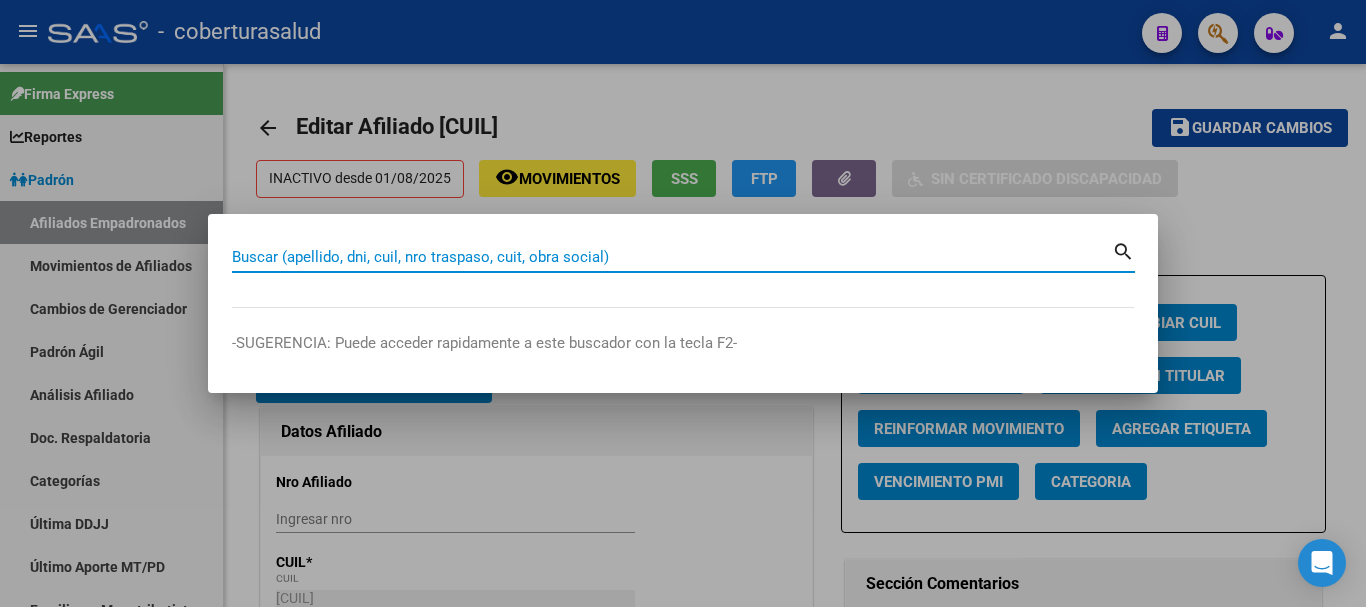 paste on "[NUMBER]" 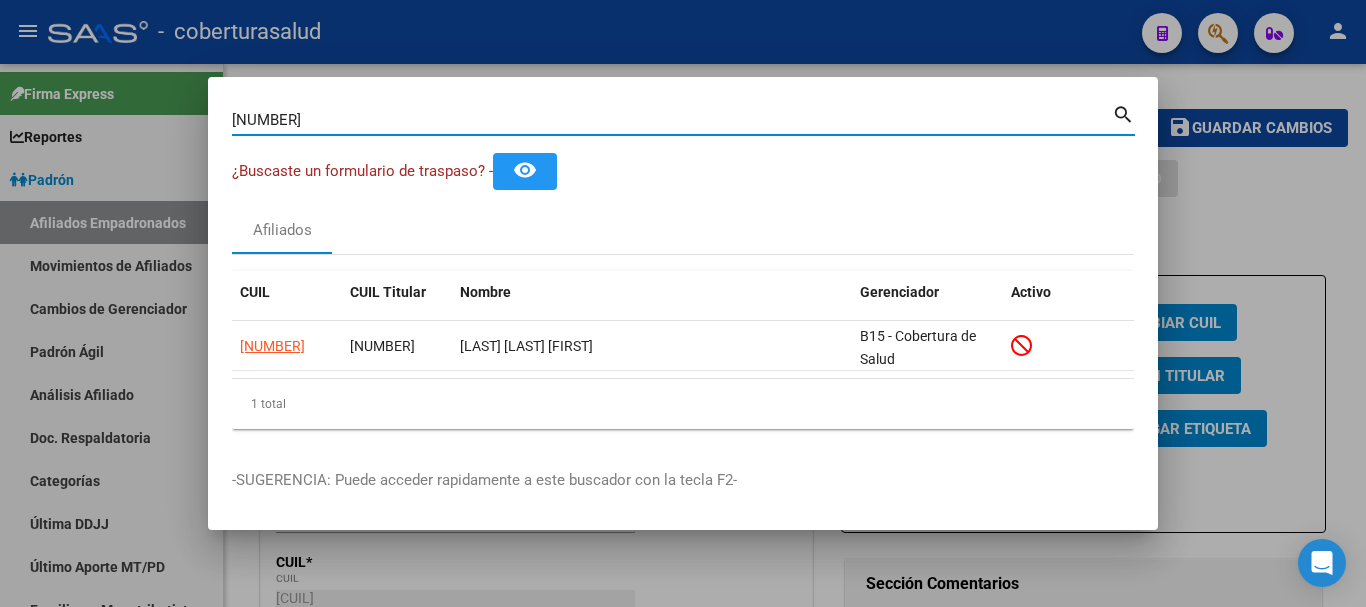 click on "[NUMBER]" at bounding box center [672, 120] 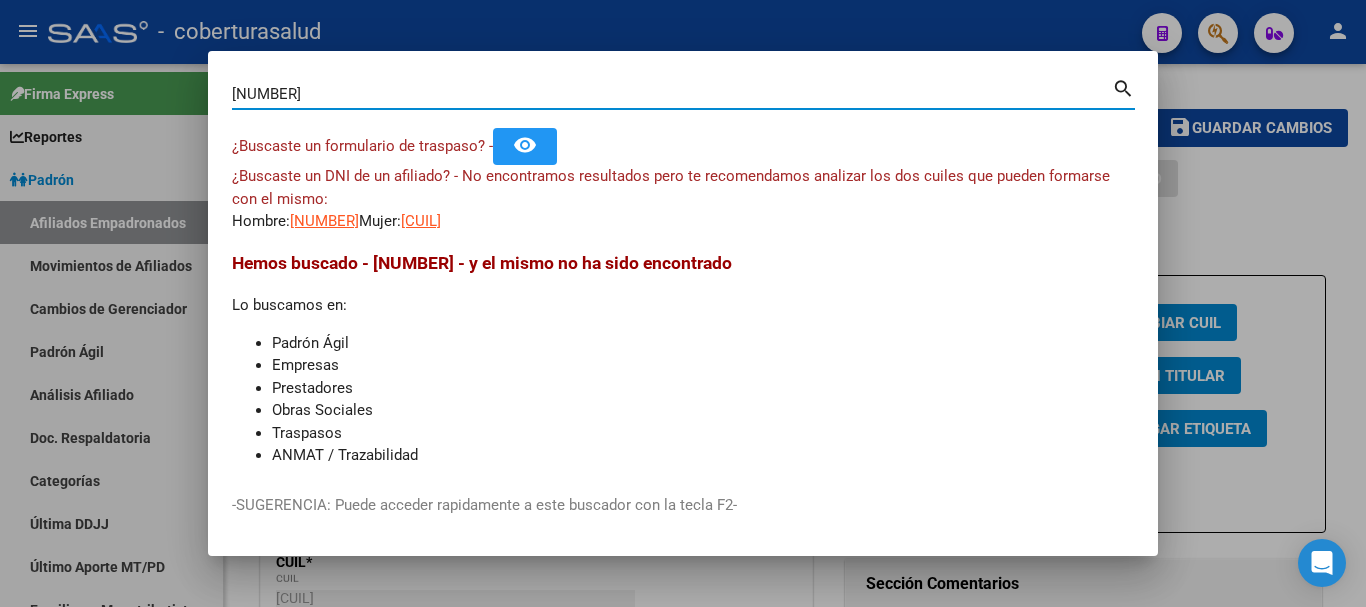 click on "[NUMBER]" at bounding box center (672, 94) 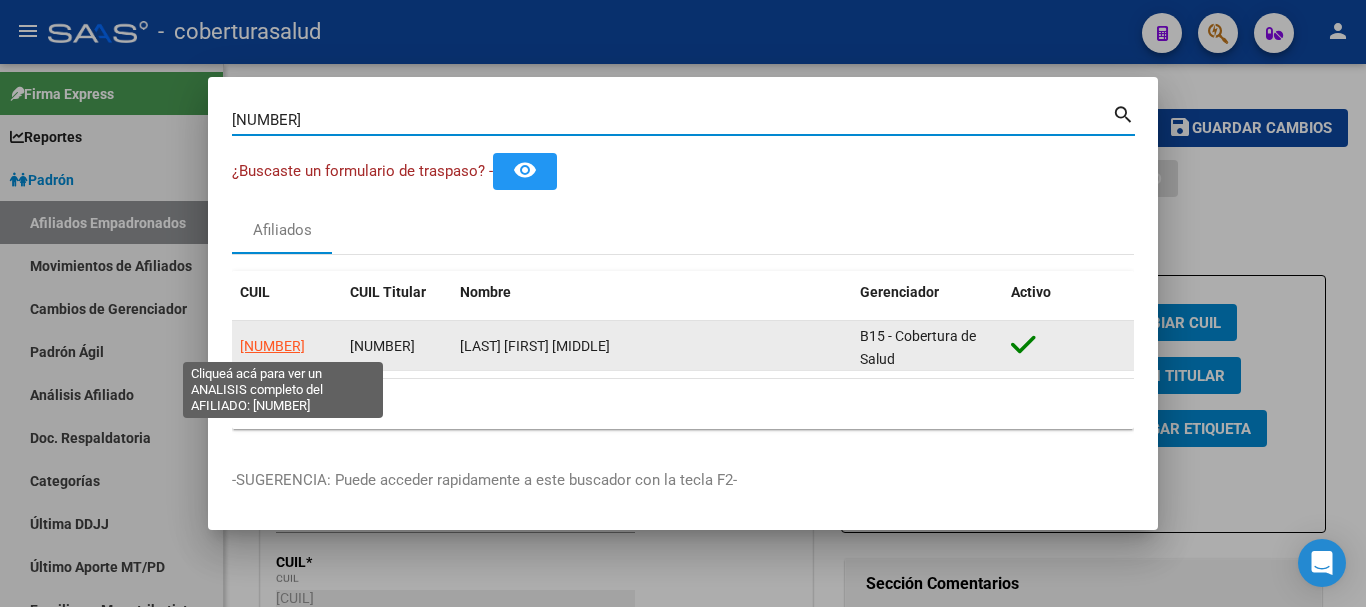 click on "[NUMBER]" 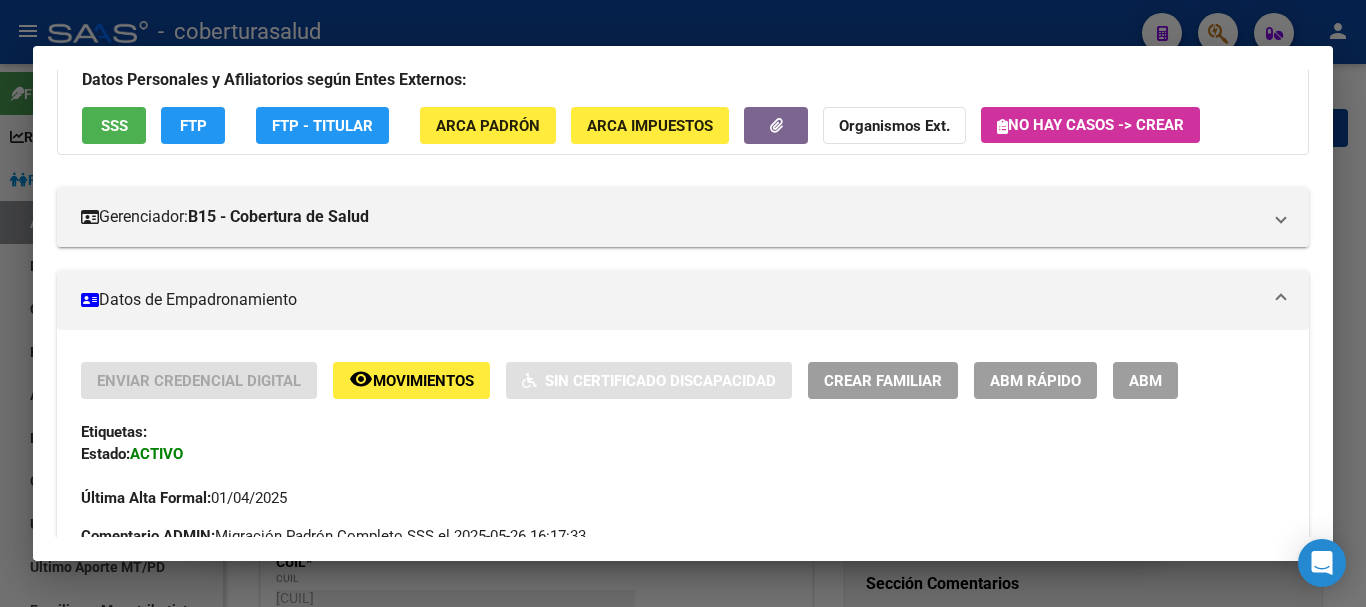scroll, scrollTop: 100, scrollLeft: 0, axis: vertical 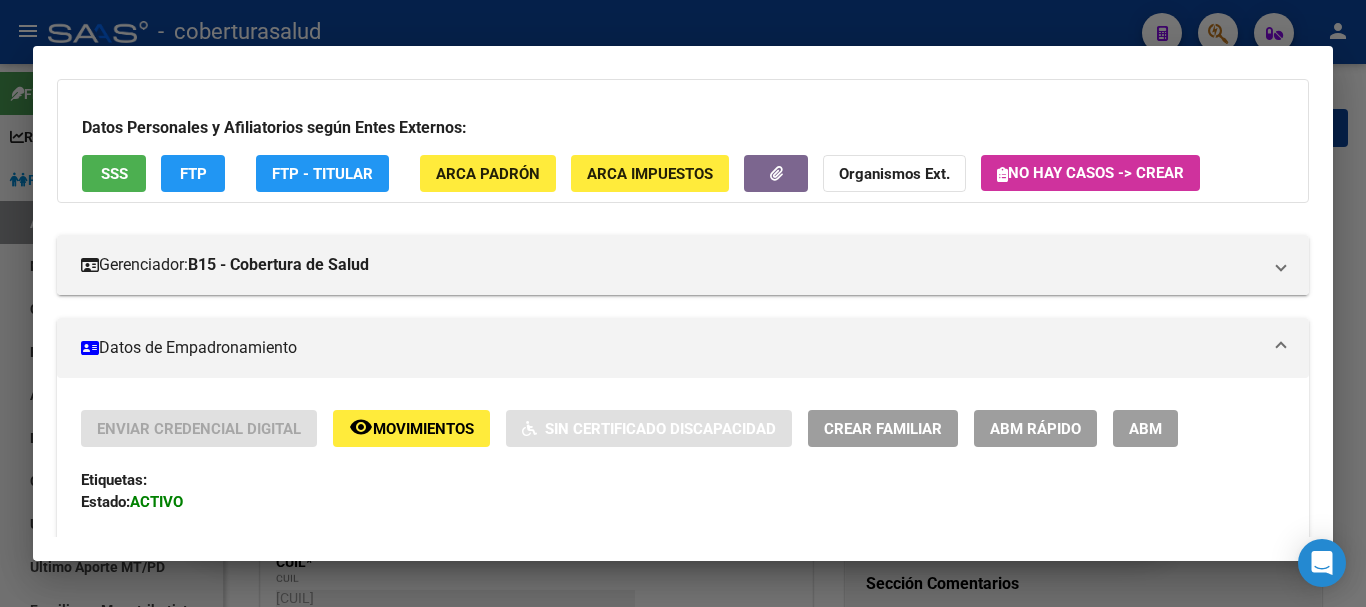 click on "Enviar Credencial Digital remove_red_eye Movimientos    Sin Certificado Discapacidad Crear Familiar ABM Rápido ABM" at bounding box center [683, 428] 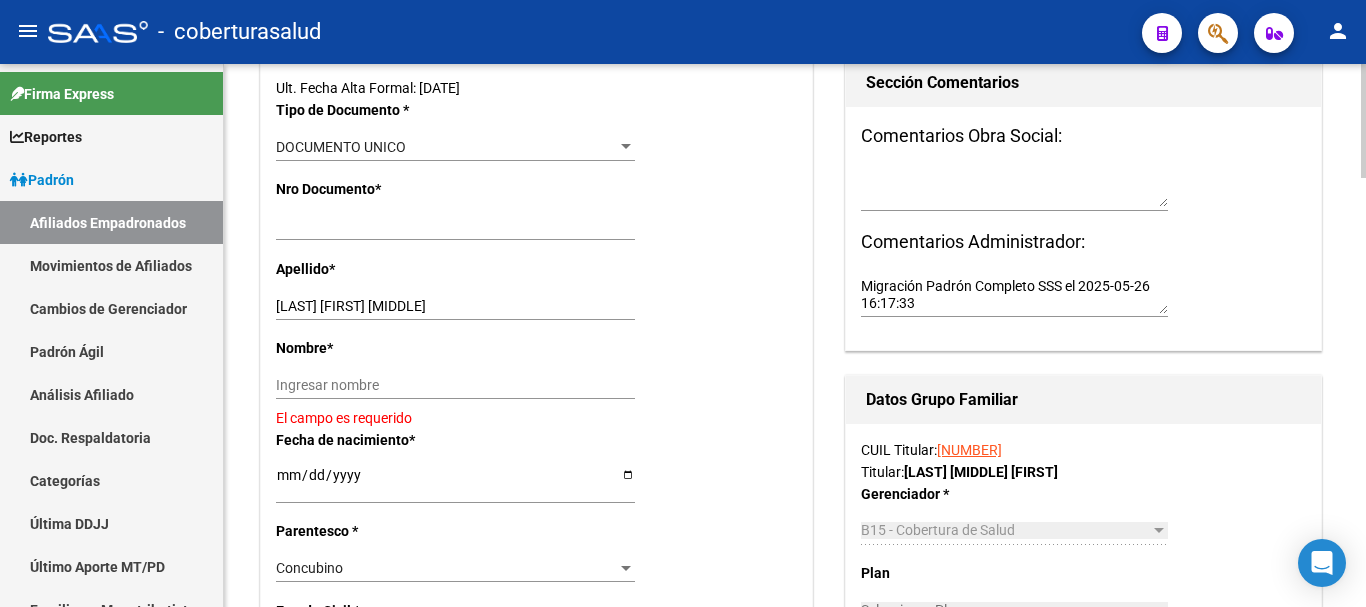 scroll, scrollTop: 500, scrollLeft: 0, axis: vertical 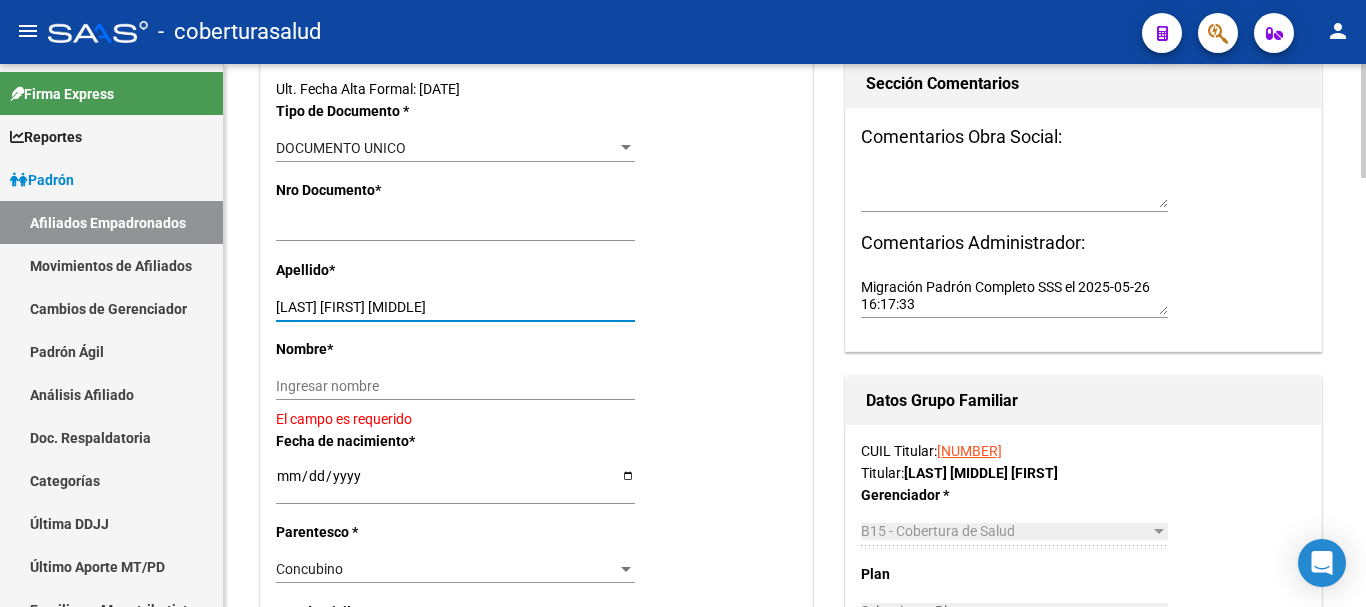 drag, startPoint x: 332, startPoint y: 302, endPoint x: 444, endPoint y: 299, distance: 112.04017 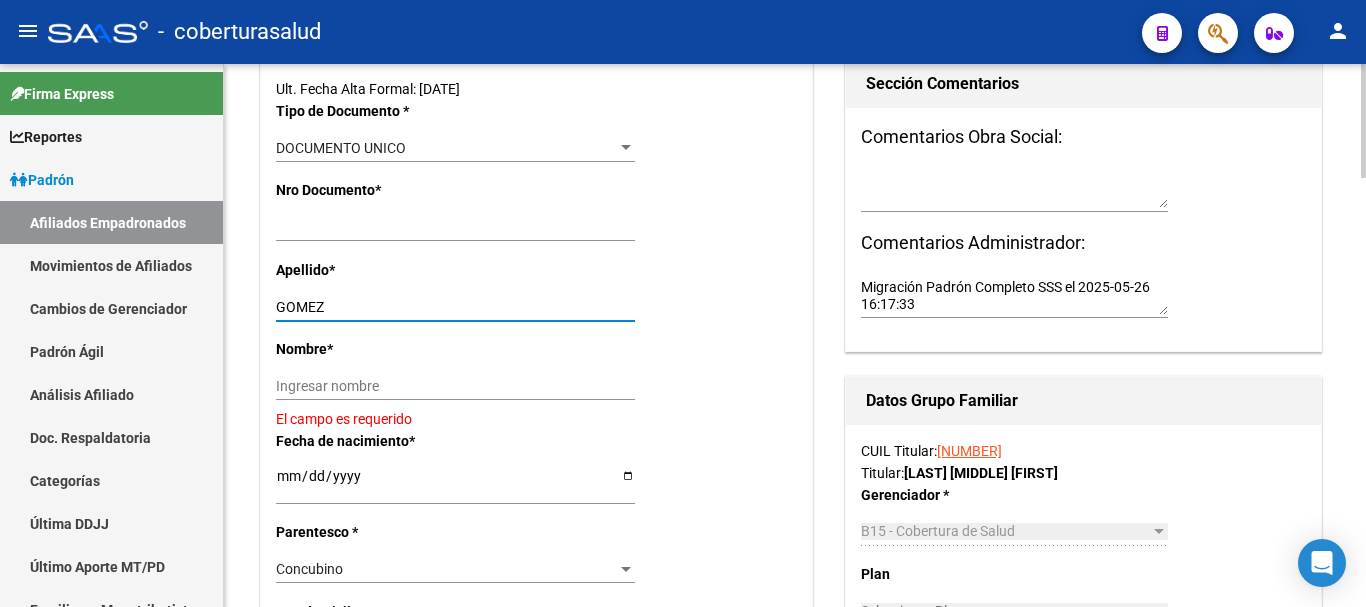 type on "GOMEZ" 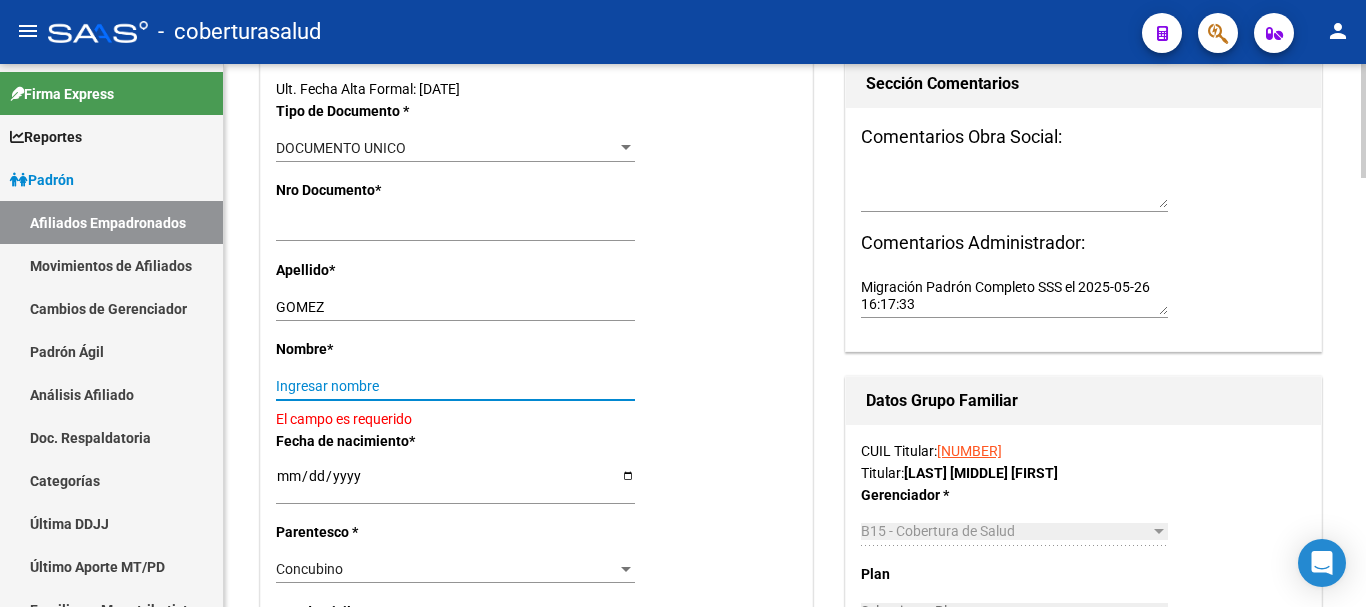 paste on "[FIRST] [MIDDLE]" 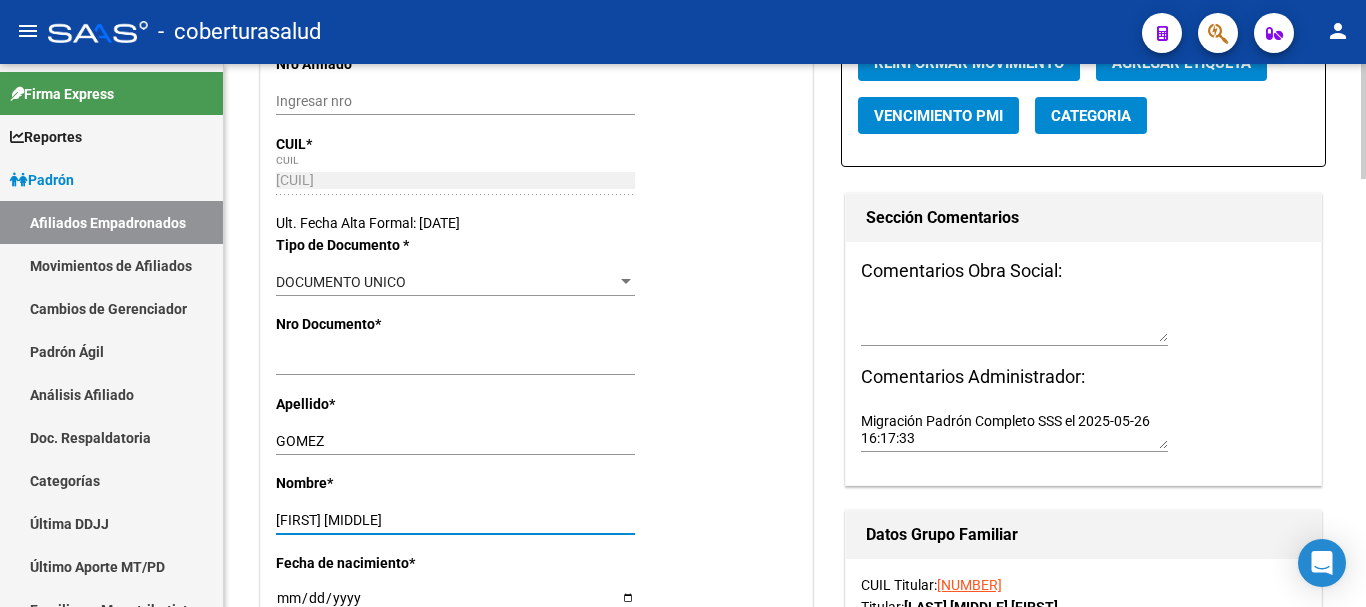 scroll, scrollTop: 200, scrollLeft: 0, axis: vertical 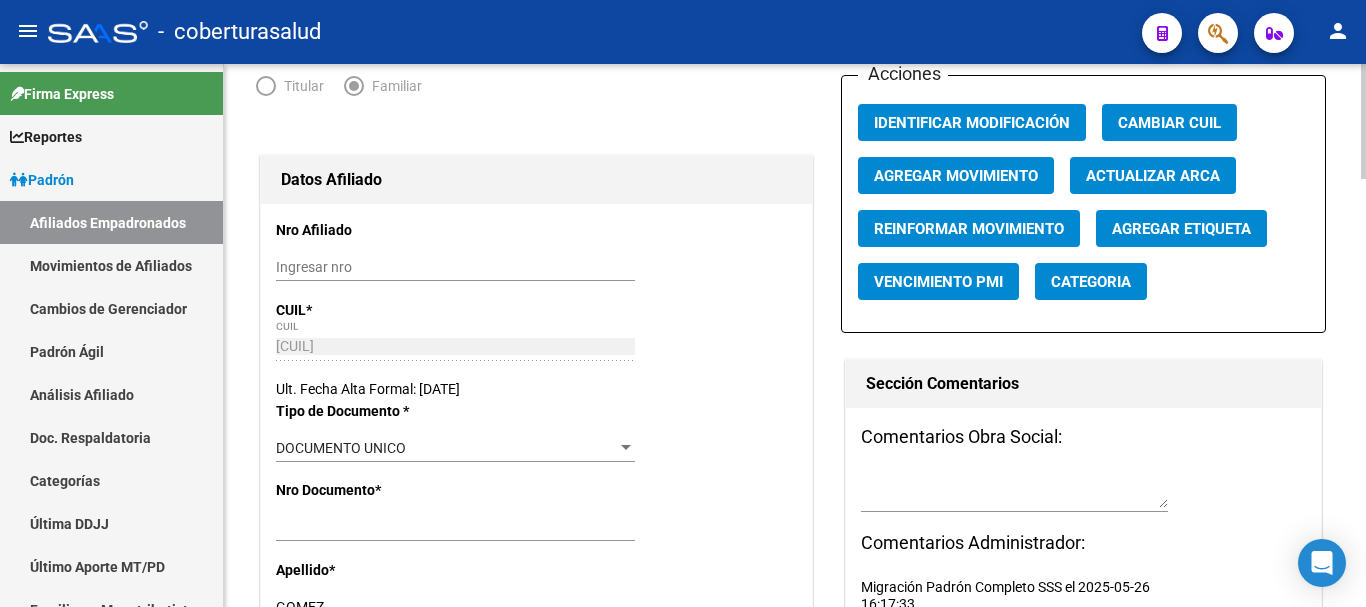 type on "[FIRST] [MIDDLE]" 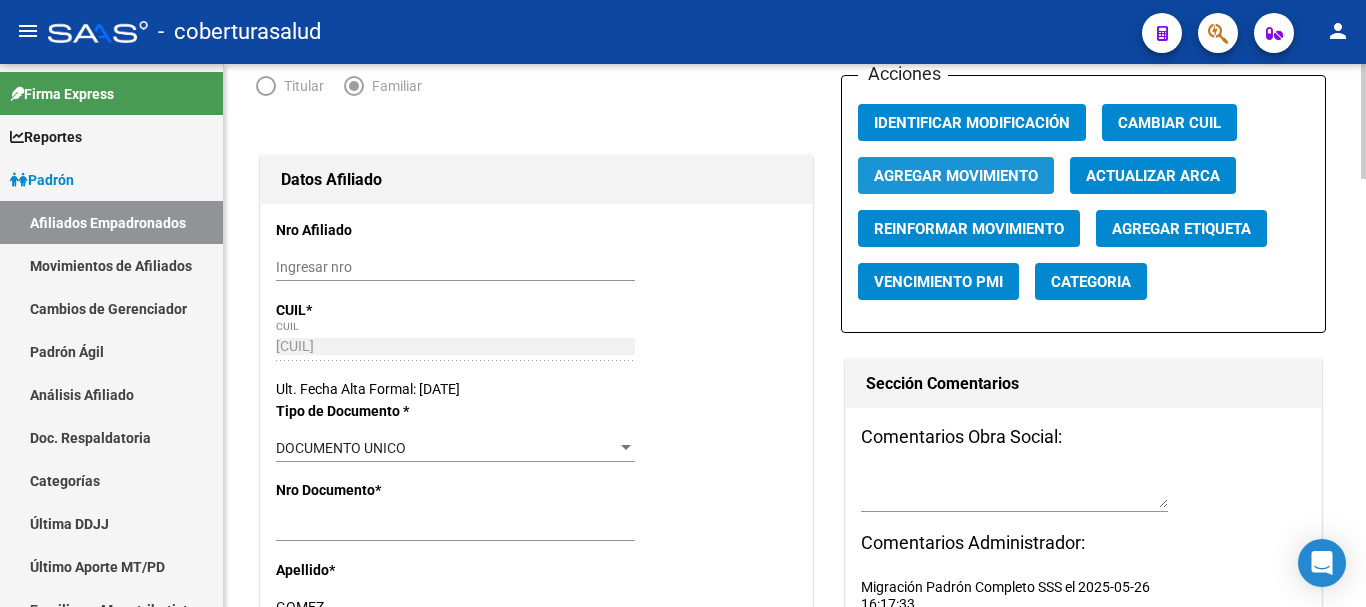 click on "Agregar Movimiento" 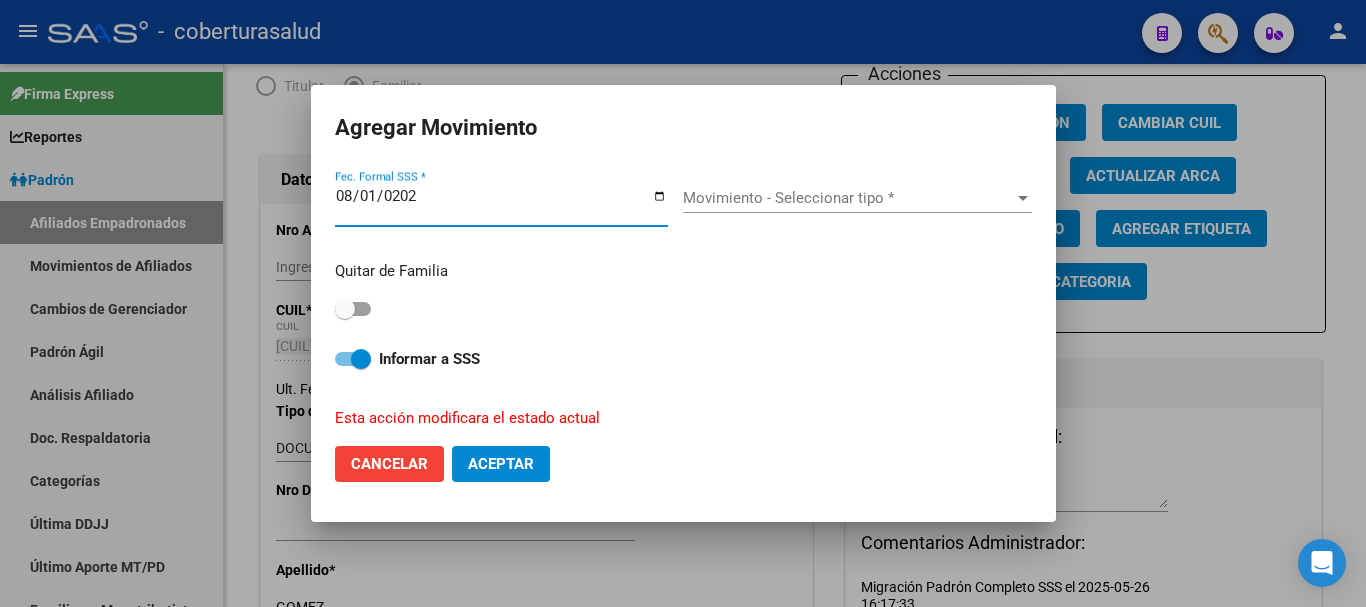 type on "2025-08-01" 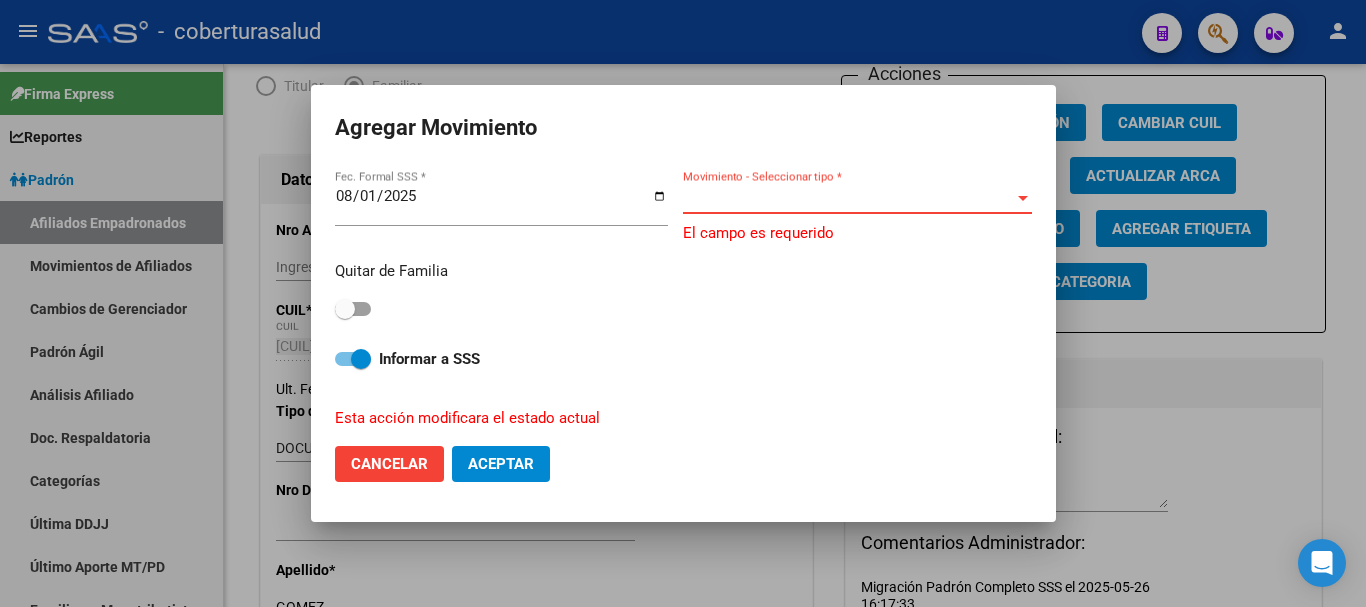 click on "Movimiento - Seleccionar tipo *" at bounding box center [848, 198] 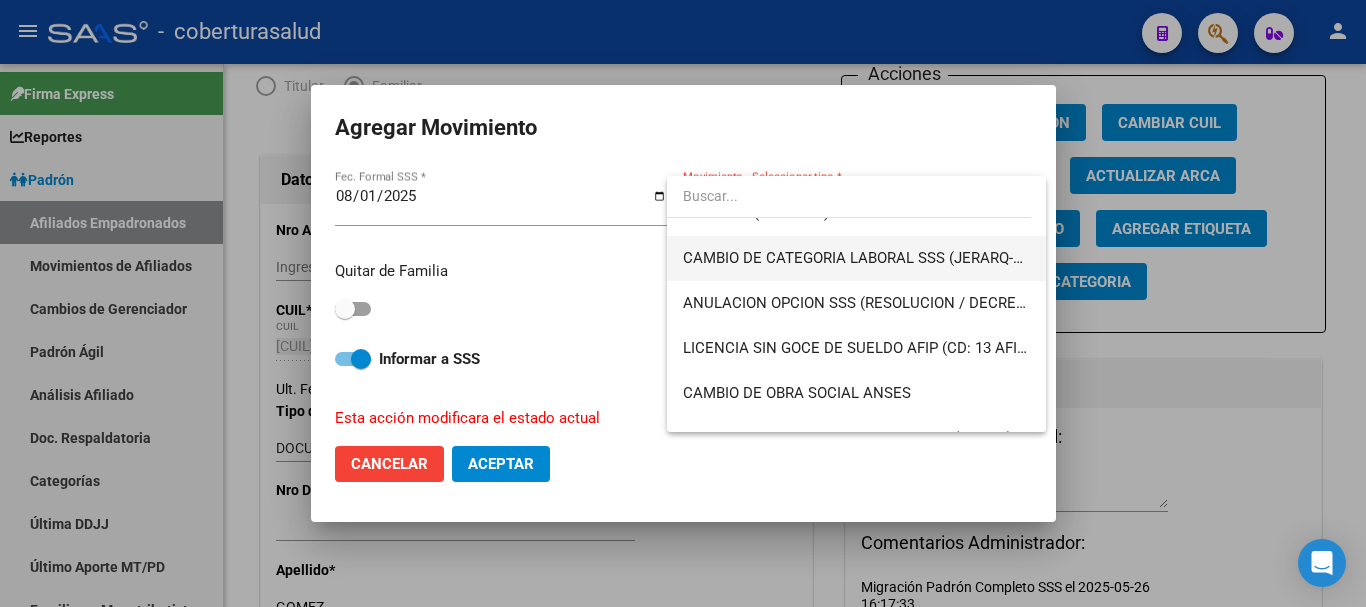 scroll, scrollTop: 200, scrollLeft: 0, axis: vertical 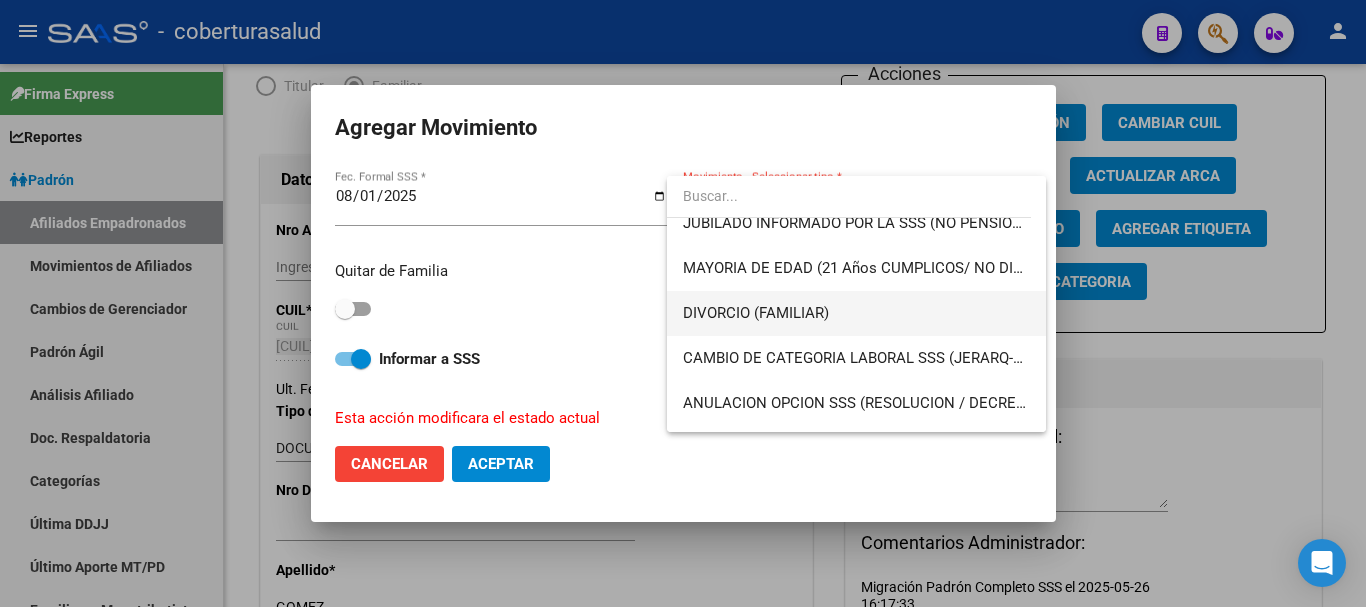 click on "DIVORCIO (FAMILIAR)" at bounding box center (856, 313) 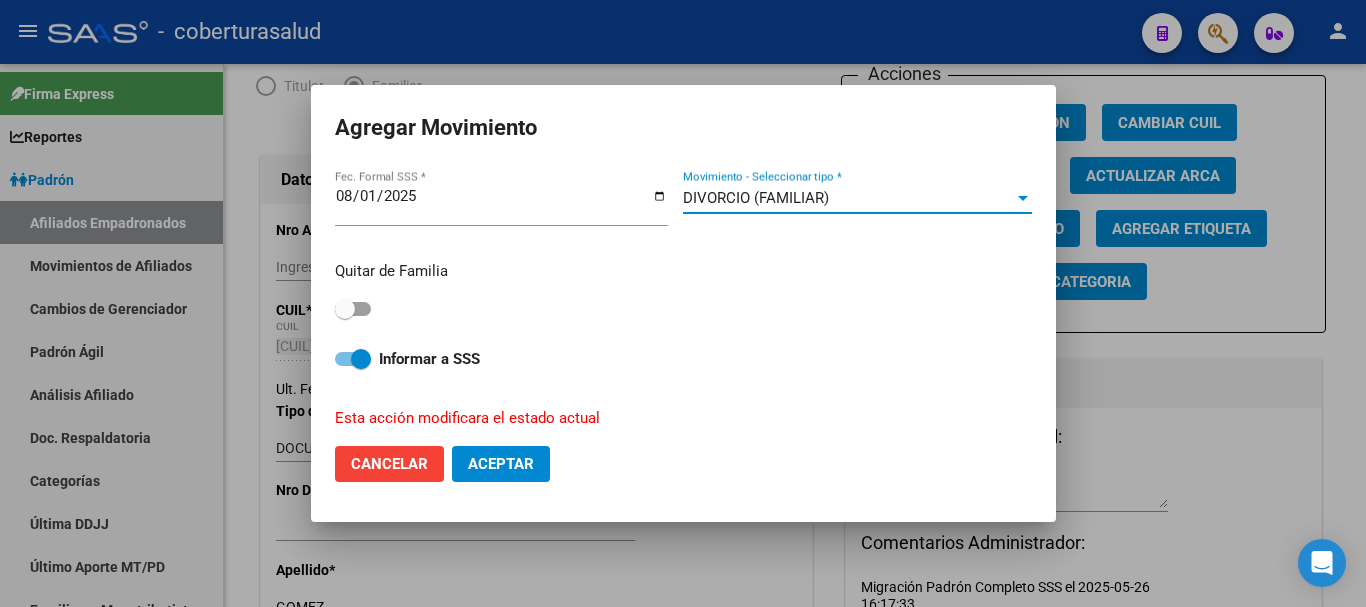 click at bounding box center (353, 309) 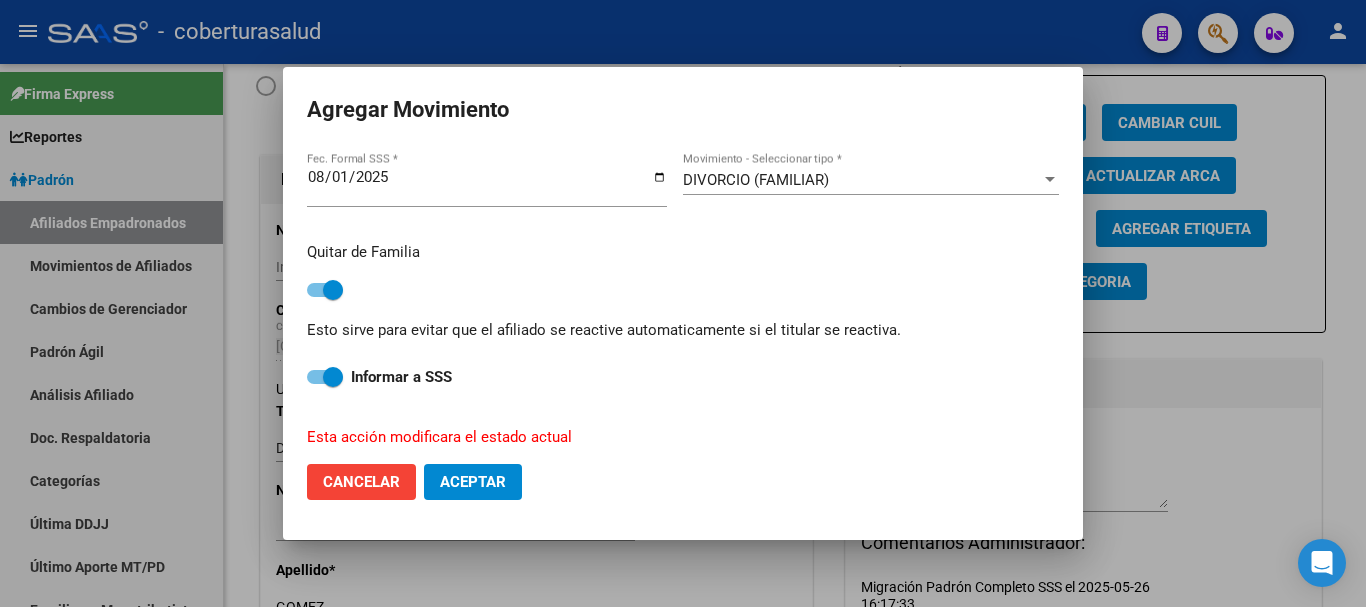 click on "Aceptar" 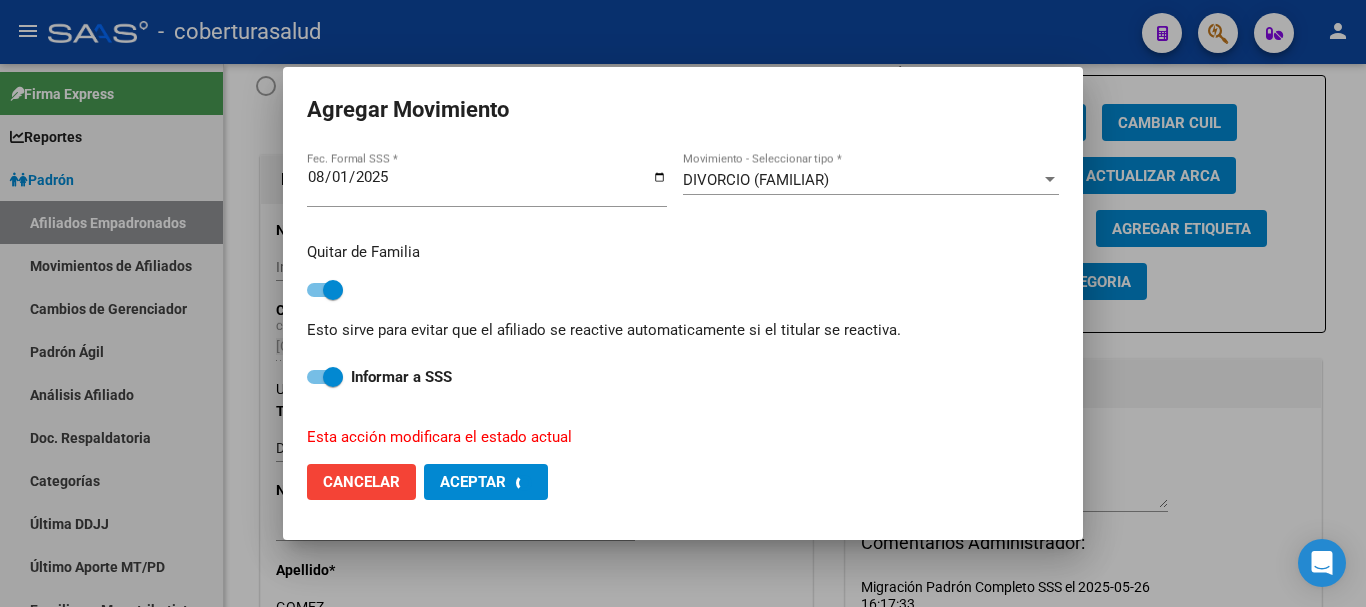checkbox on "false" 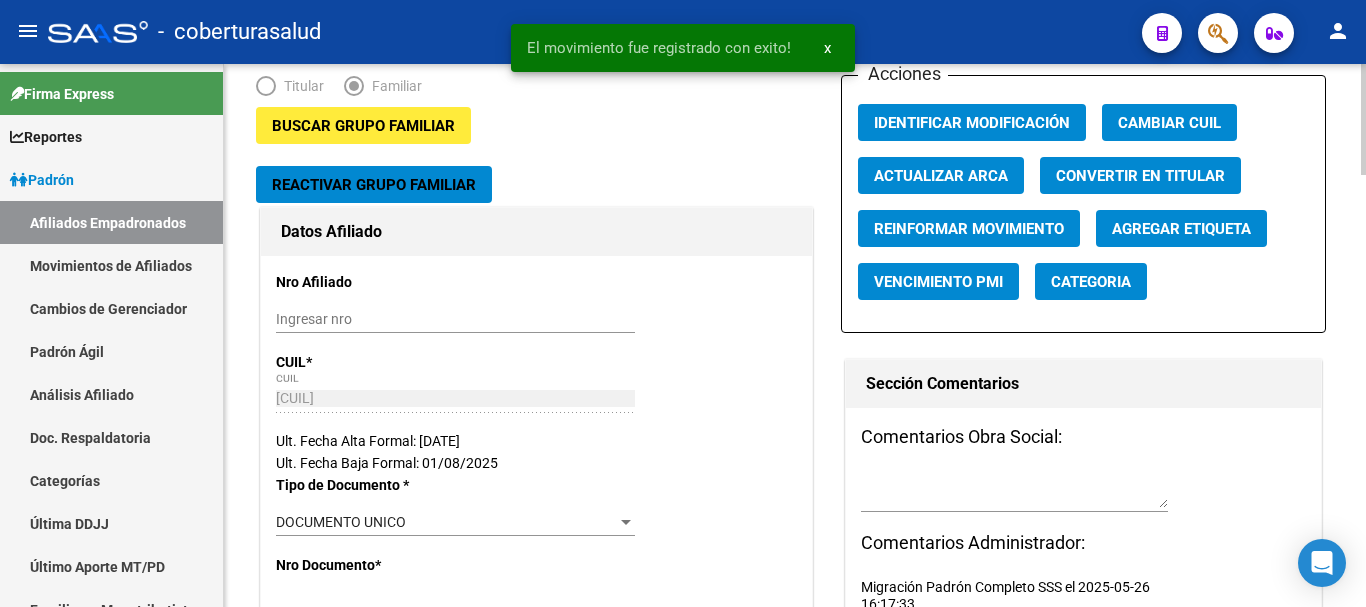 scroll, scrollTop: 0, scrollLeft: 0, axis: both 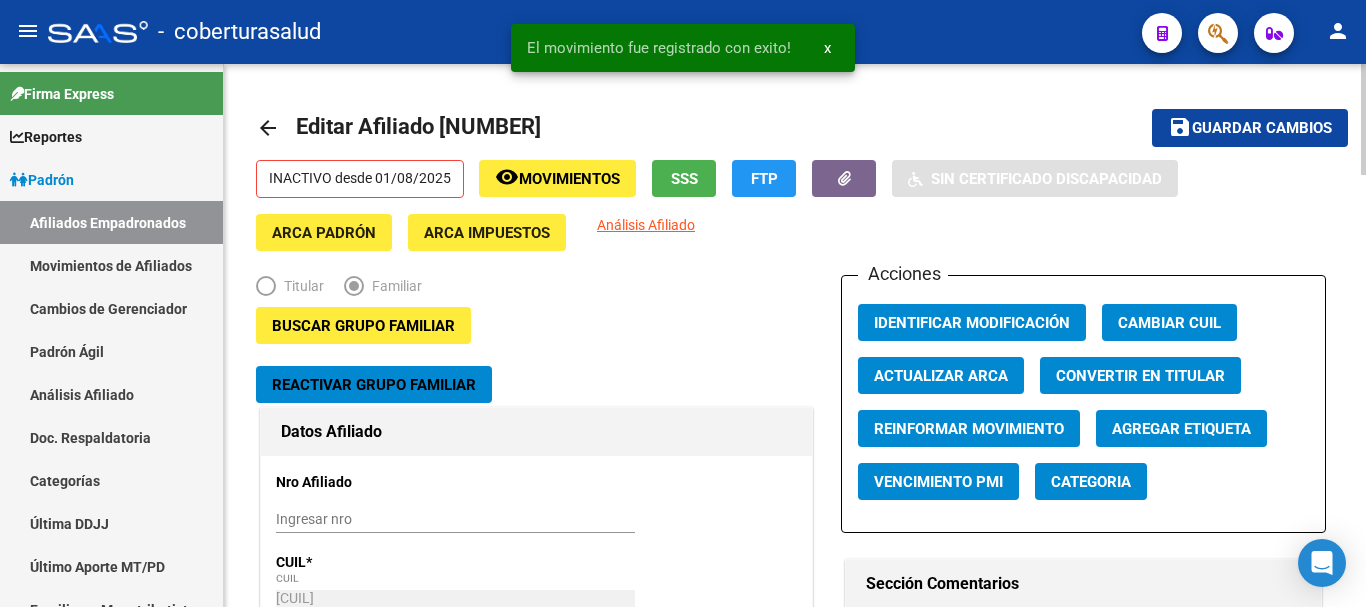 click on "save Guardar cambios" 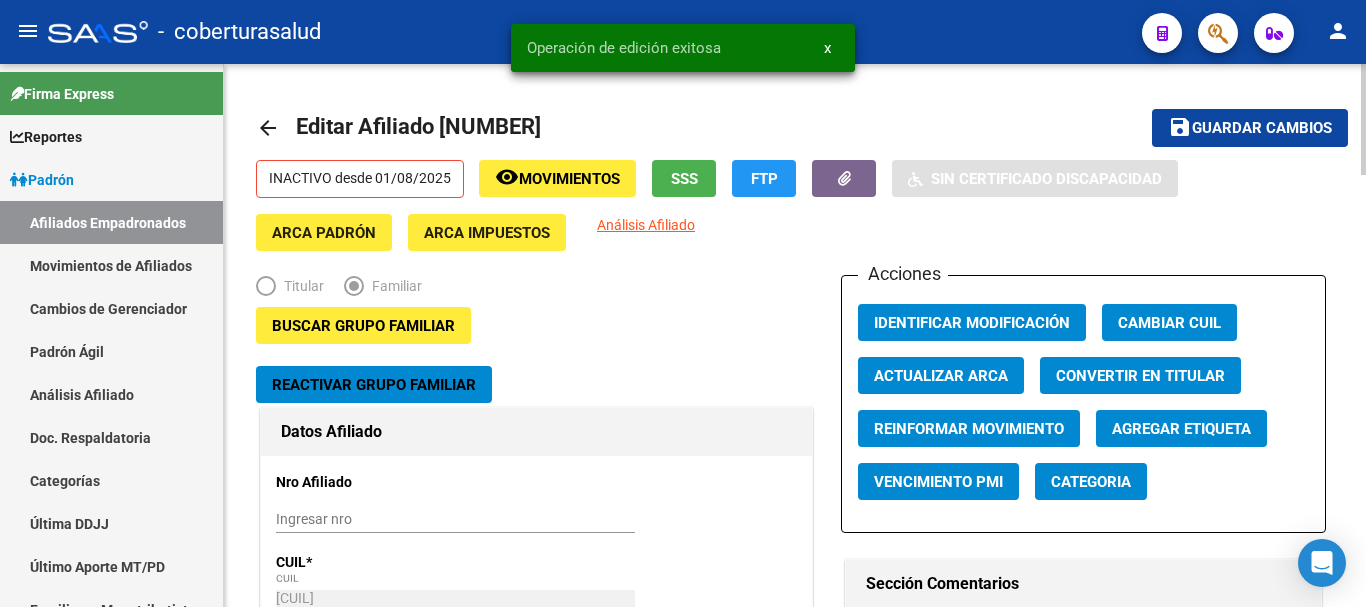 click on "Acciones Identificar Modificación Cambiar CUIL Actualizar ARCA Convertir en Titular Reinformar Movimiento Agregar Etiqueta Vencimiento PMI Categoria" 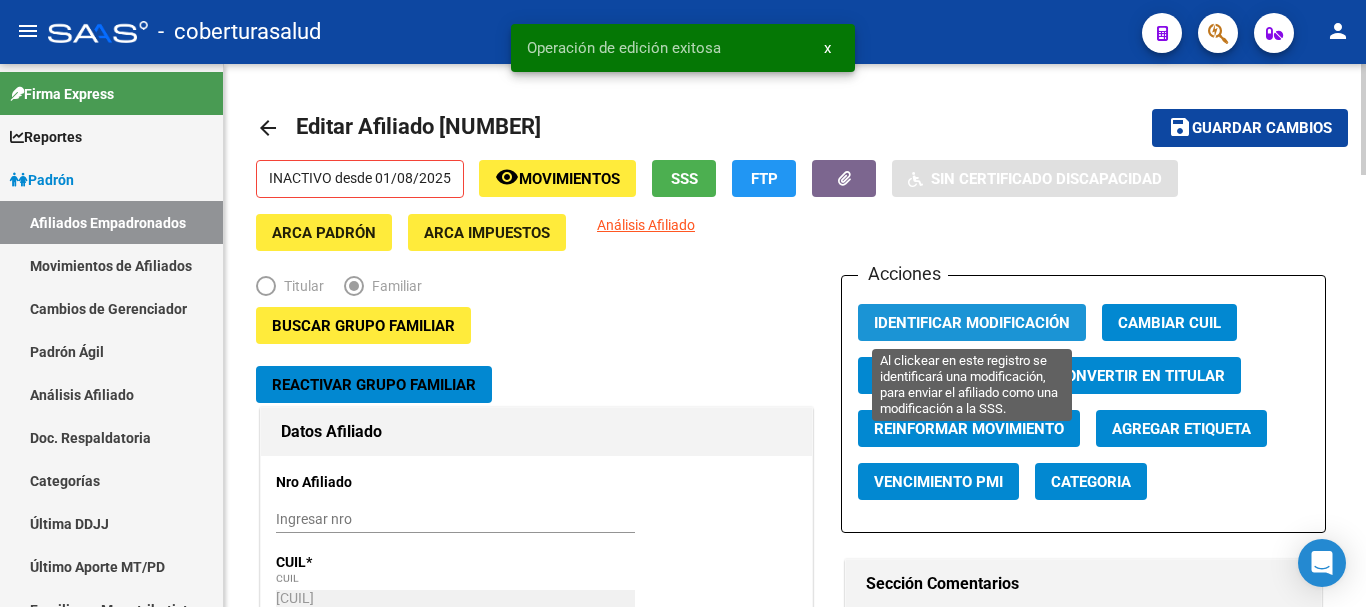 click on "Identificar Modificación" 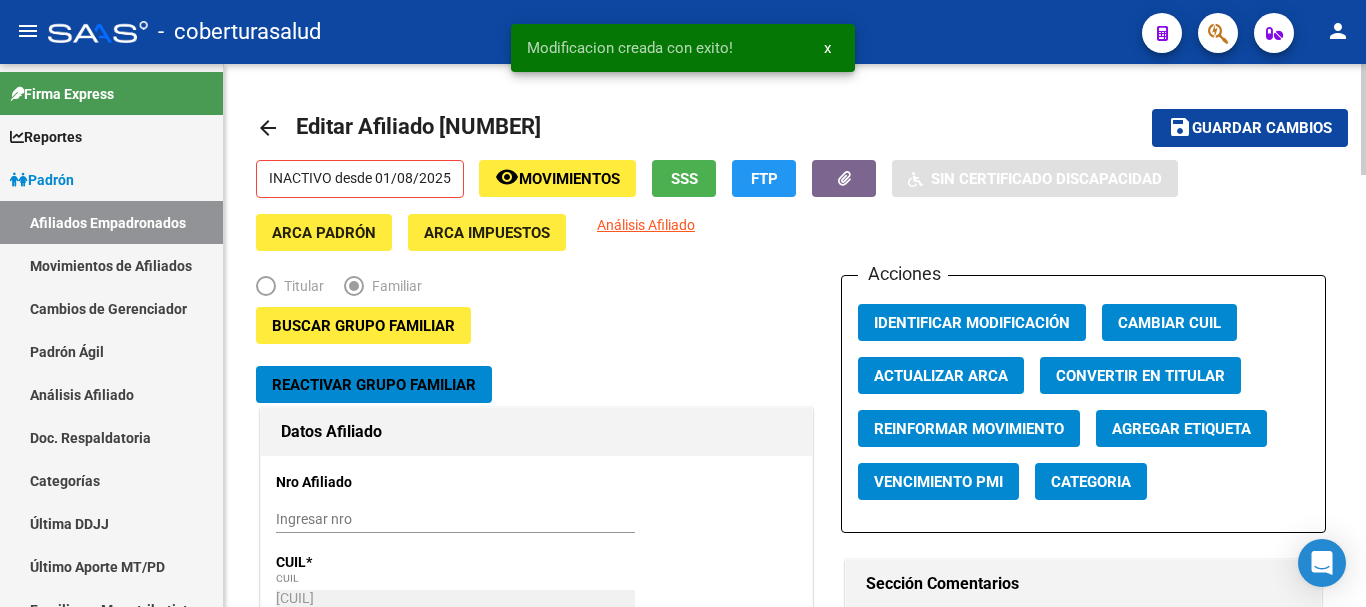 click on "save" 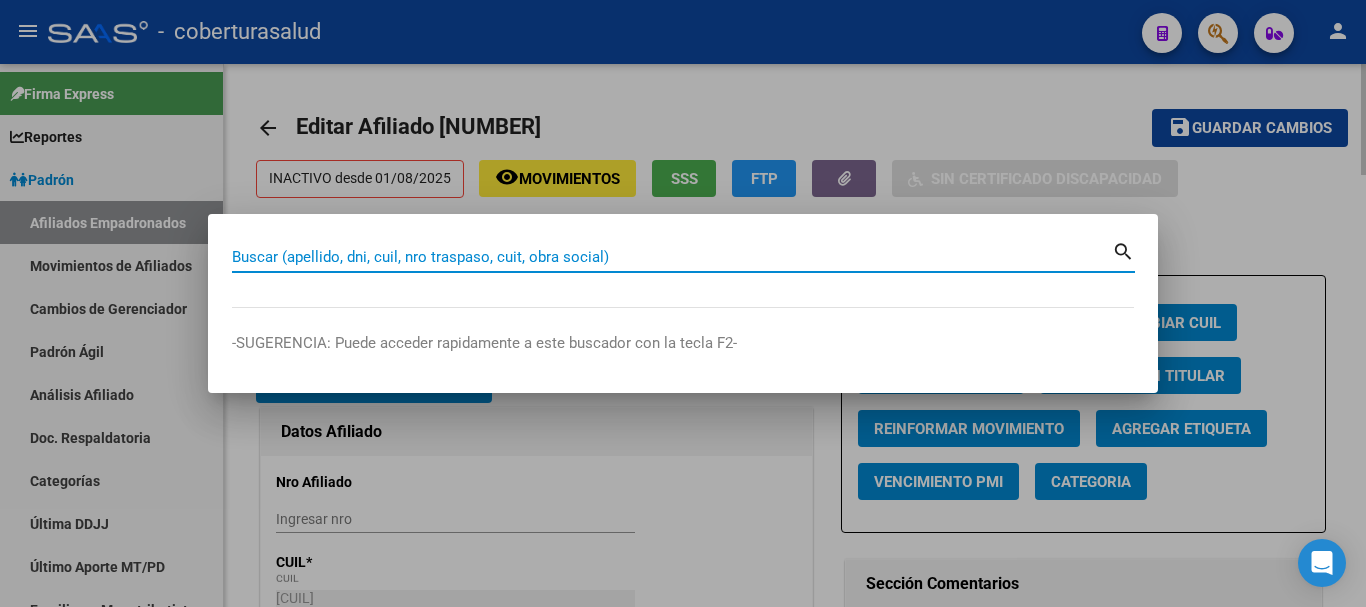 paste on "[NUMBER]" 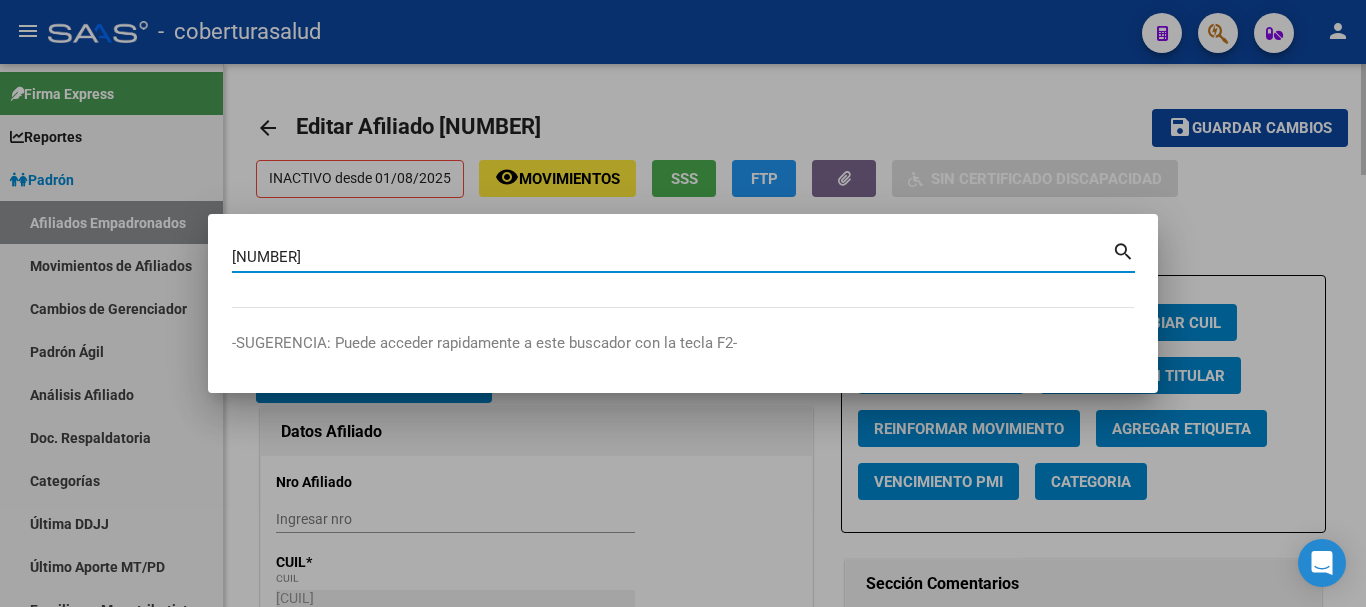 type on "[NUMBER]" 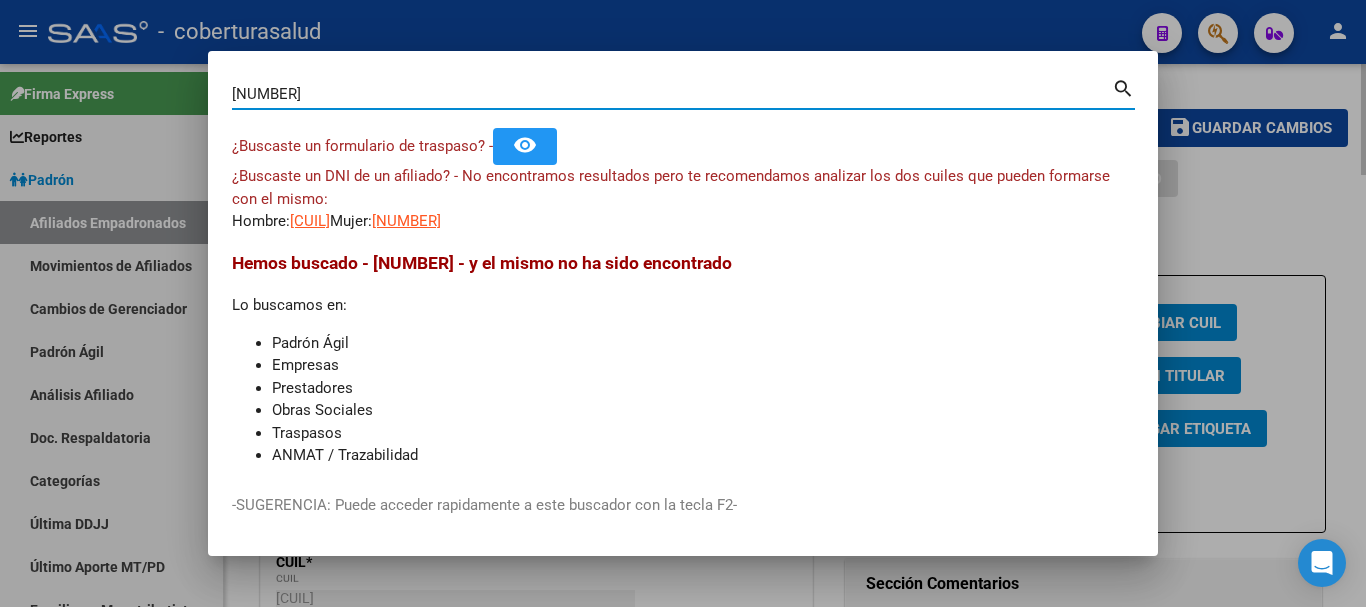 type 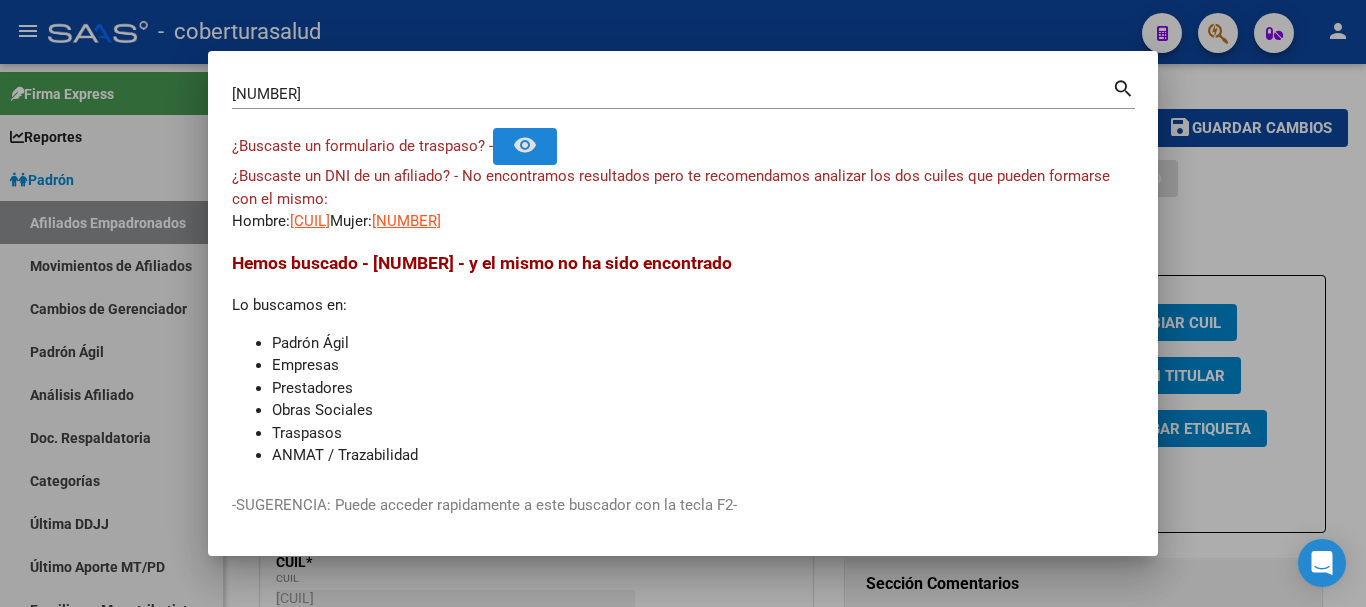 click on "[NUMBER] Buscar (apellido, dni, cuil, nro traspaso, cuit, obra social) search" at bounding box center (683, 101) 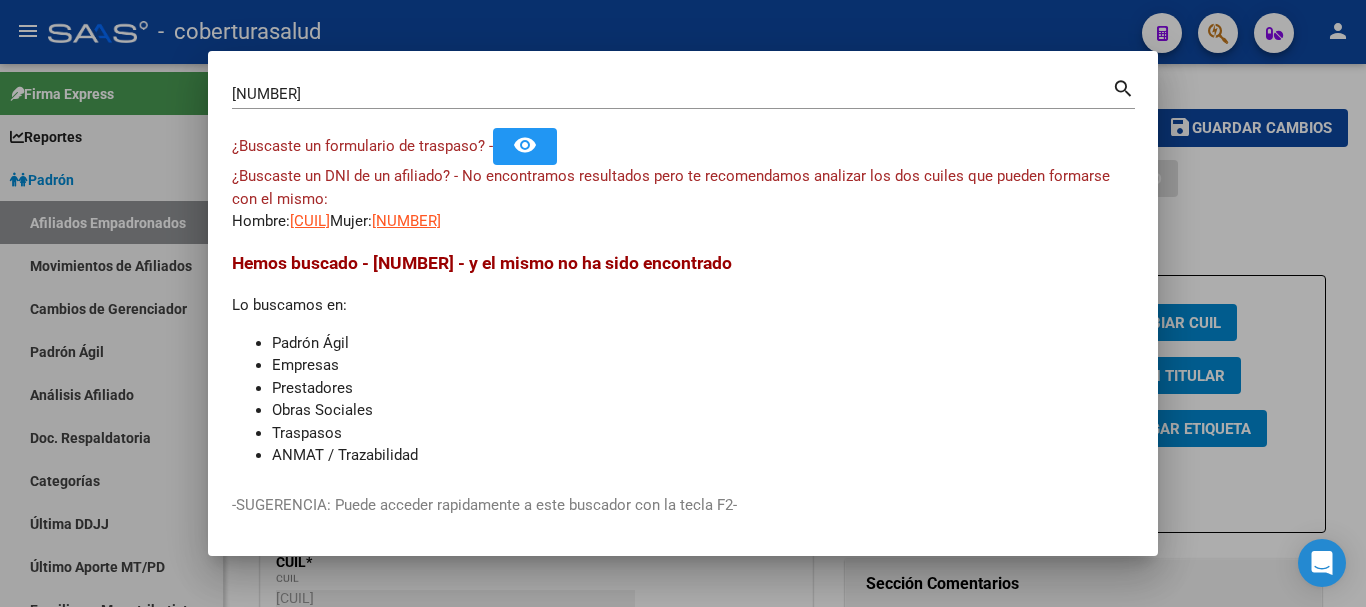 click on "[NUMBER]" at bounding box center (672, 94) 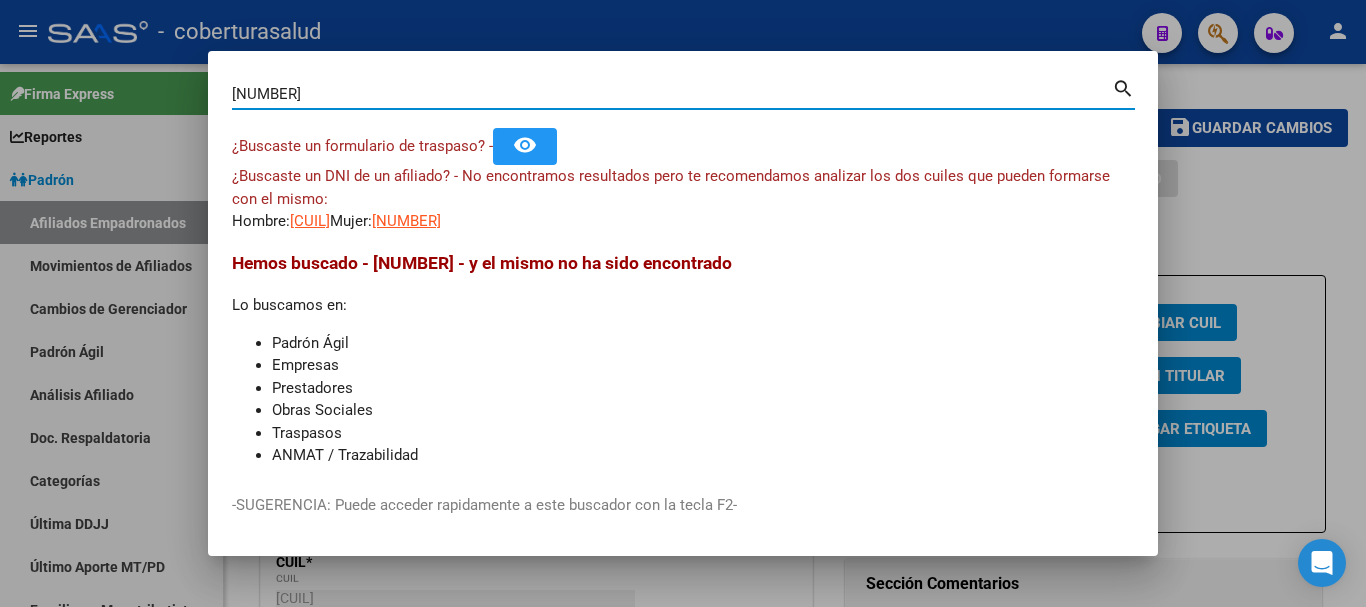 click on "[NUMBER]" at bounding box center (672, 94) 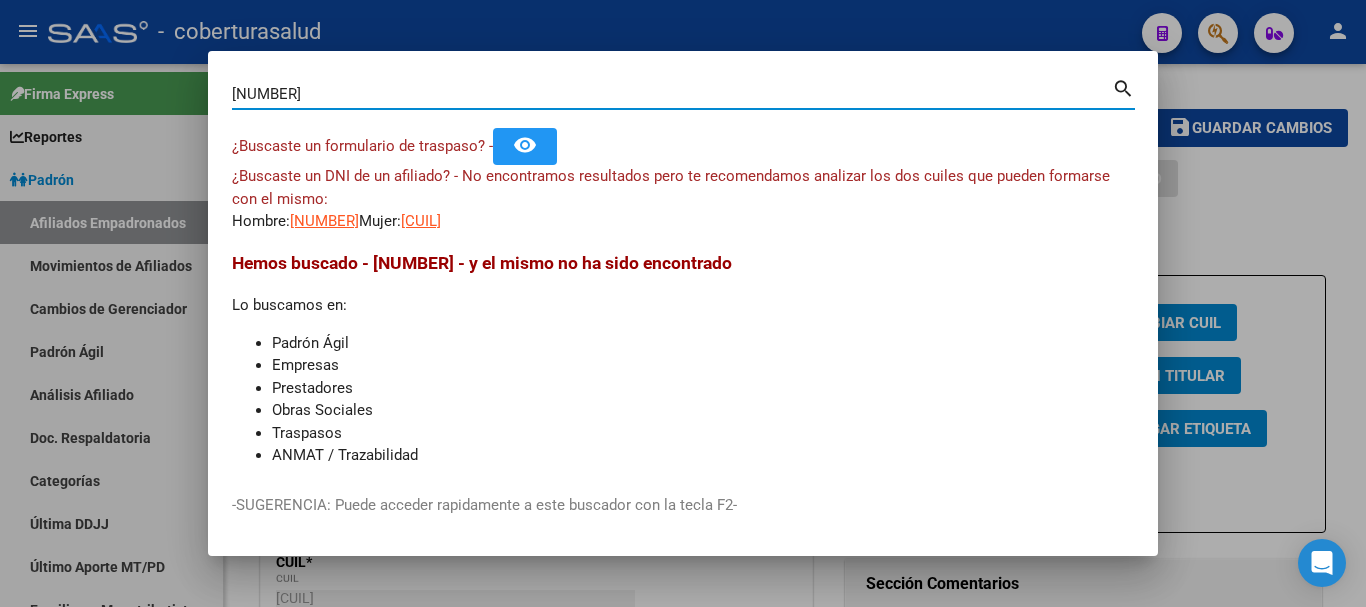 click on "[NUMBER]" at bounding box center (672, 94) 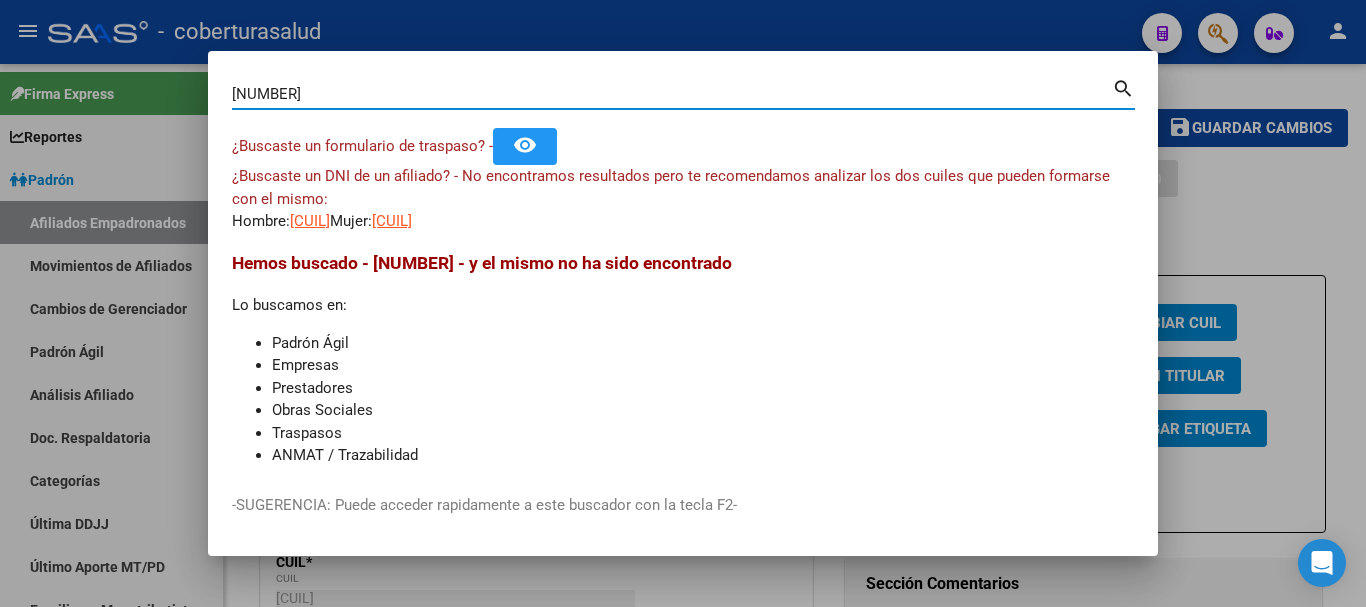 click on "[NUMBER]" at bounding box center [672, 94] 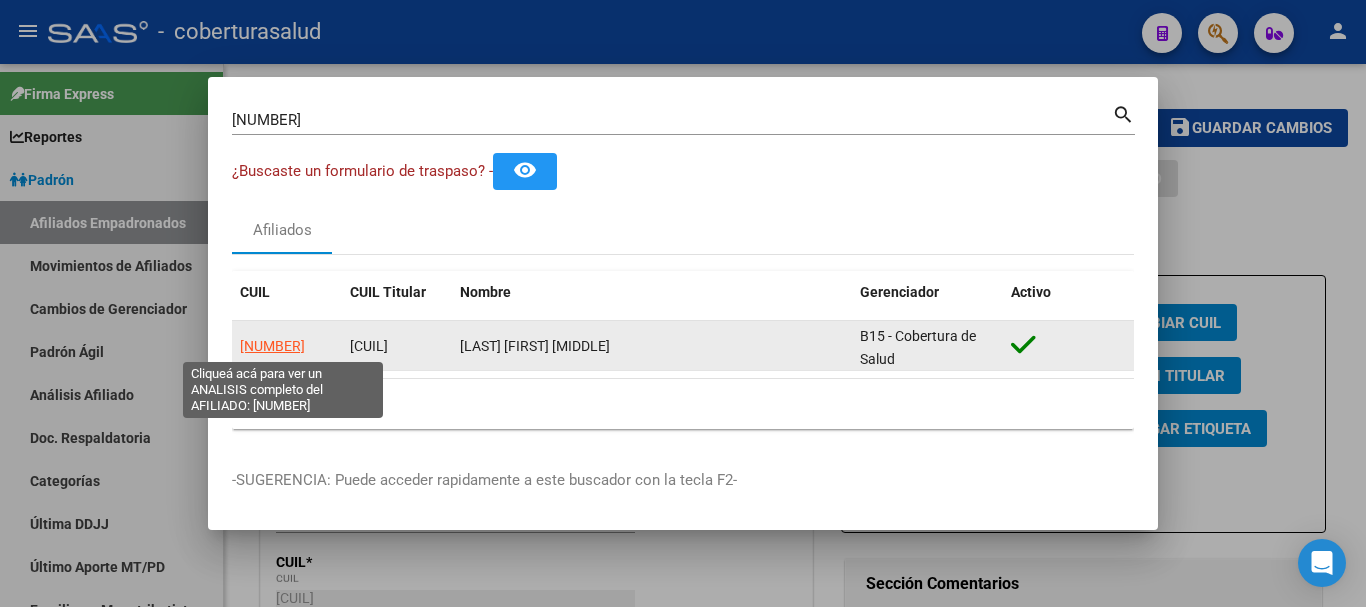 click on "[NUMBER]" 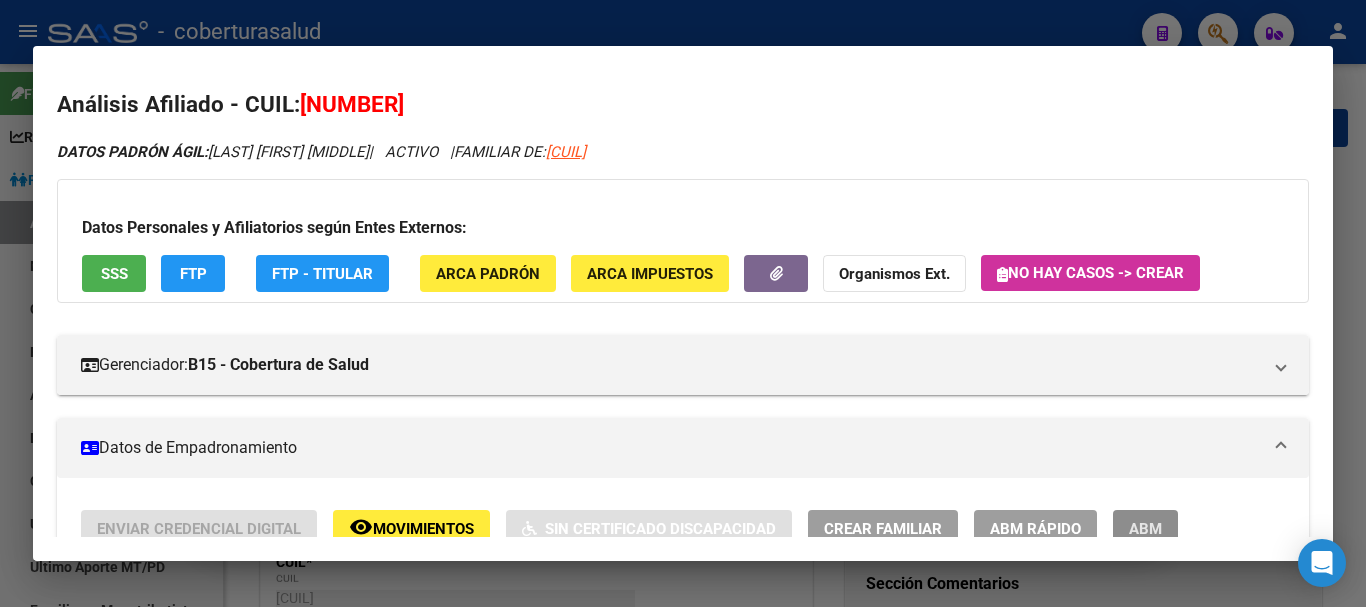 click on "ABM" at bounding box center (1145, 528) 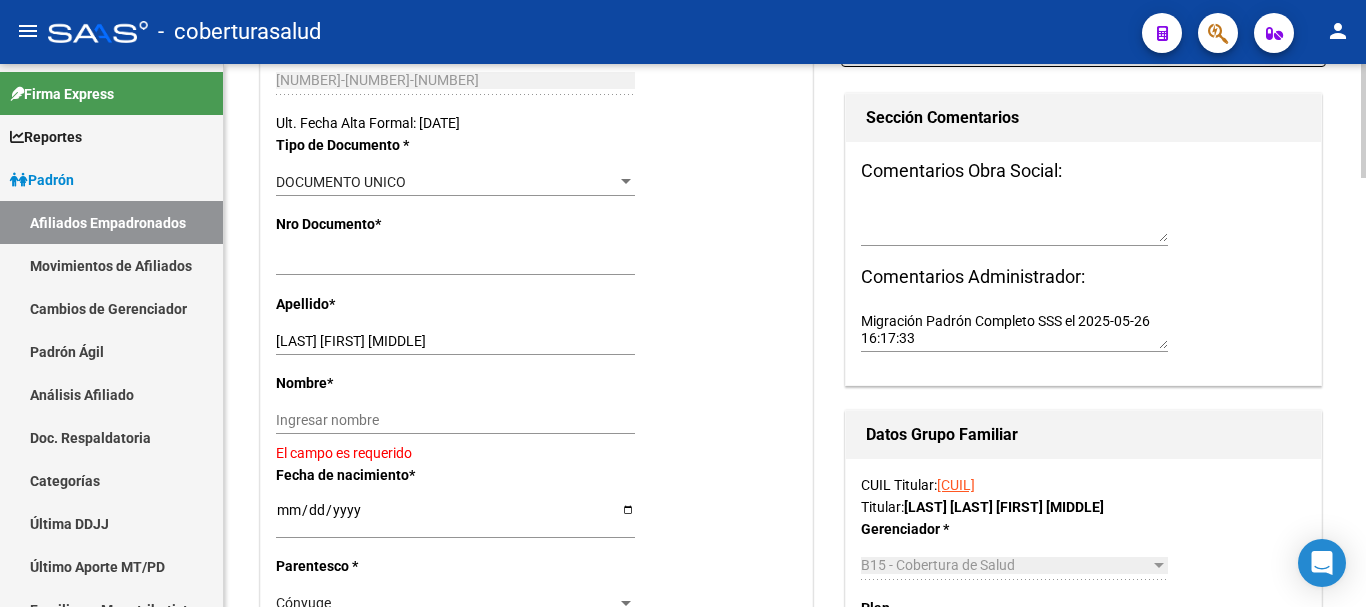 scroll, scrollTop: 500, scrollLeft: 0, axis: vertical 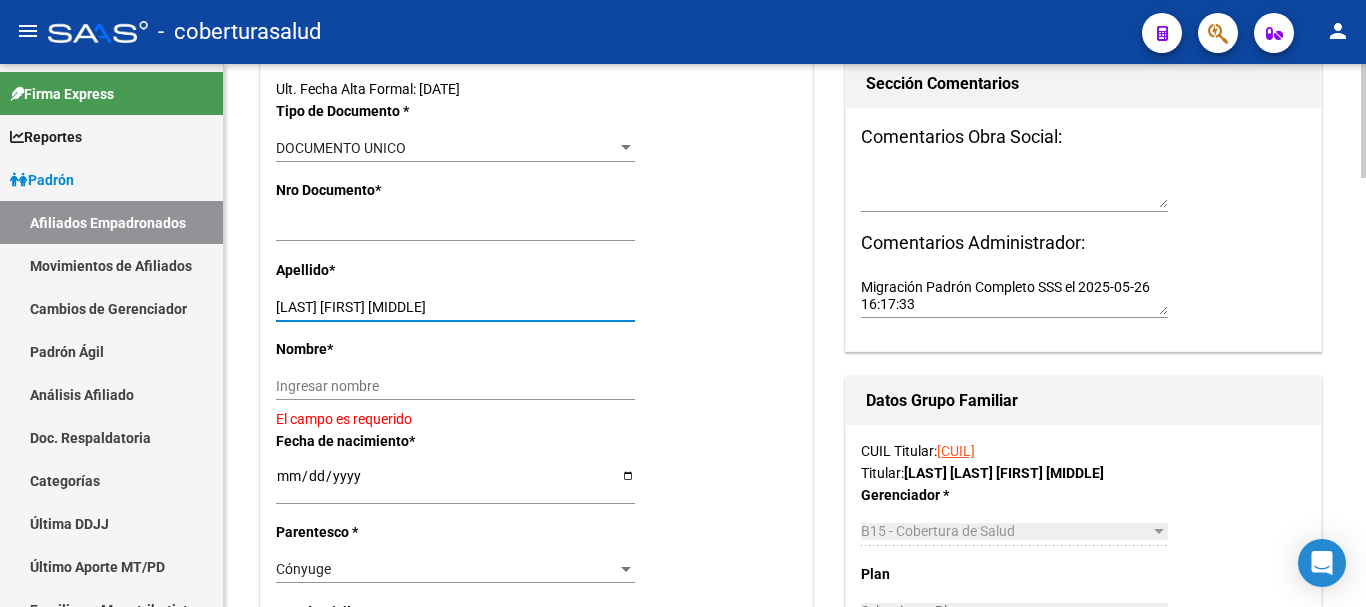 drag, startPoint x: 331, startPoint y: 310, endPoint x: 462, endPoint y: 309, distance: 131.00381 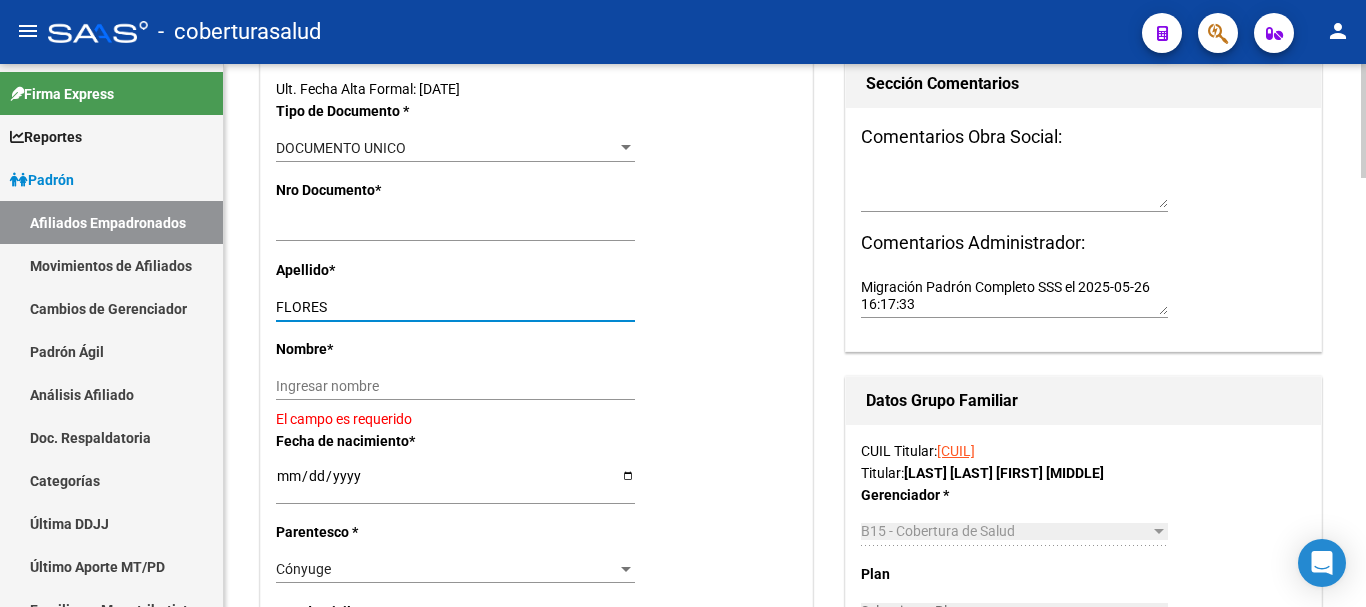 type on "FLORES" 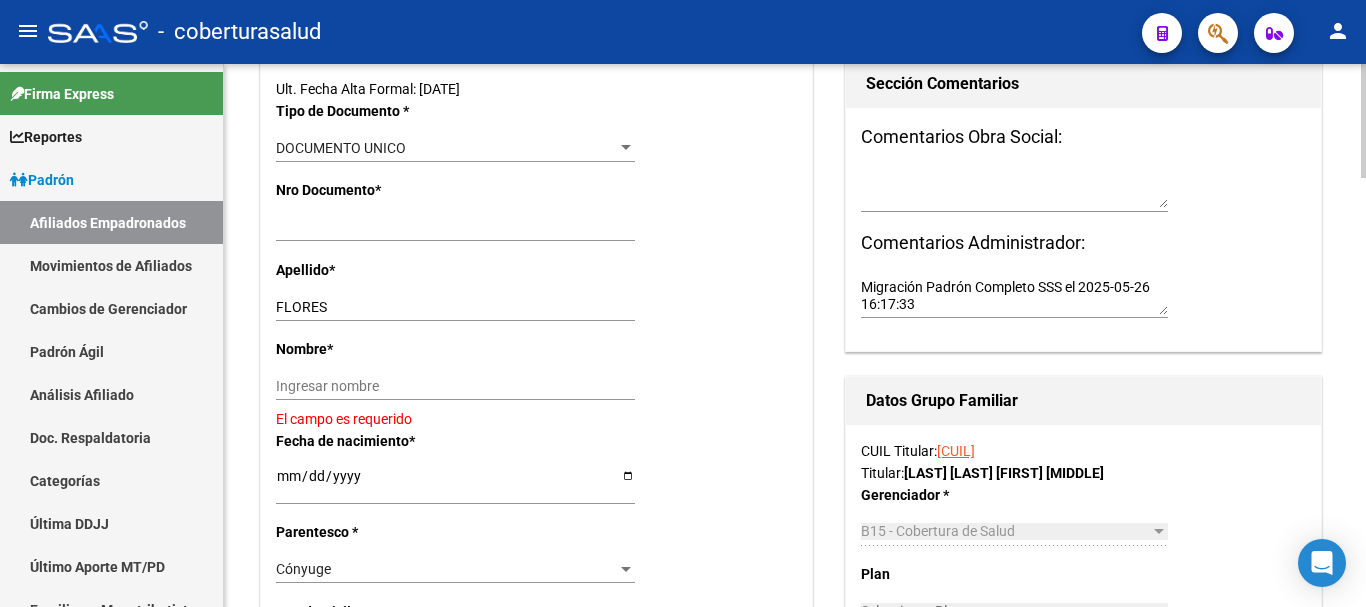 click on "Ingresar nombre" 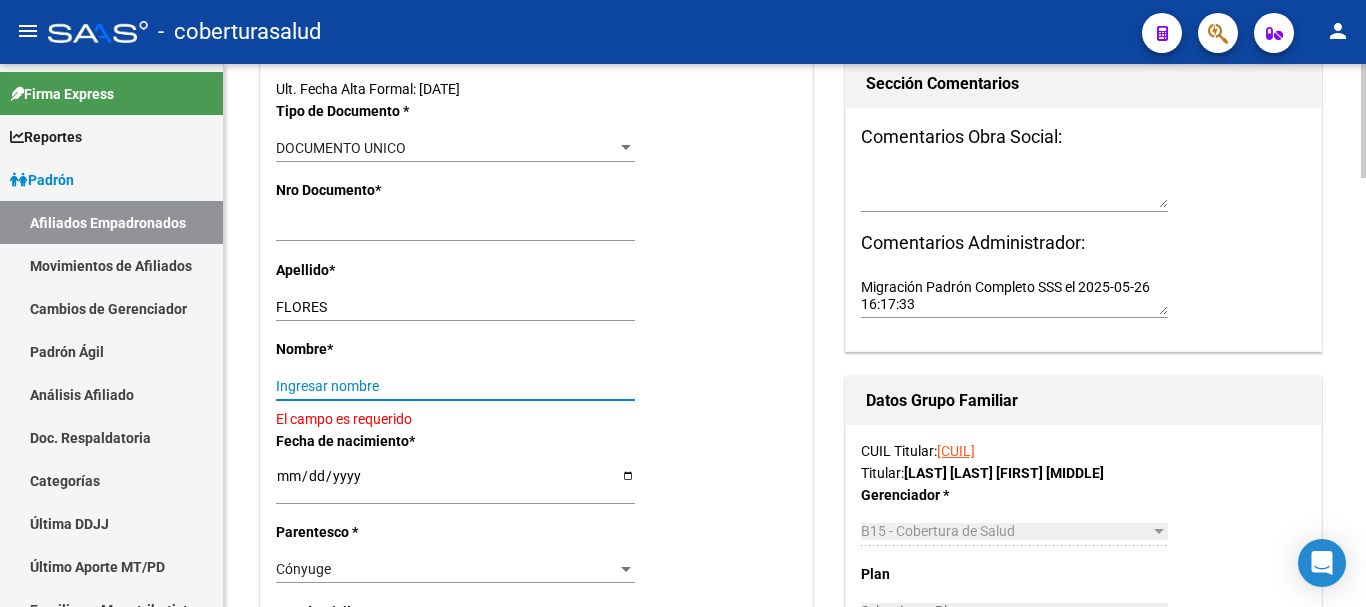 click on "Ingresar nombre" at bounding box center (455, 386) 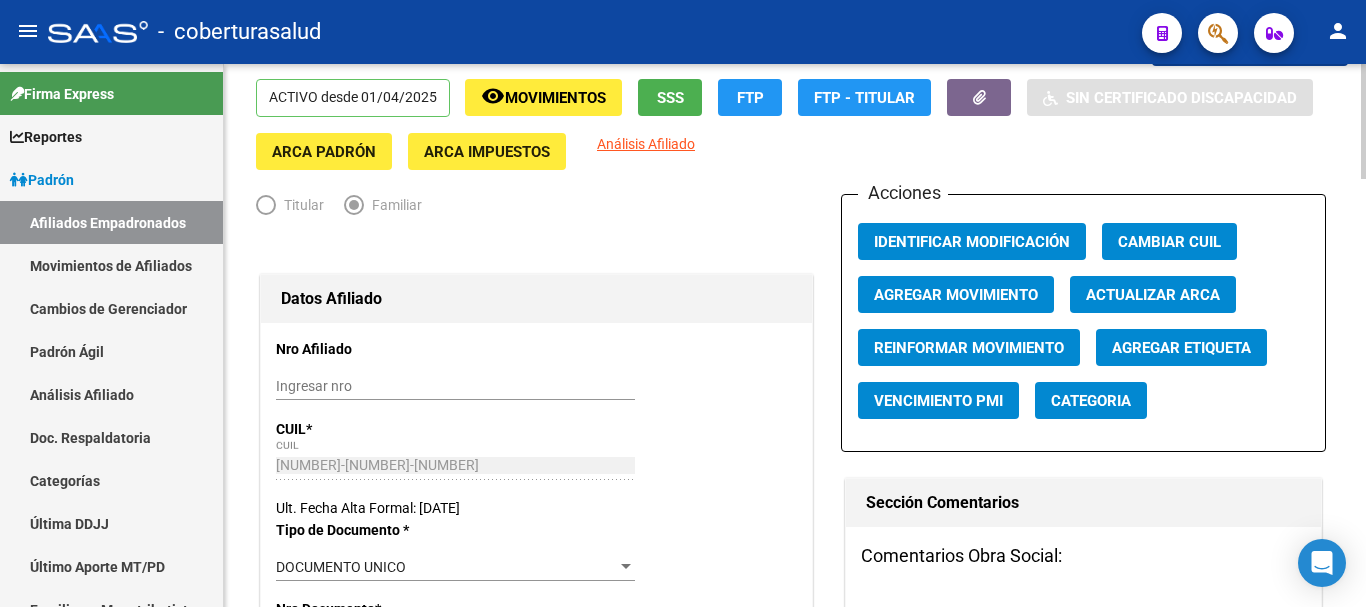 scroll, scrollTop: 0, scrollLeft: 0, axis: both 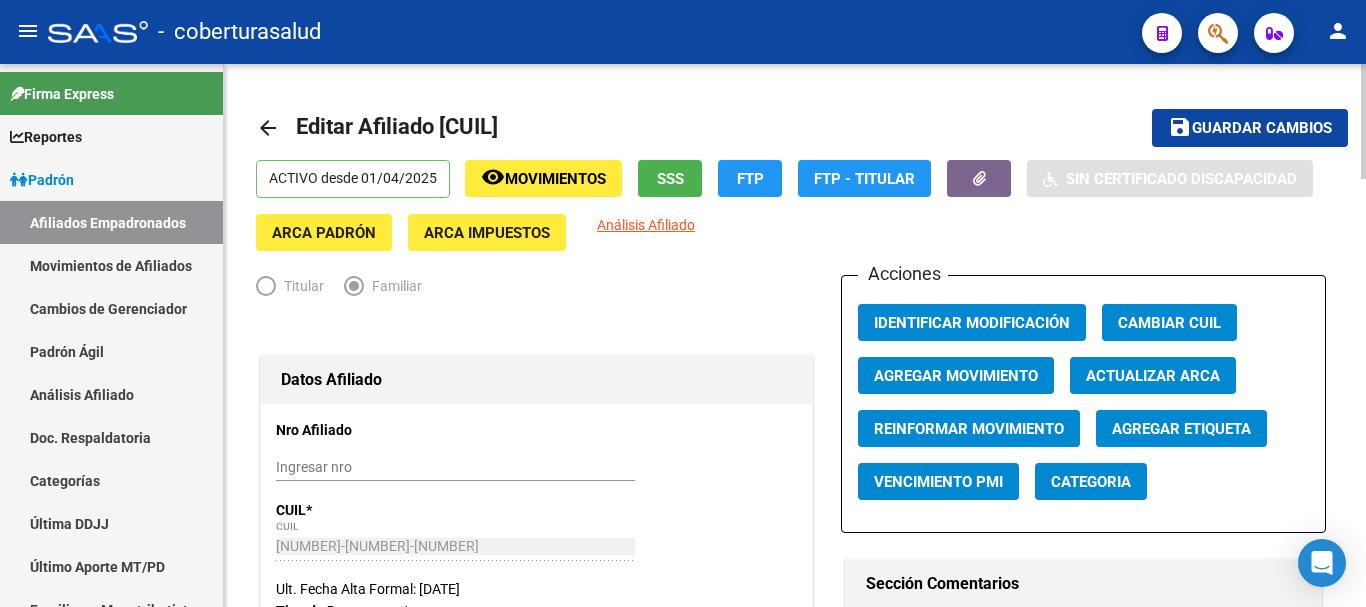 type on "[FIRST] [MIDDLE]" 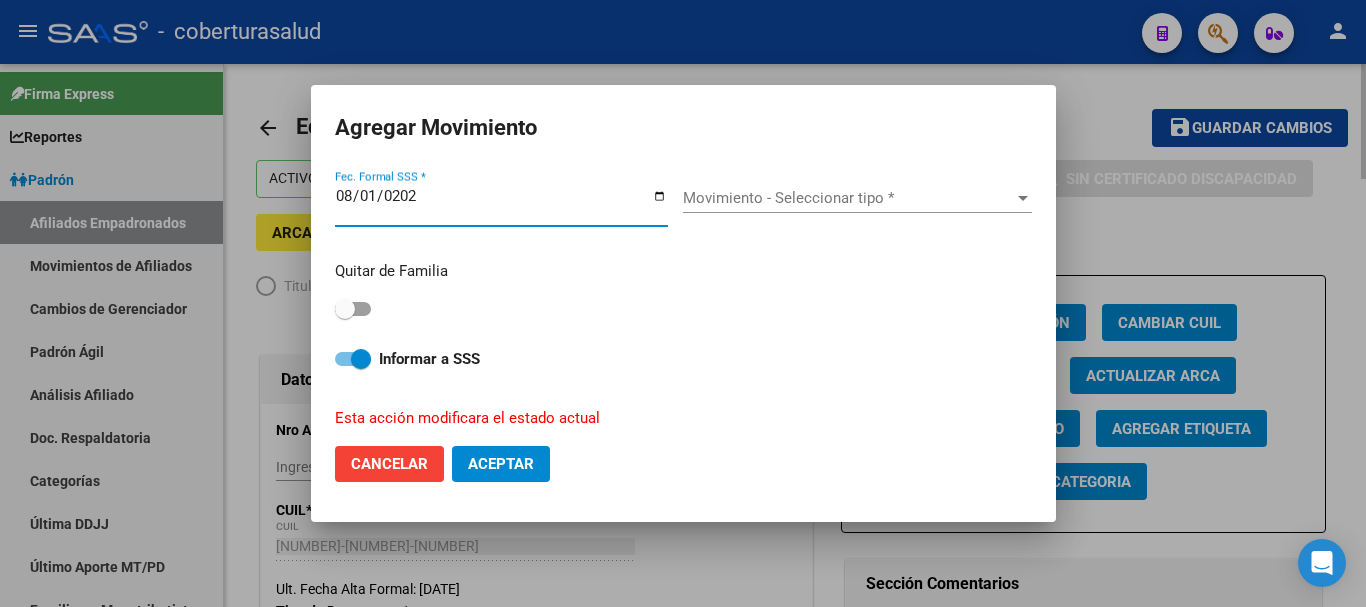 type on "2025-08-01" 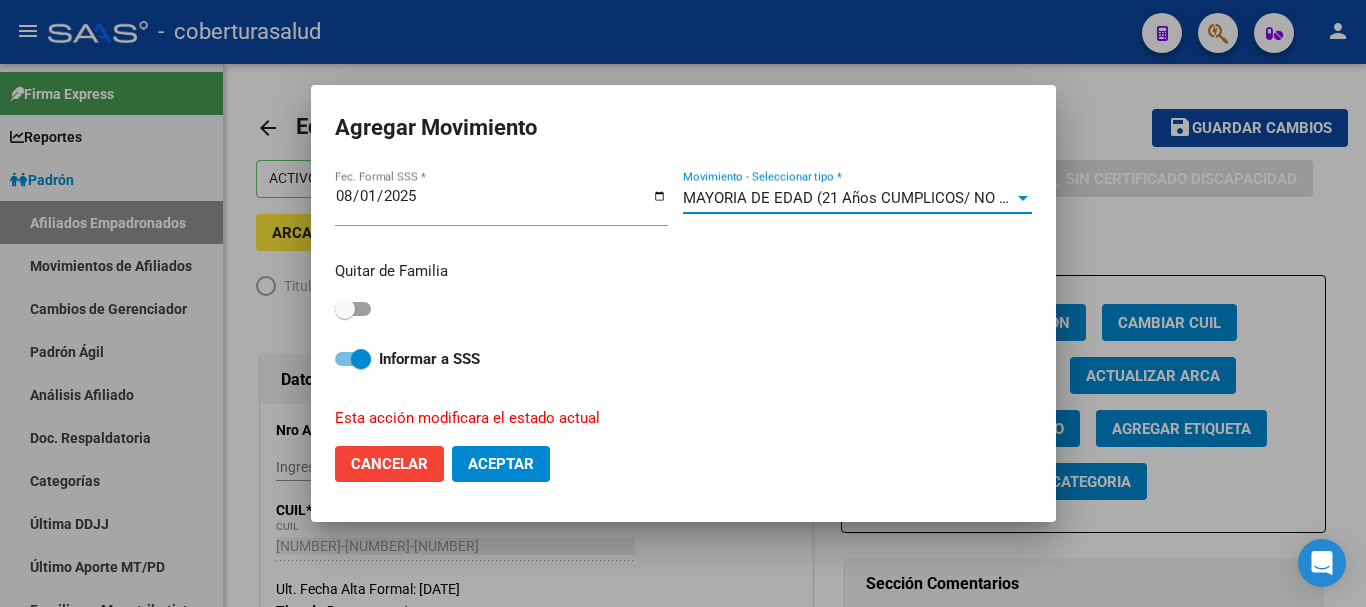 click on "MAYORIA DE EDAD (21 Años CUMPLICOS/ NO DISCA) Movimiento - Seleccionar tipo *" at bounding box center [857, 198] 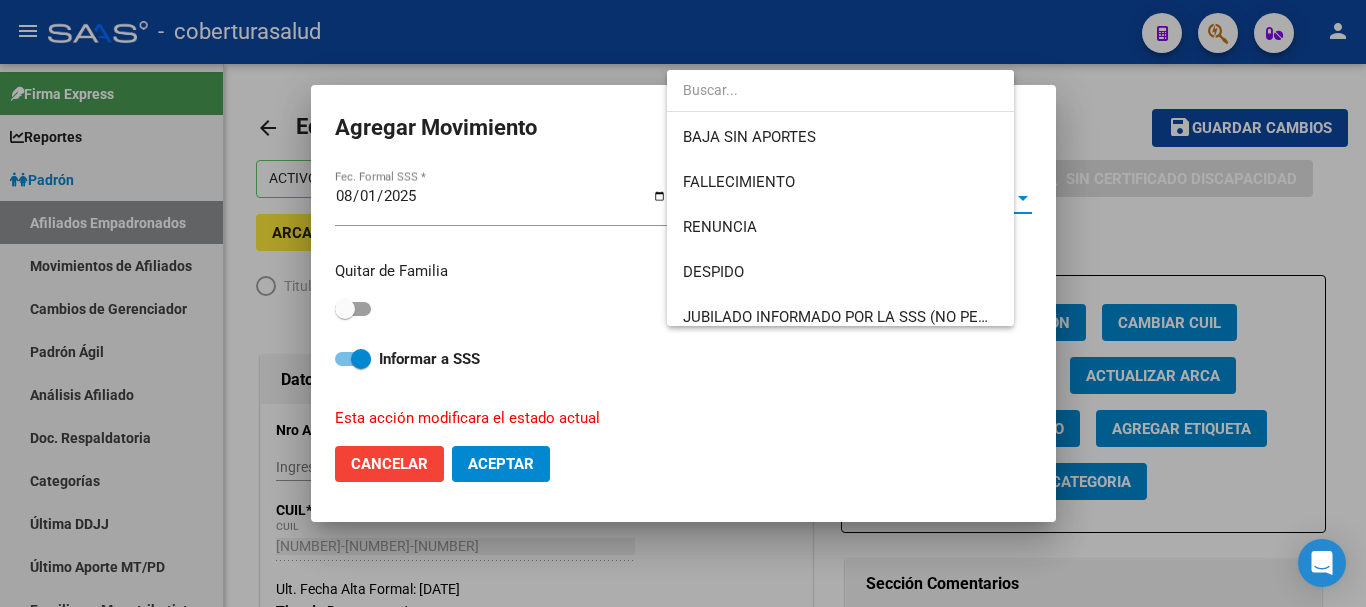 scroll, scrollTop: 165, scrollLeft: 0, axis: vertical 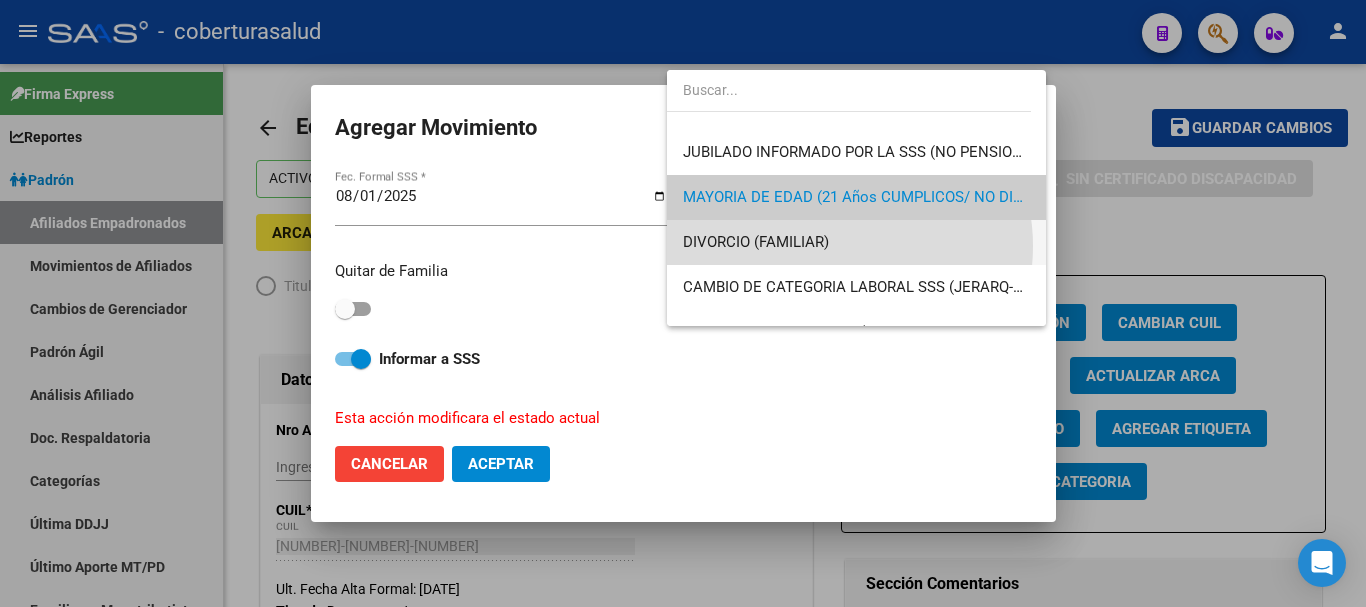 click on "DIVORCIO (FAMILIAR)" at bounding box center [856, 242] 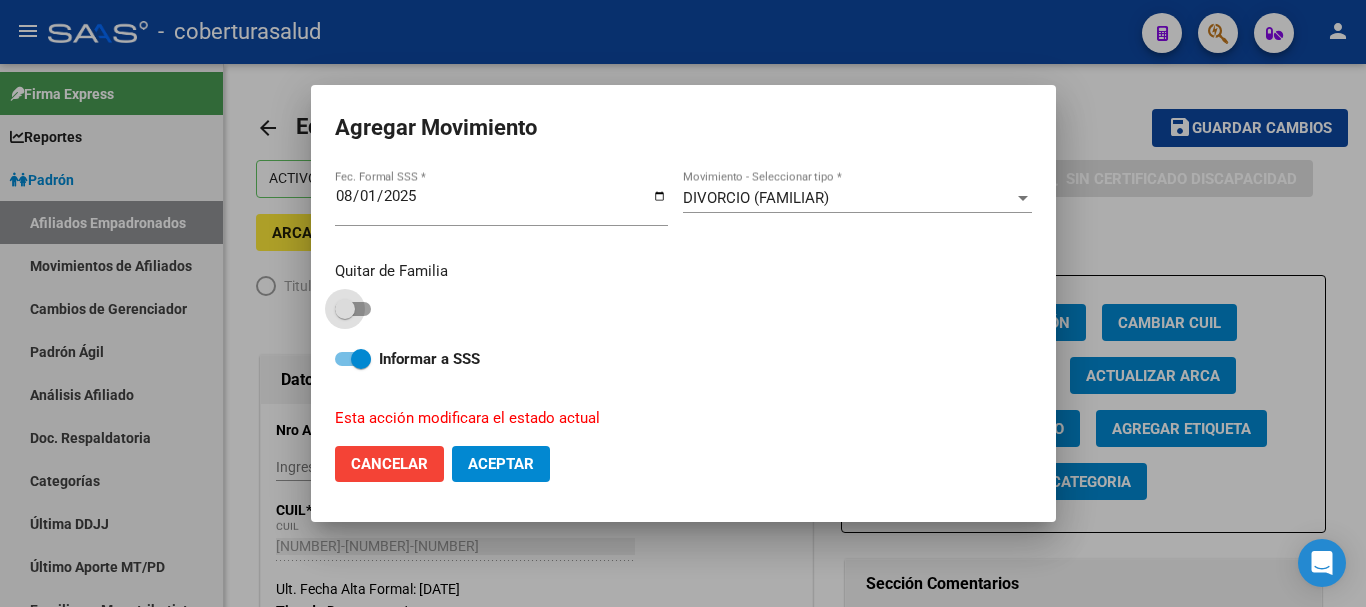 click at bounding box center (353, 309) 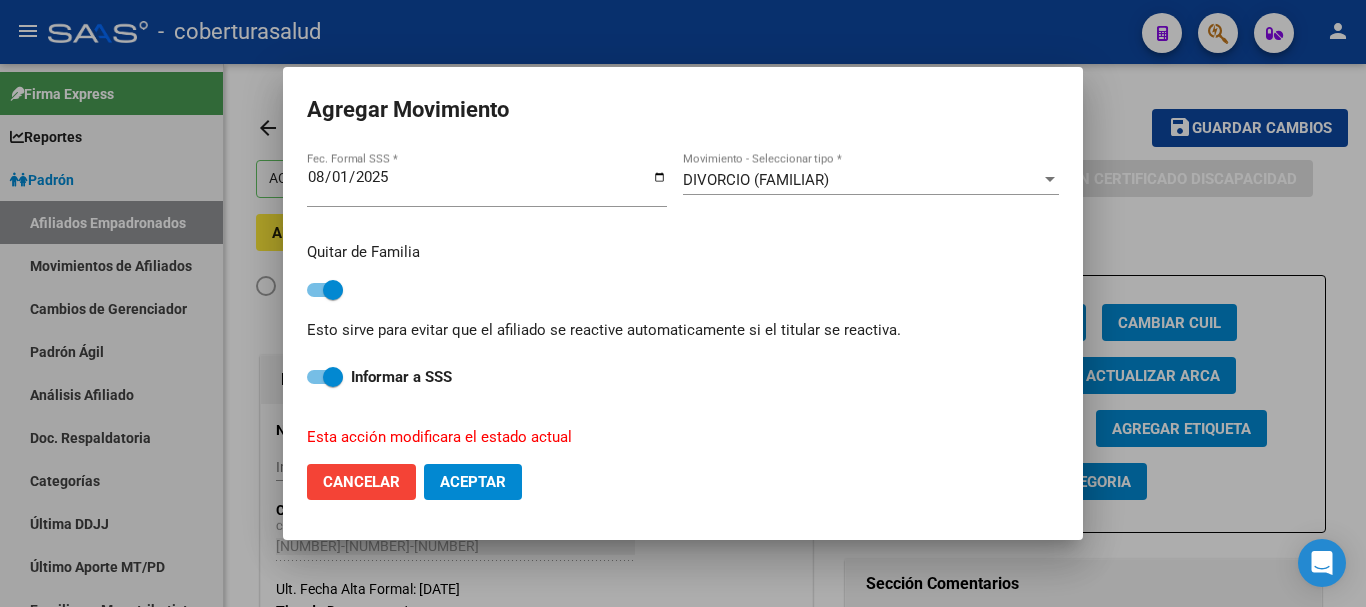 click on "Aceptar" 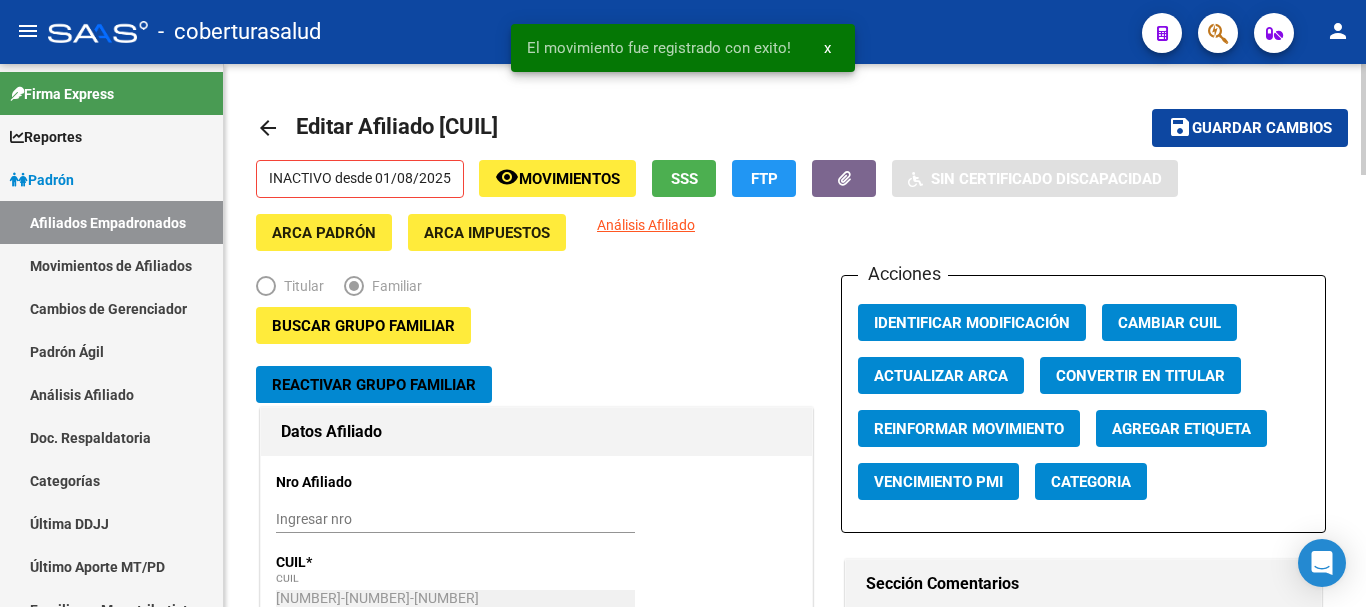 click on "save Guardar cambios" 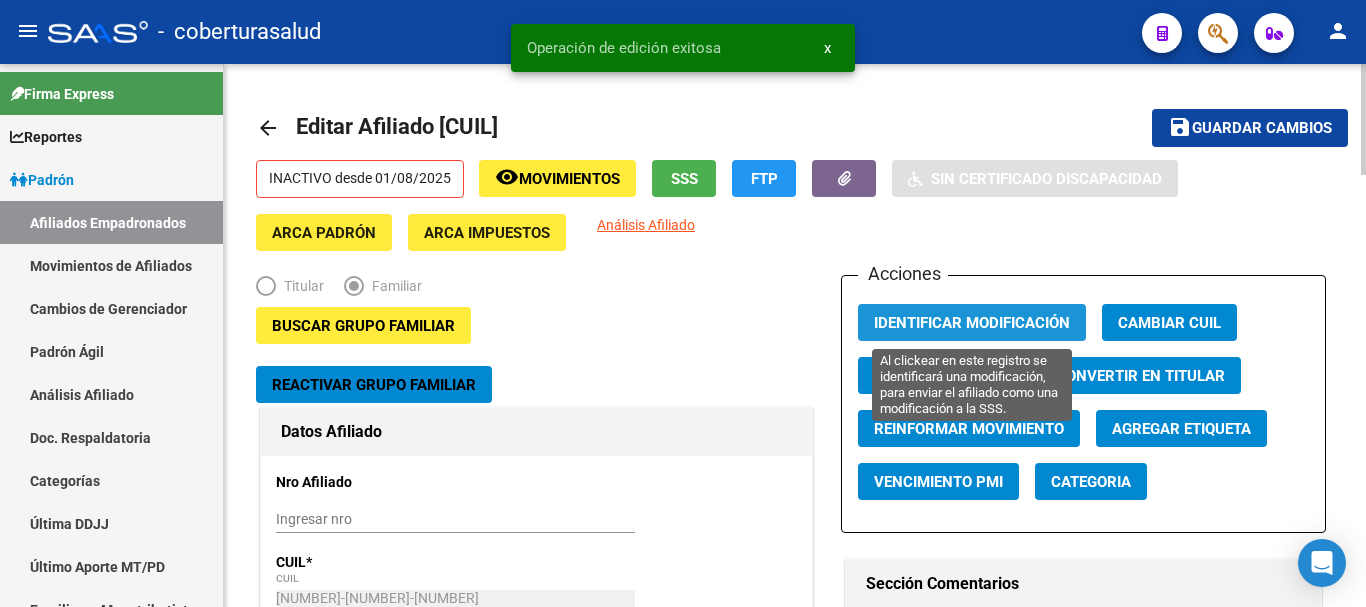 click on "Identificar Modificación" 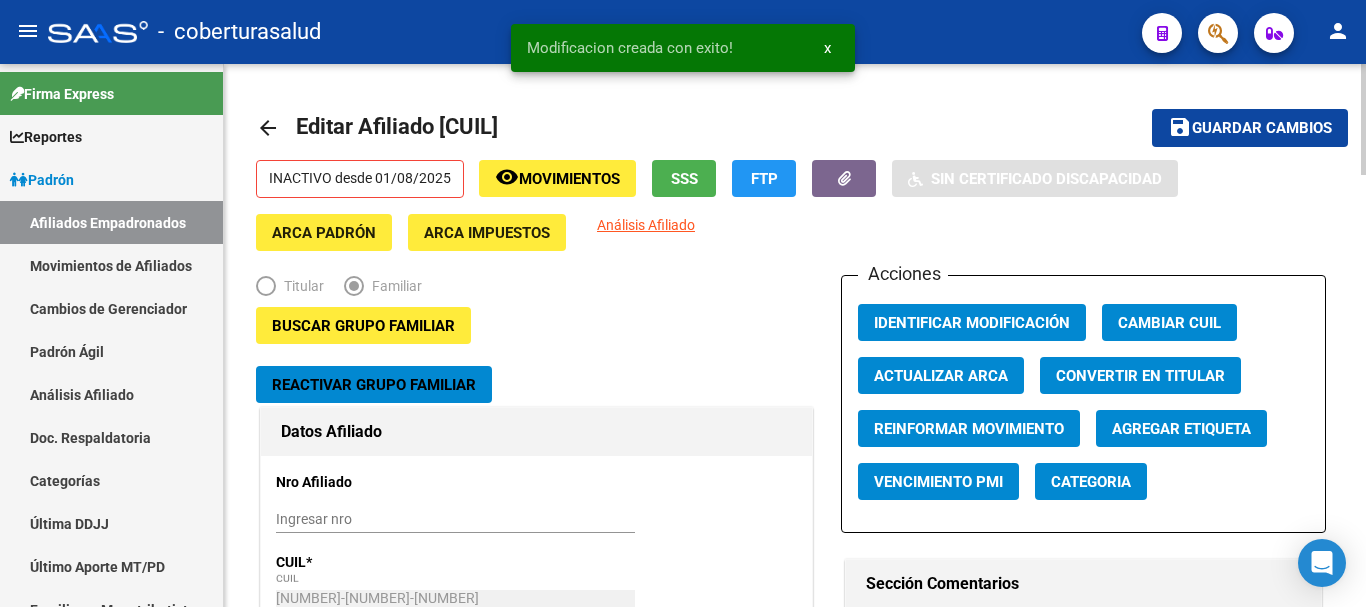 click on "Guardar cambios" 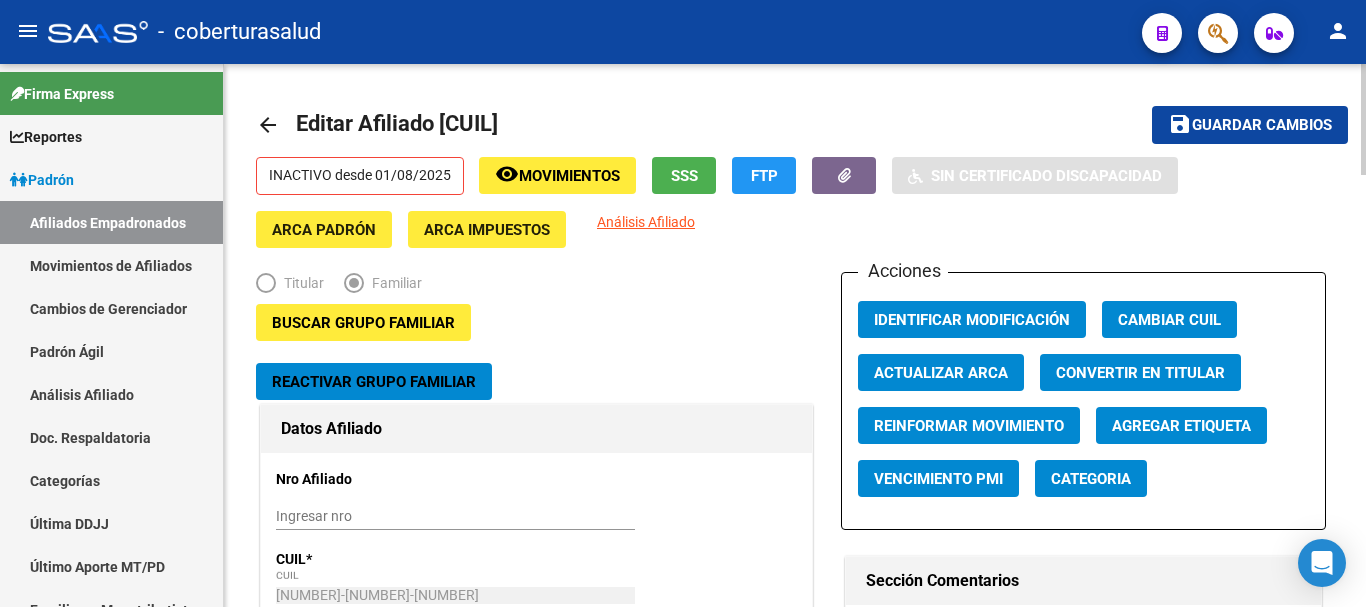 scroll, scrollTop: 0, scrollLeft: 0, axis: both 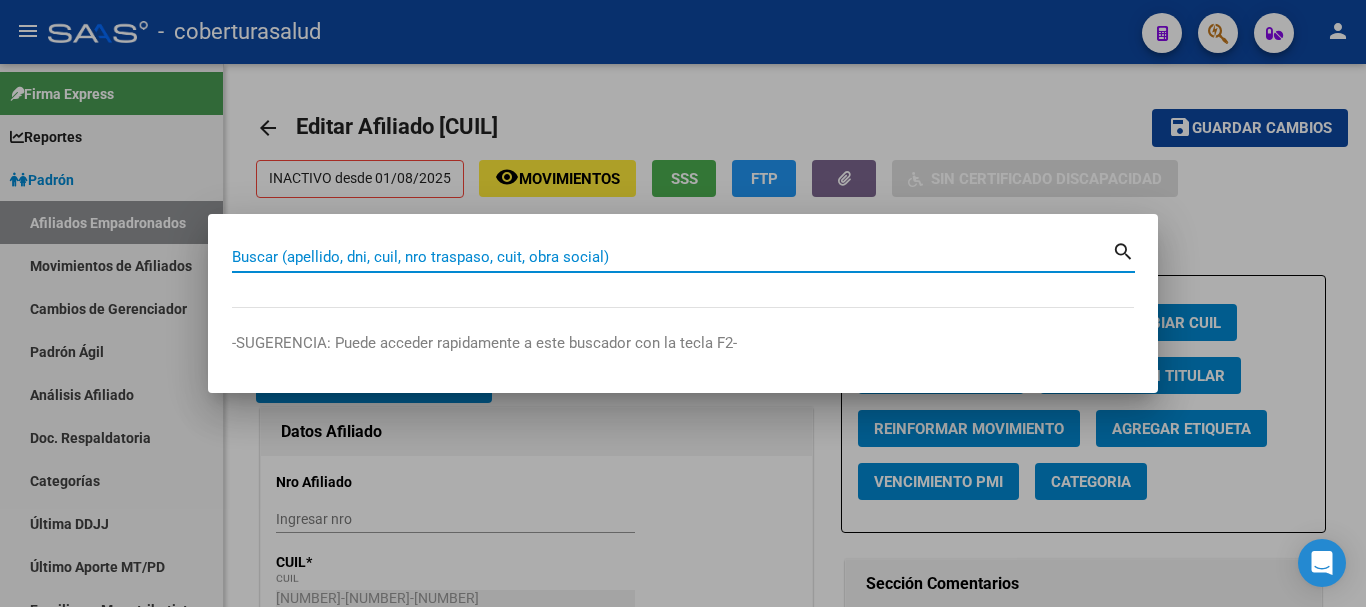 paste on "[NUMBER]" 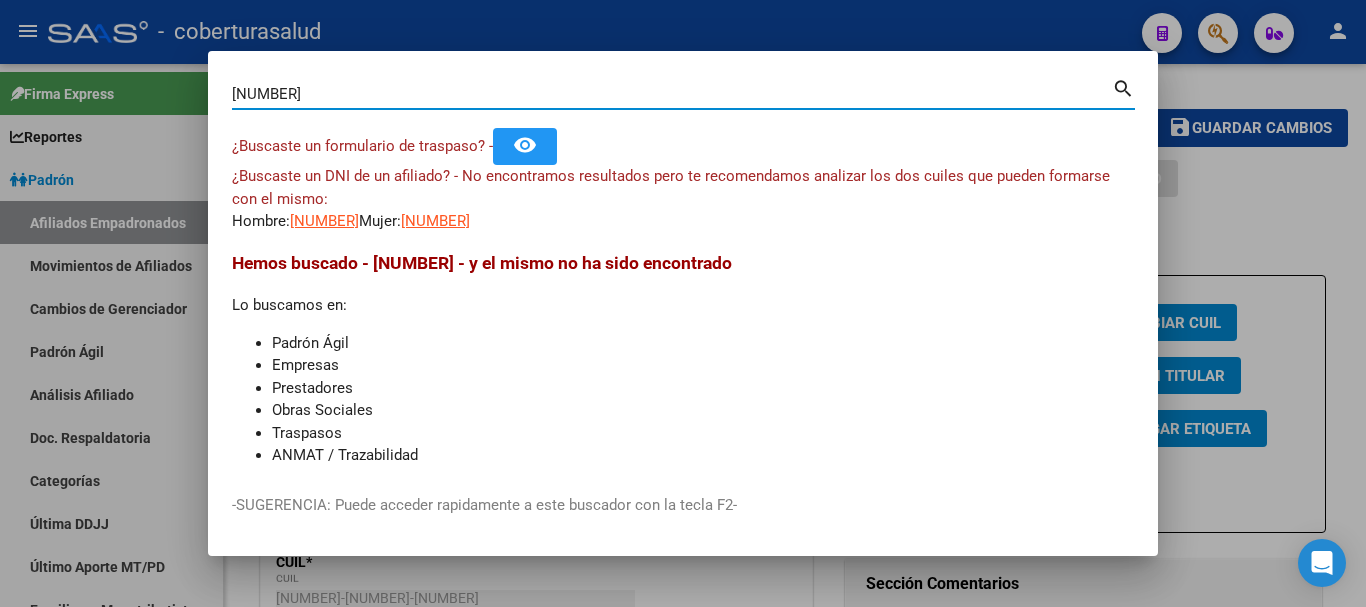 click on "[NUMBER]" at bounding box center [672, 94] 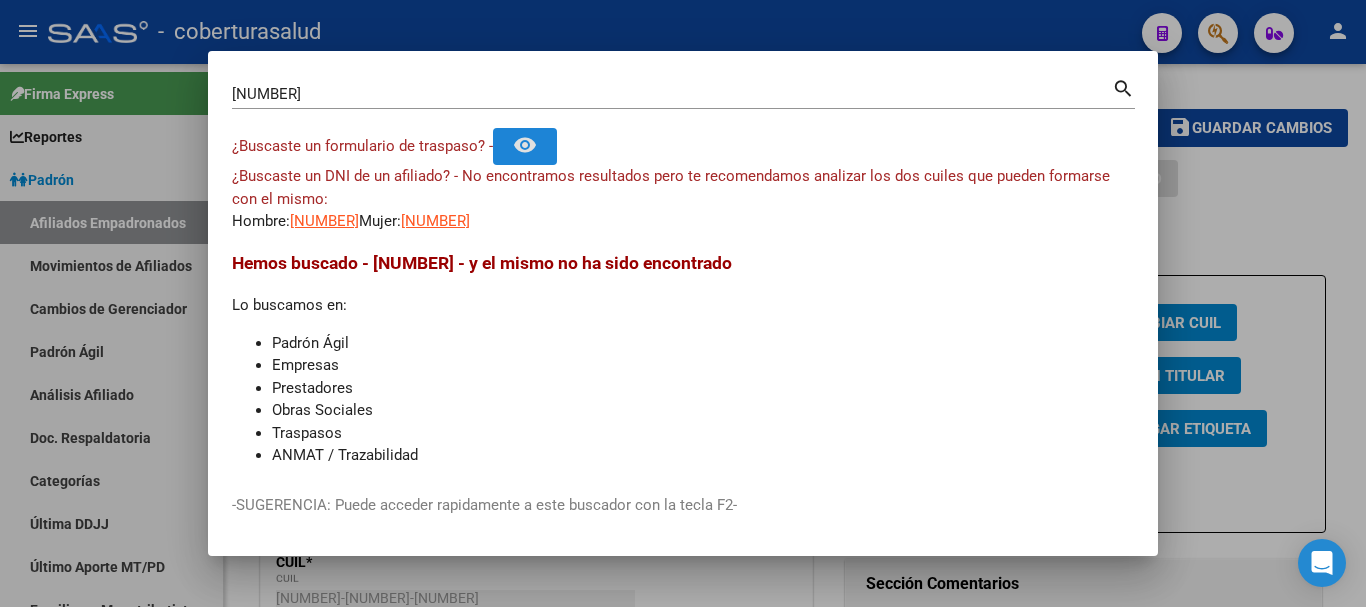 click on "remove_red_eye" at bounding box center (525, 146) 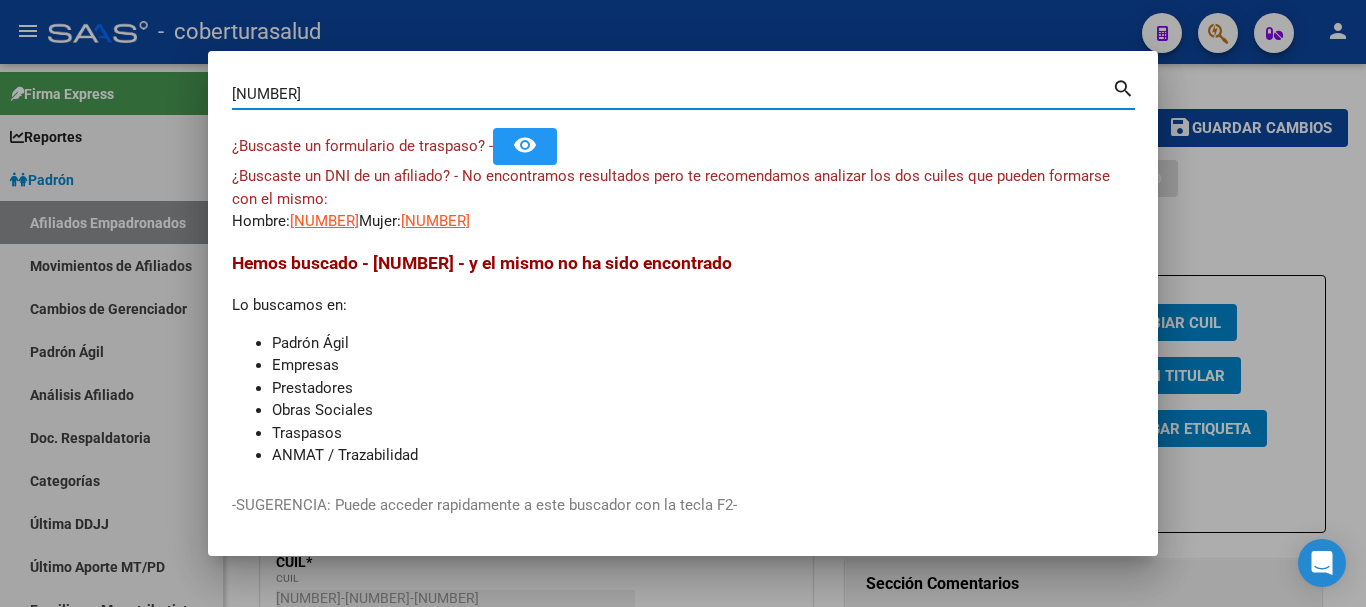 click on "[NUMBER]" at bounding box center [672, 94] 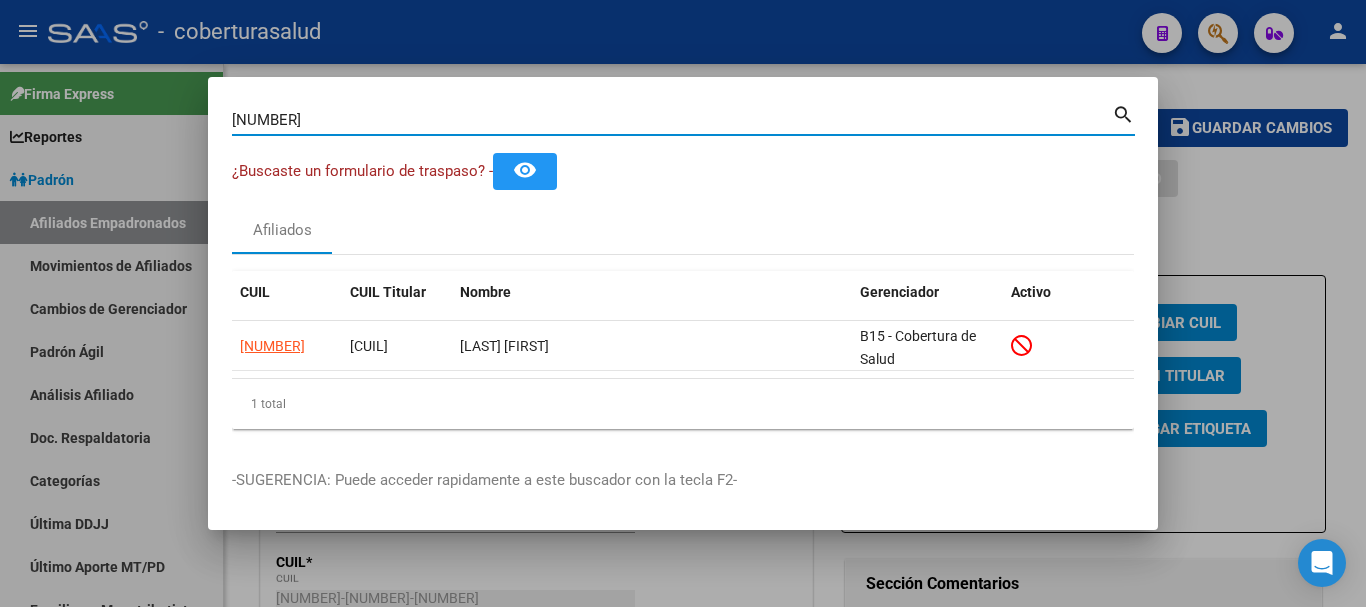 click on "[NUMBER]" at bounding box center [672, 120] 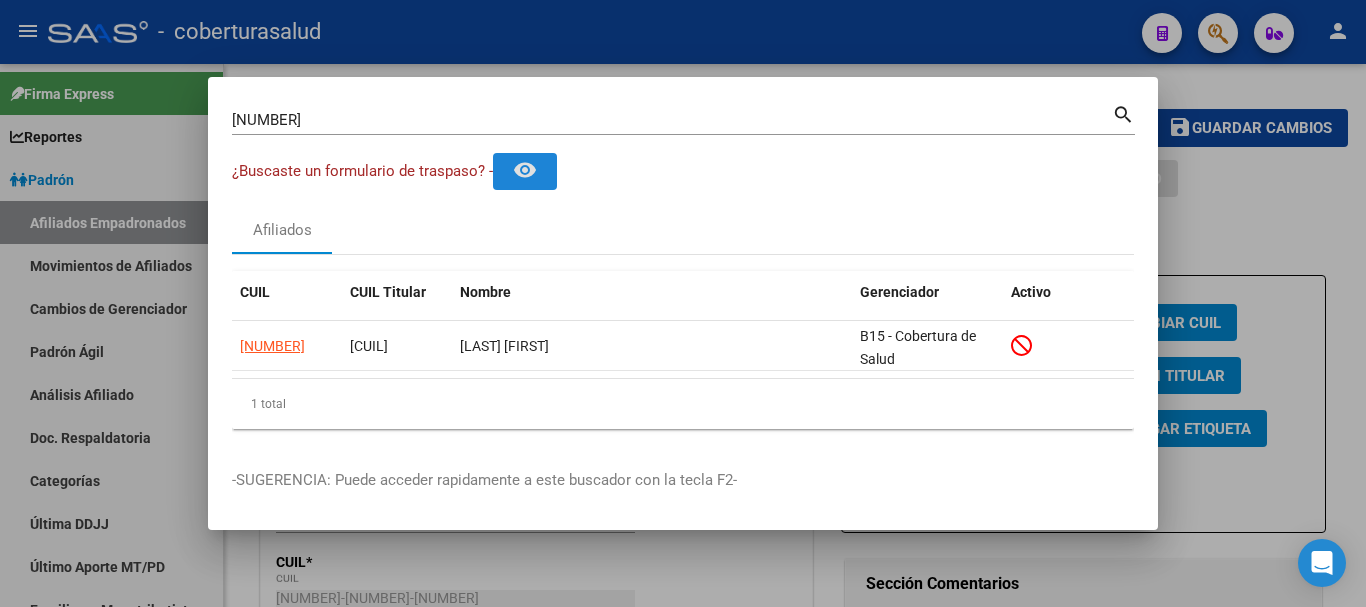 click on "[NUMBER]" at bounding box center [672, 120] 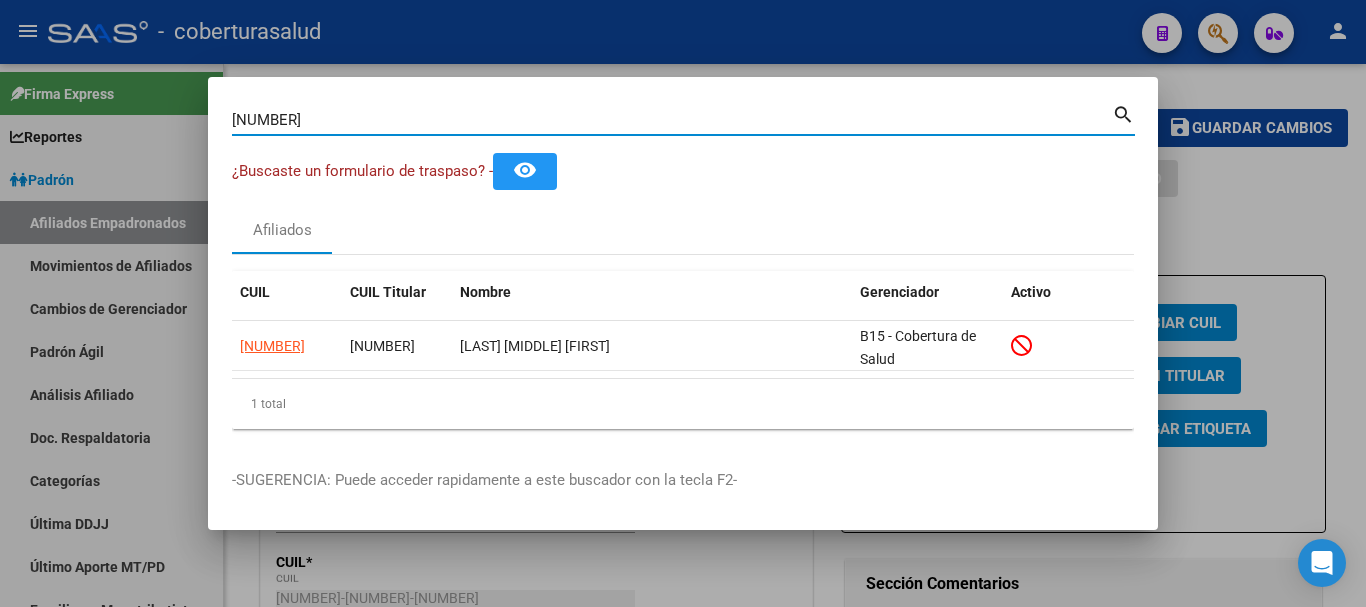 type 